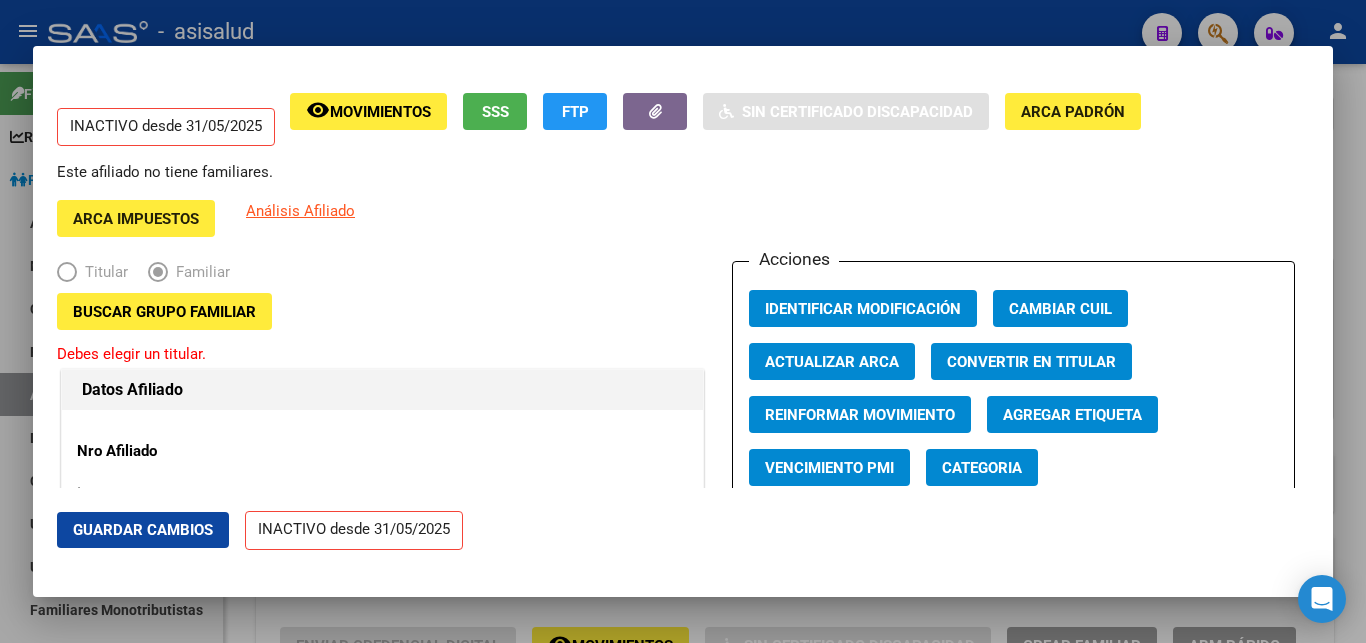 scroll, scrollTop: 0, scrollLeft: 0, axis: both 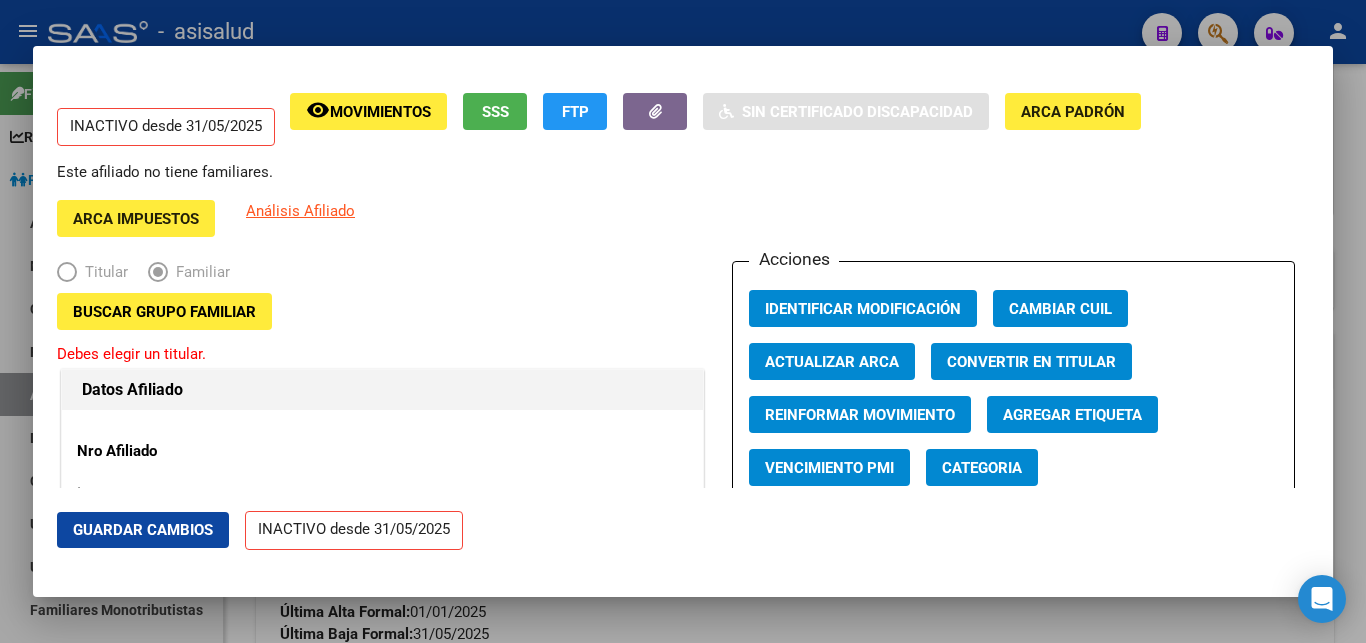 click at bounding box center [683, 321] 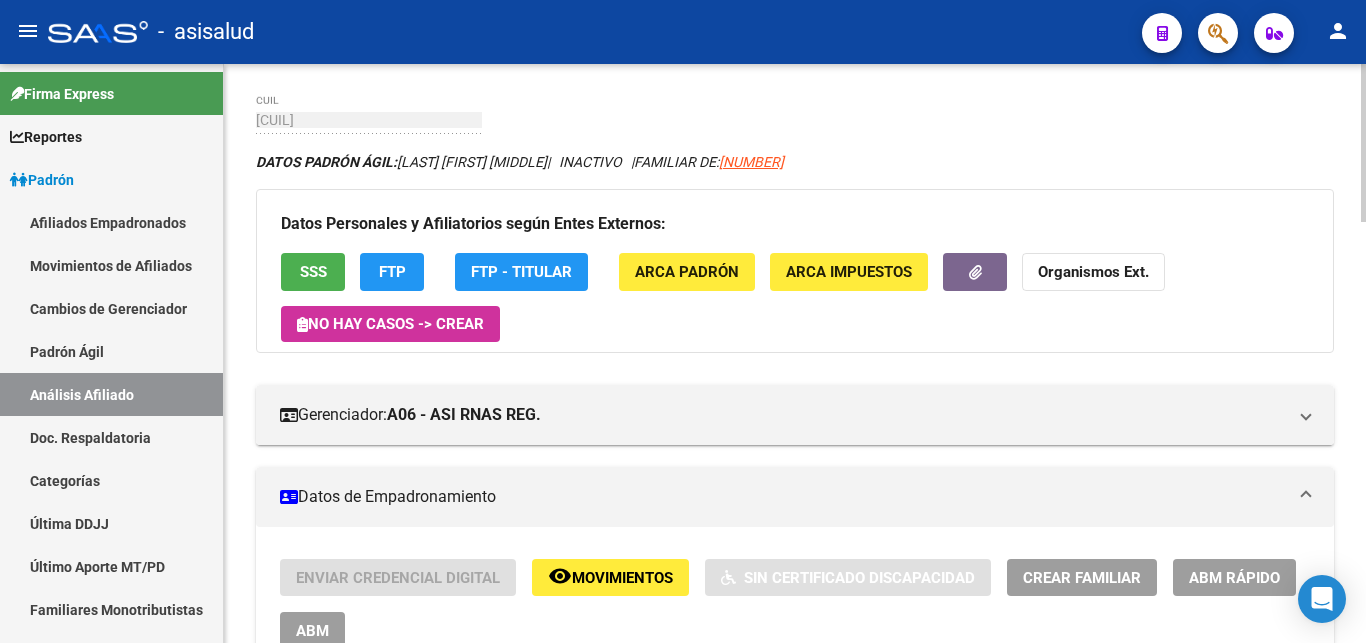 scroll, scrollTop: 0, scrollLeft: 0, axis: both 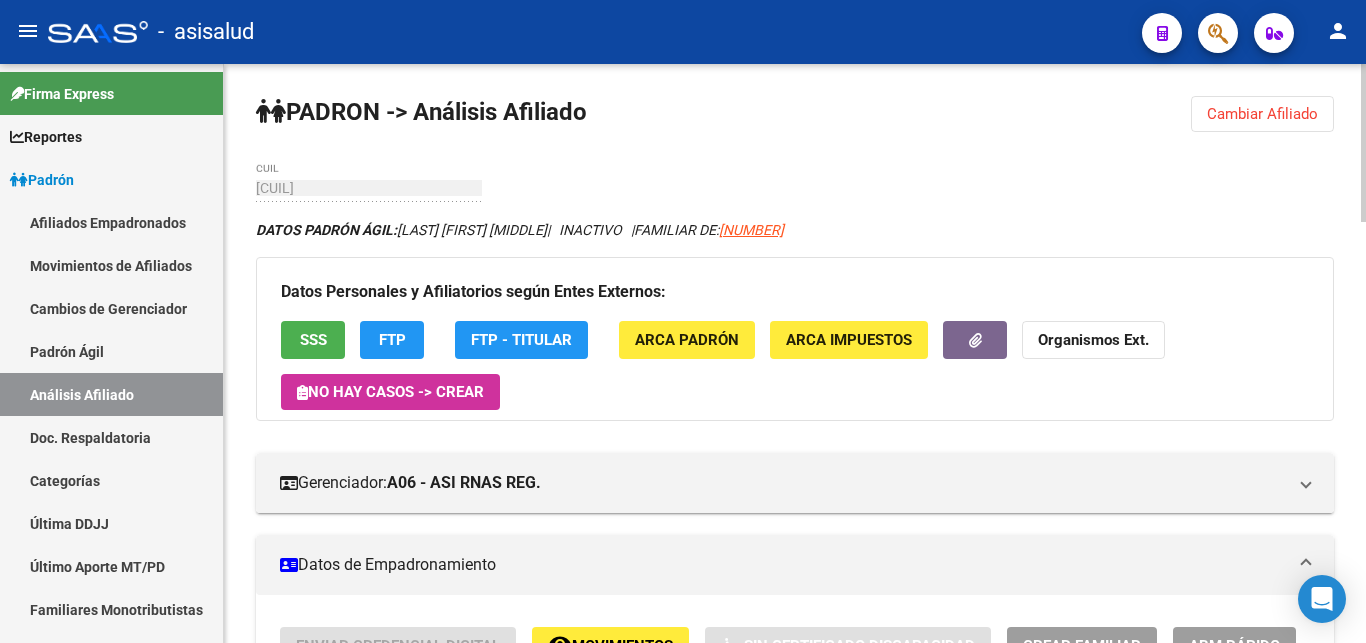 click on "Cambiar Afiliado" 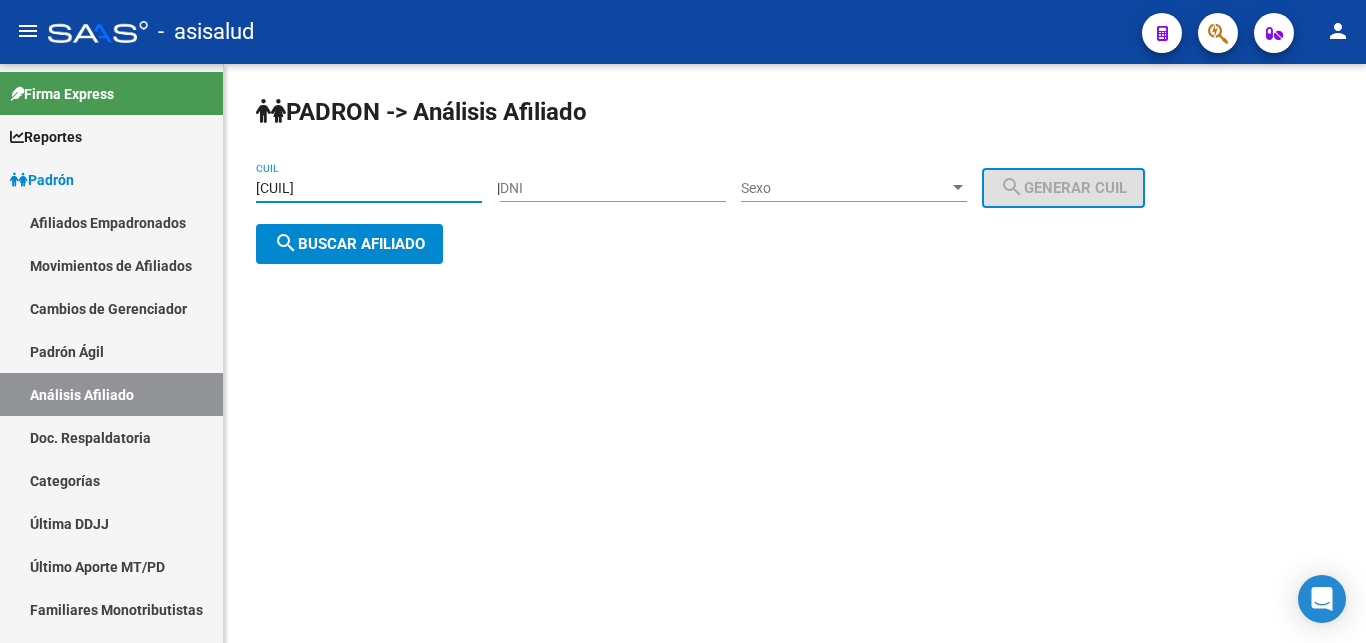 drag, startPoint x: 257, startPoint y: 186, endPoint x: 350, endPoint y: 186, distance: 93 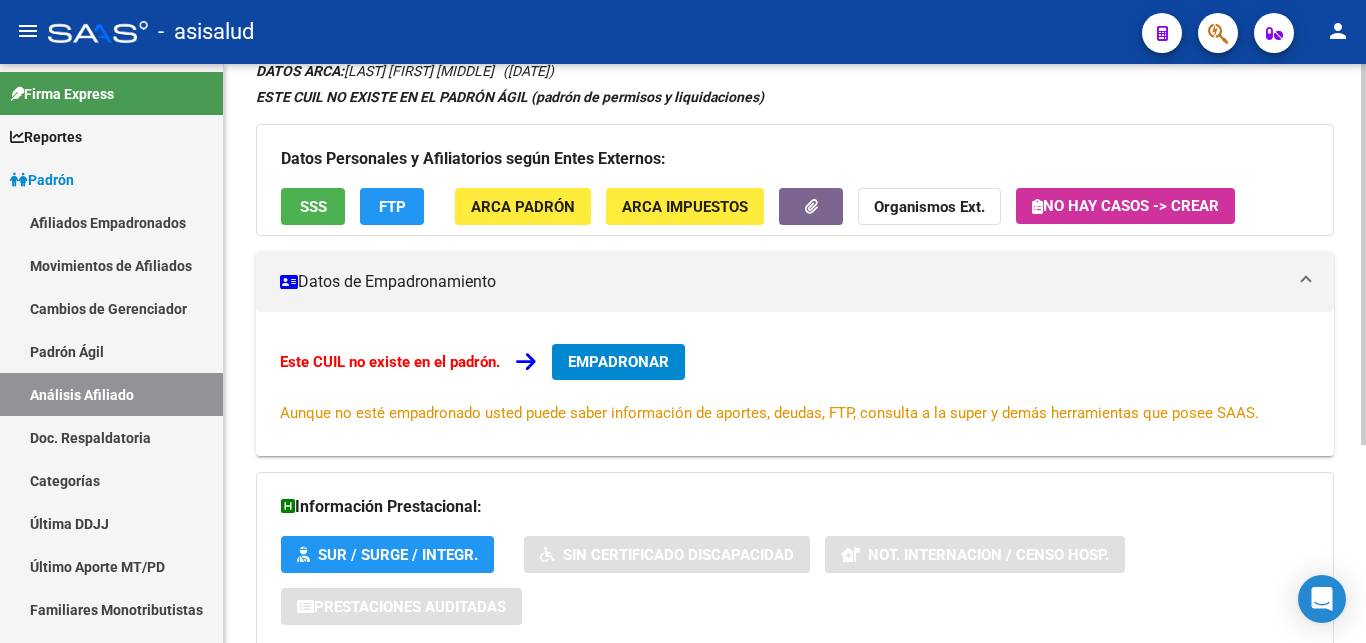 scroll, scrollTop: 204, scrollLeft: 0, axis: vertical 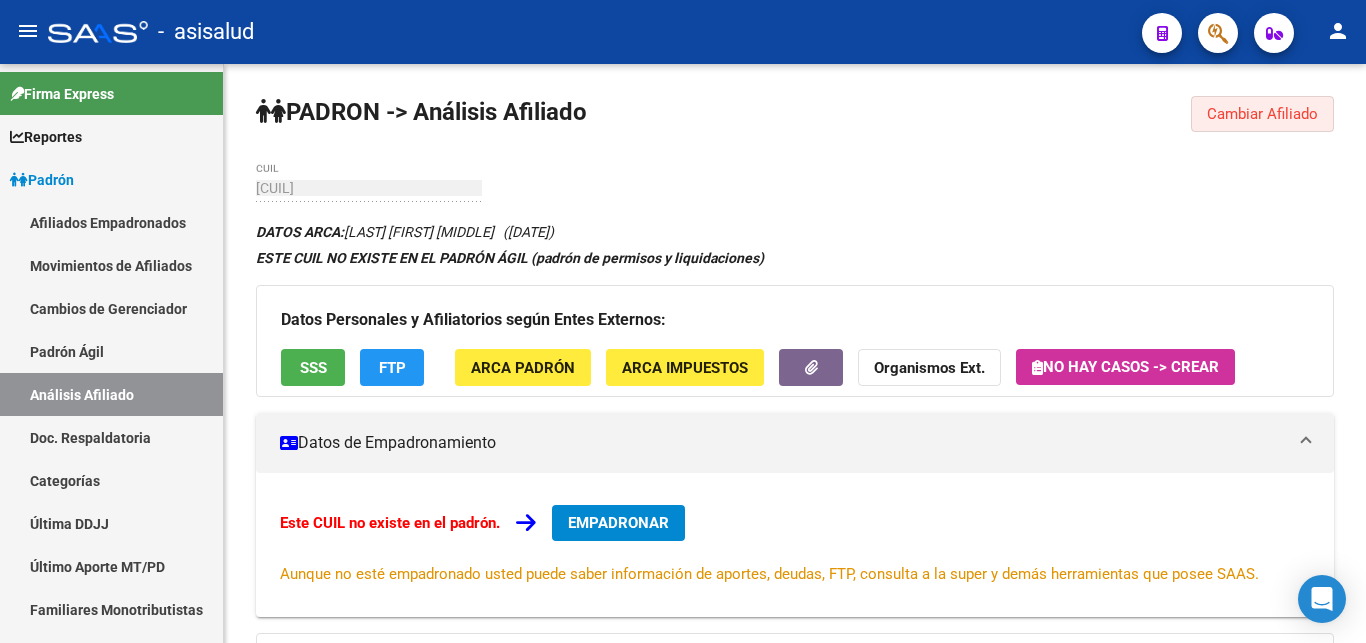 click on "Cambiar Afiliado" 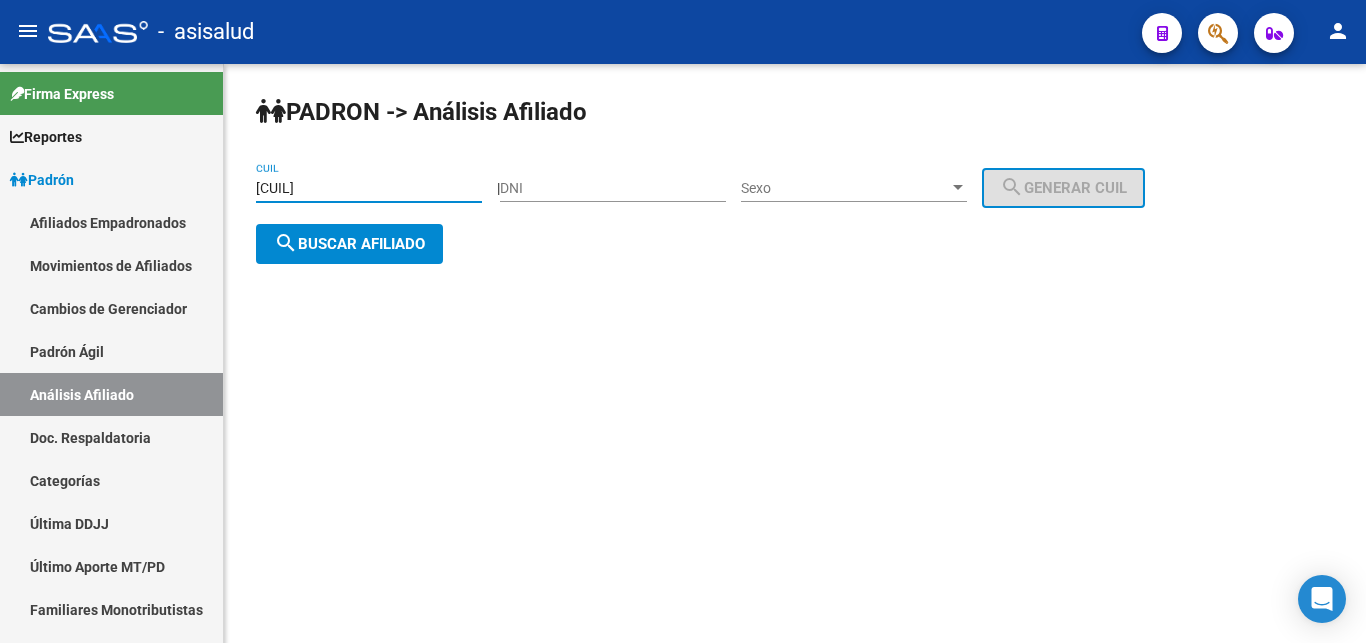 drag, startPoint x: 258, startPoint y: 187, endPoint x: 349, endPoint y: 189, distance: 91.02197 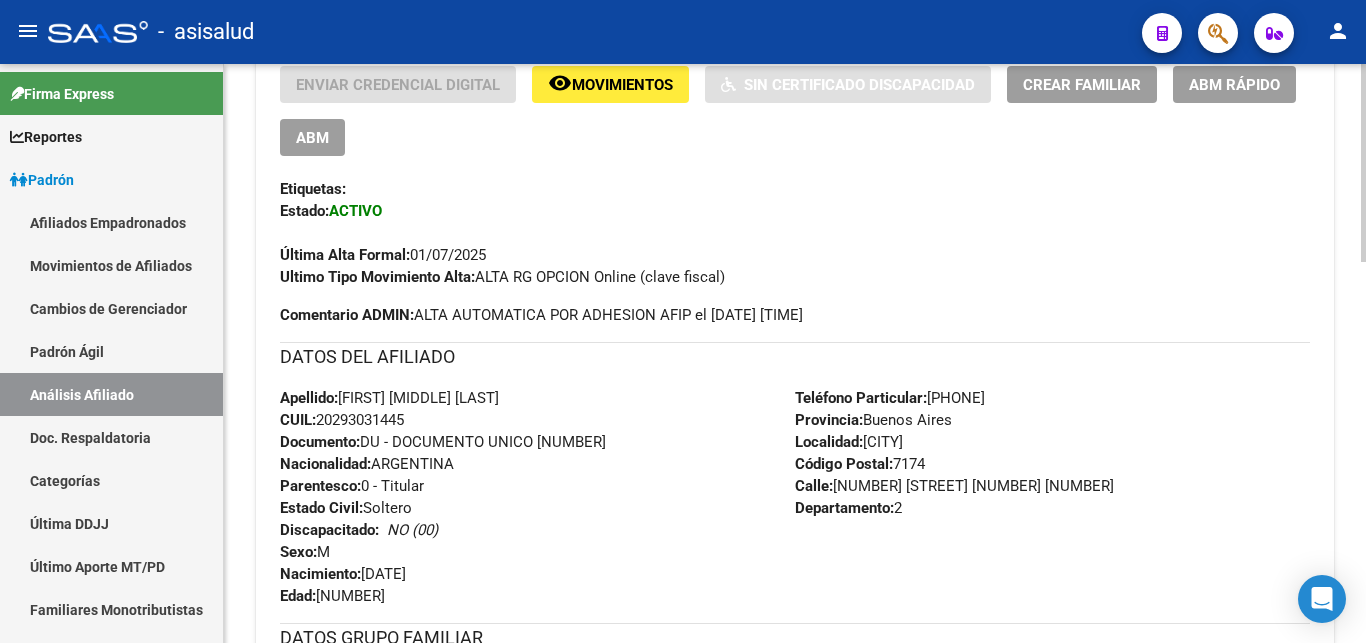 scroll, scrollTop: 408, scrollLeft: 0, axis: vertical 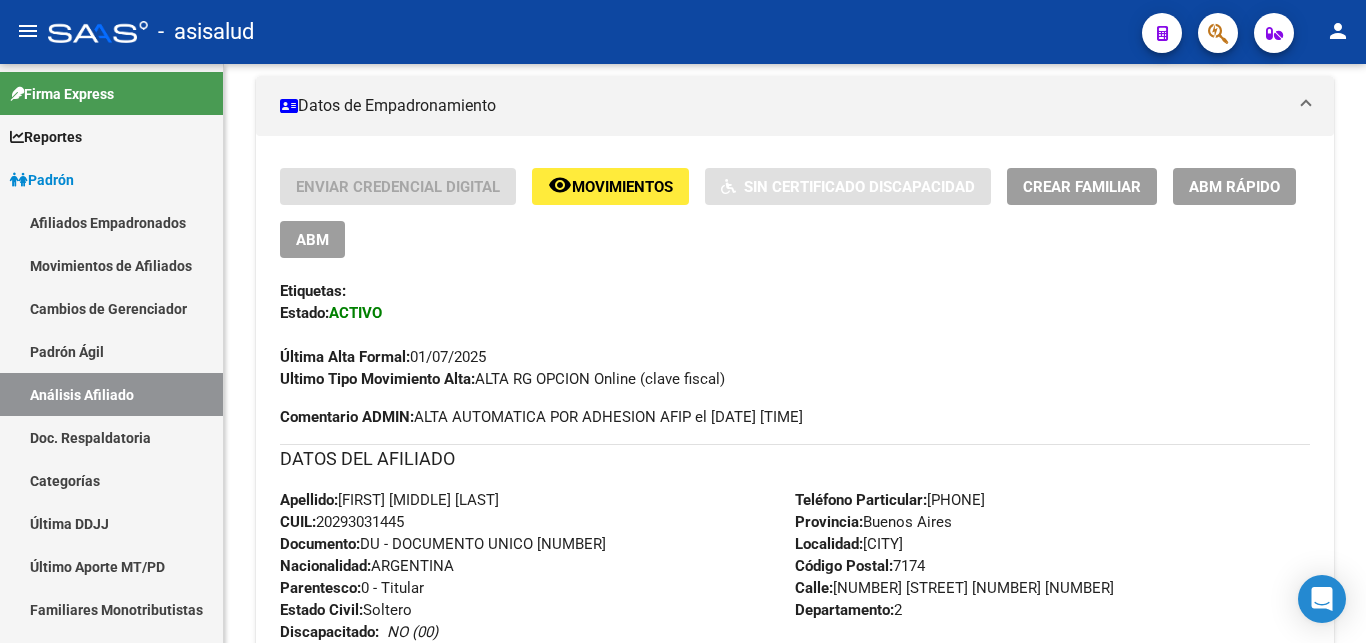 click on "Crear Familiar" at bounding box center (1082, 187) 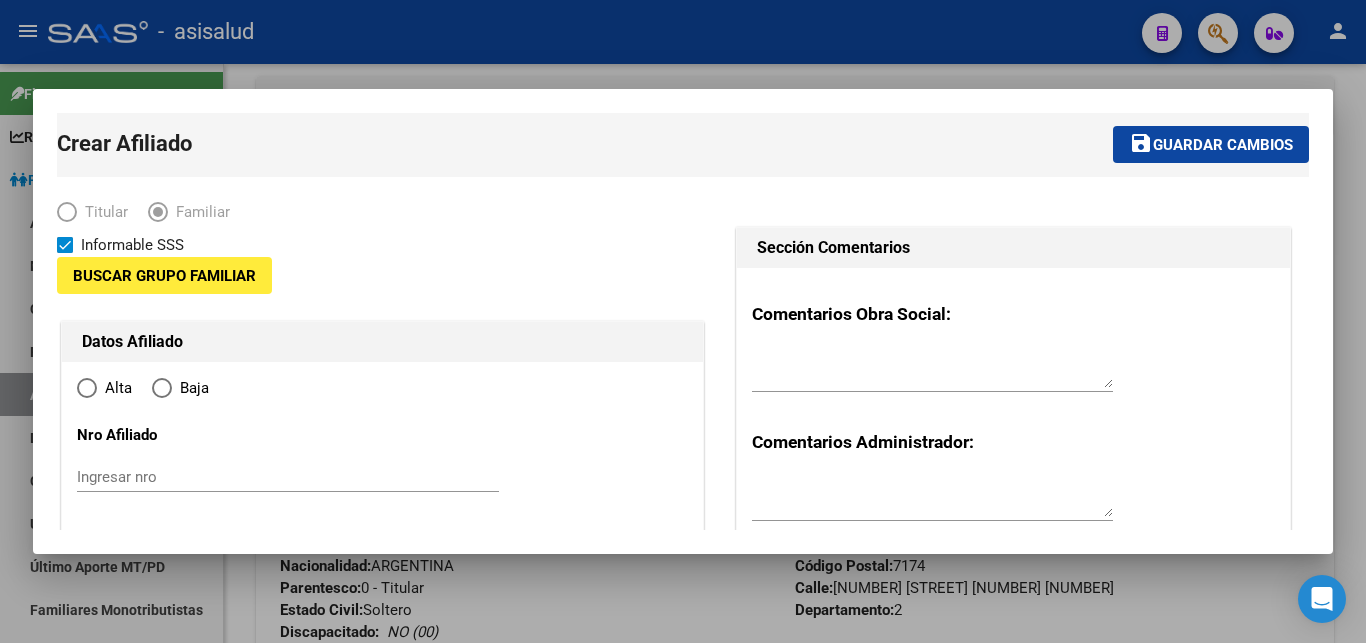 type on "30-57517012-5" 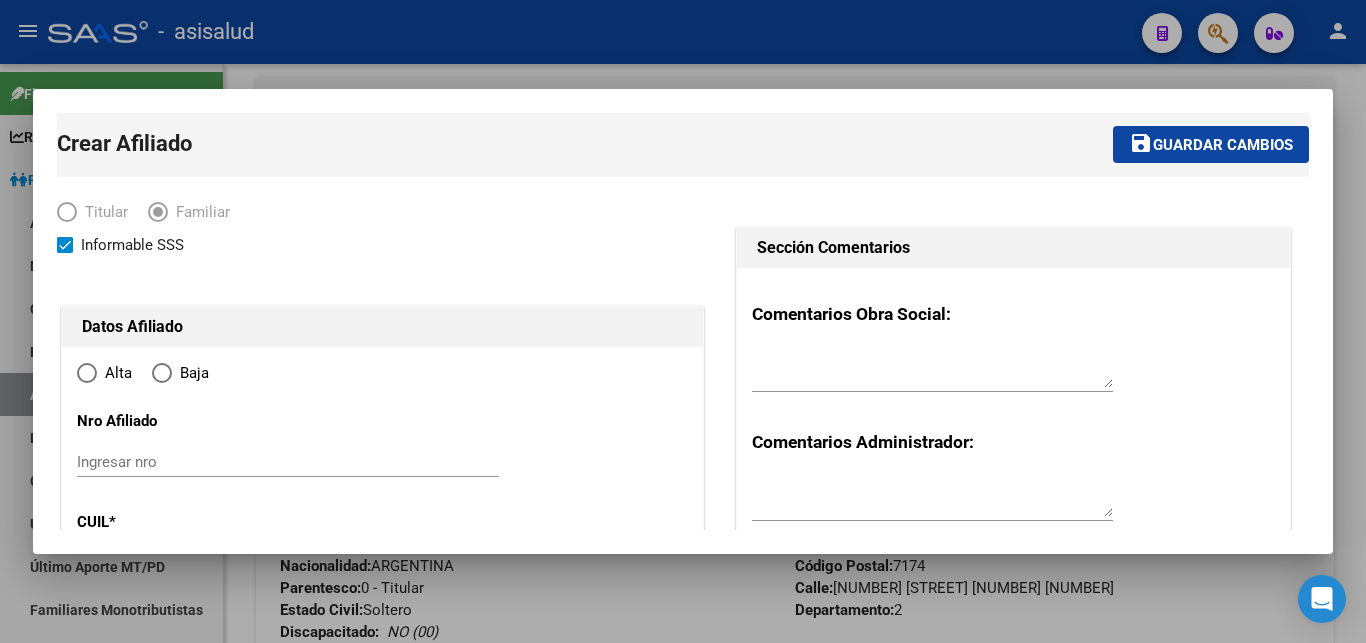 type on "CORONEL VIDAL" 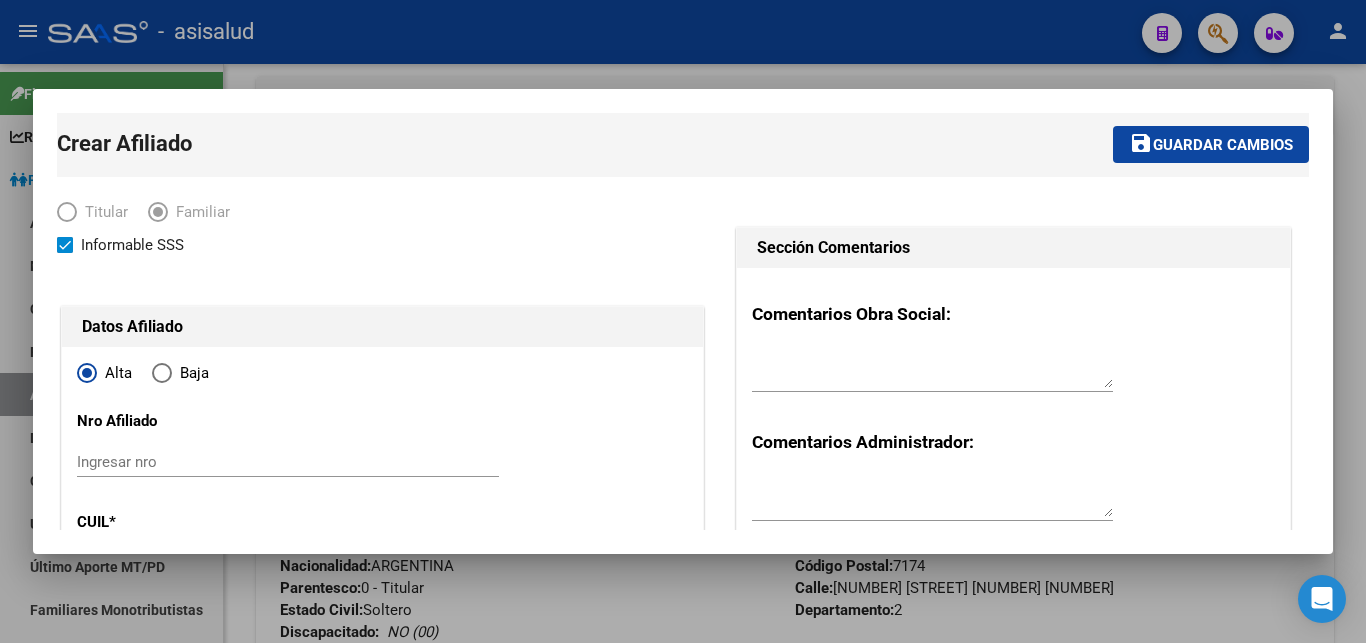 type on "30-57517012-5" 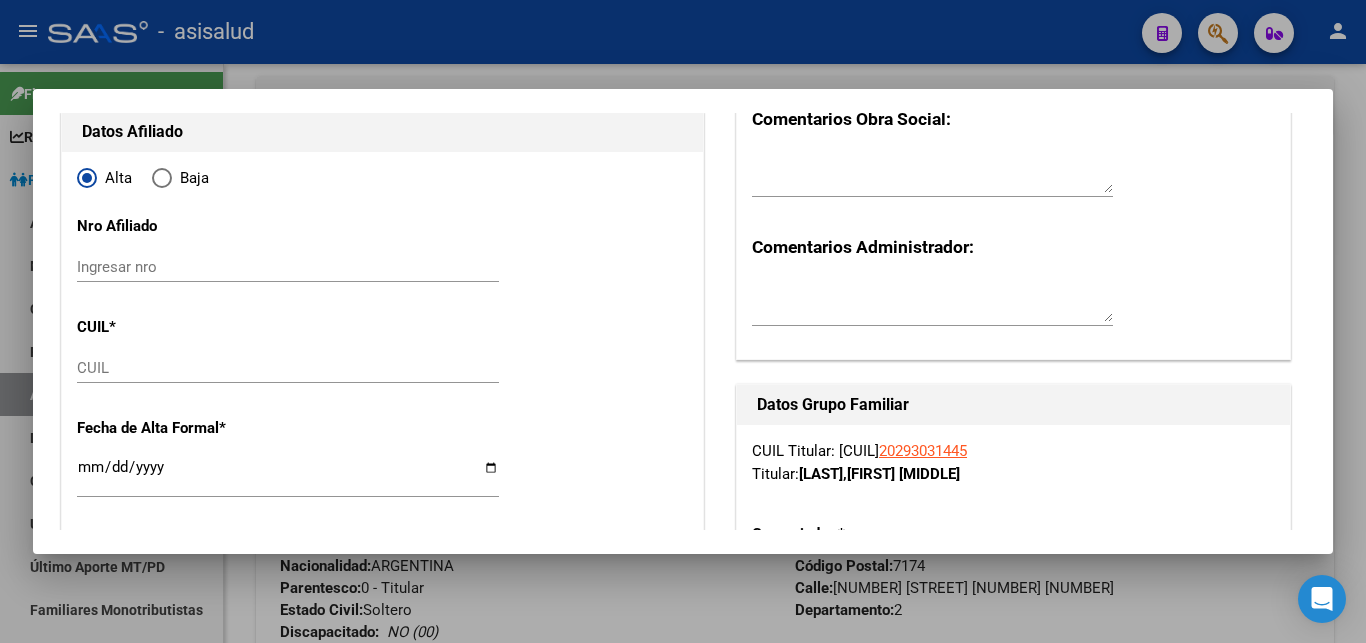 scroll, scrollTop: 216, scrollLeft: 0, axis: vertical 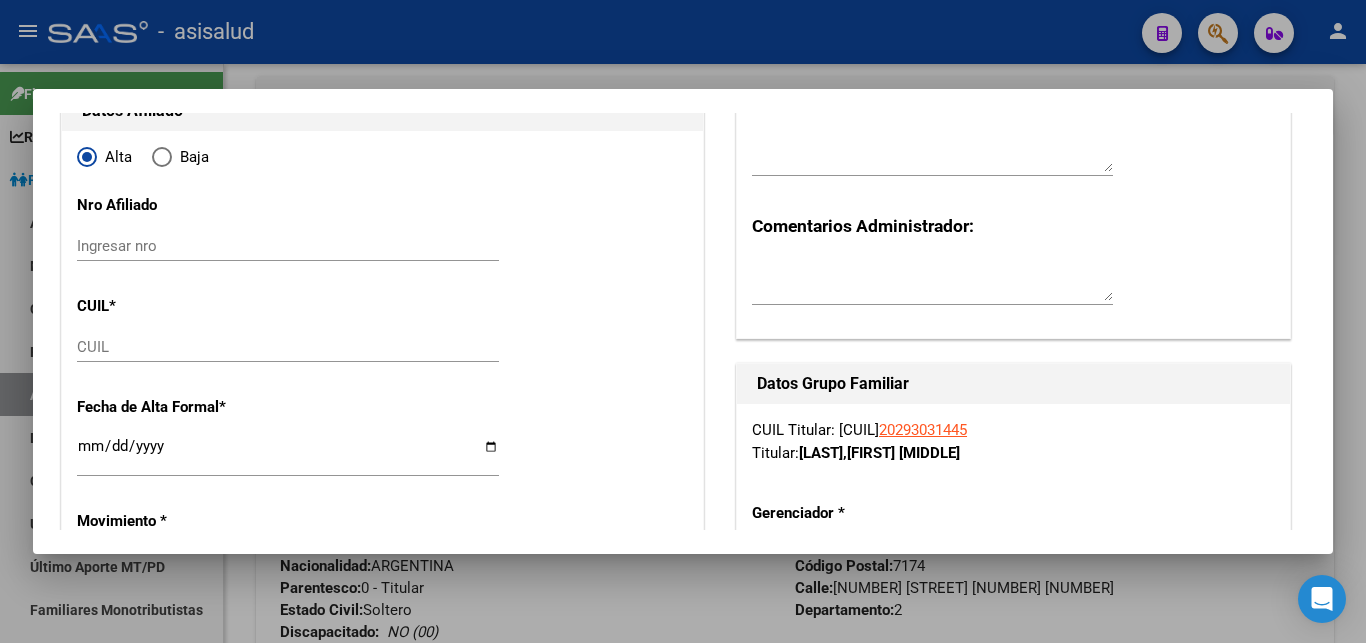 click on "CUIL" at bounding box center (288, 347) 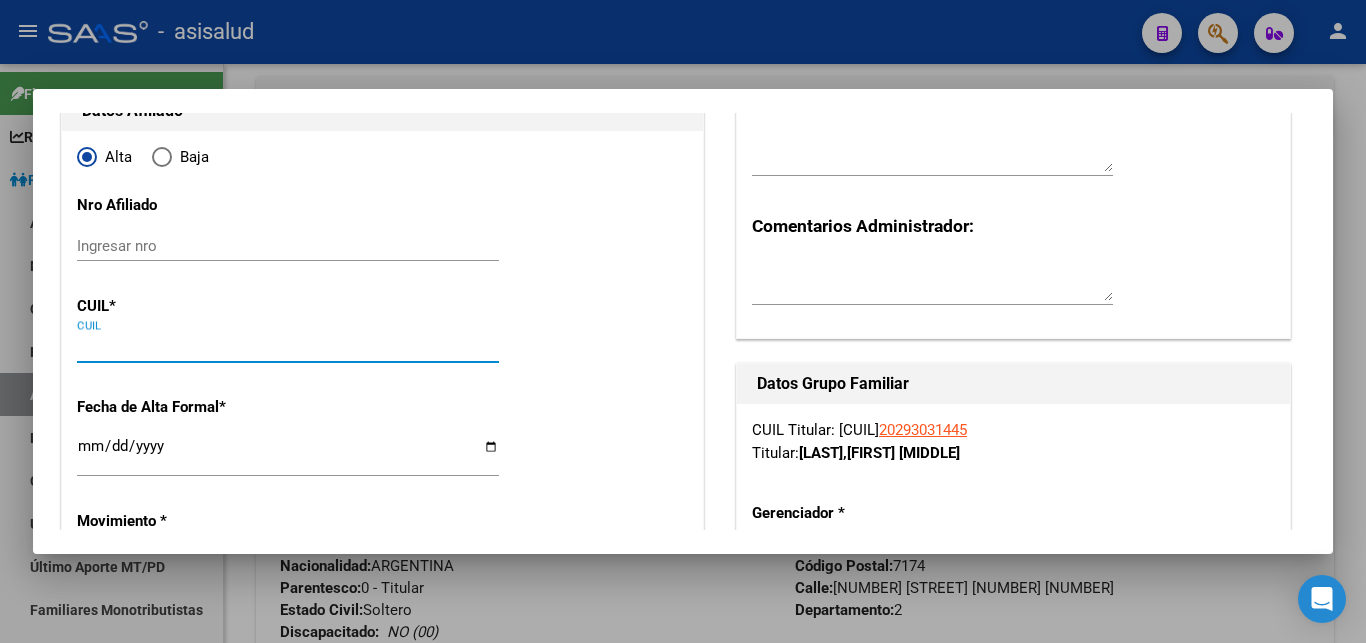 paste on "27-34648618-5" 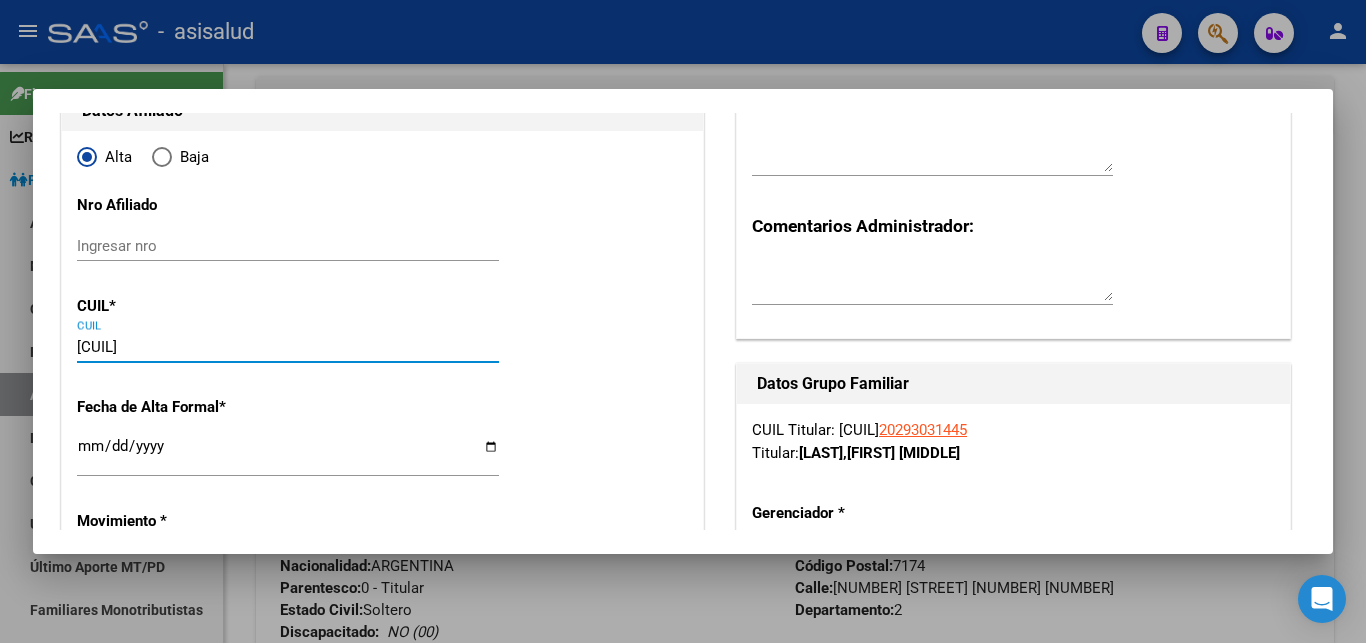 type on "34648618" 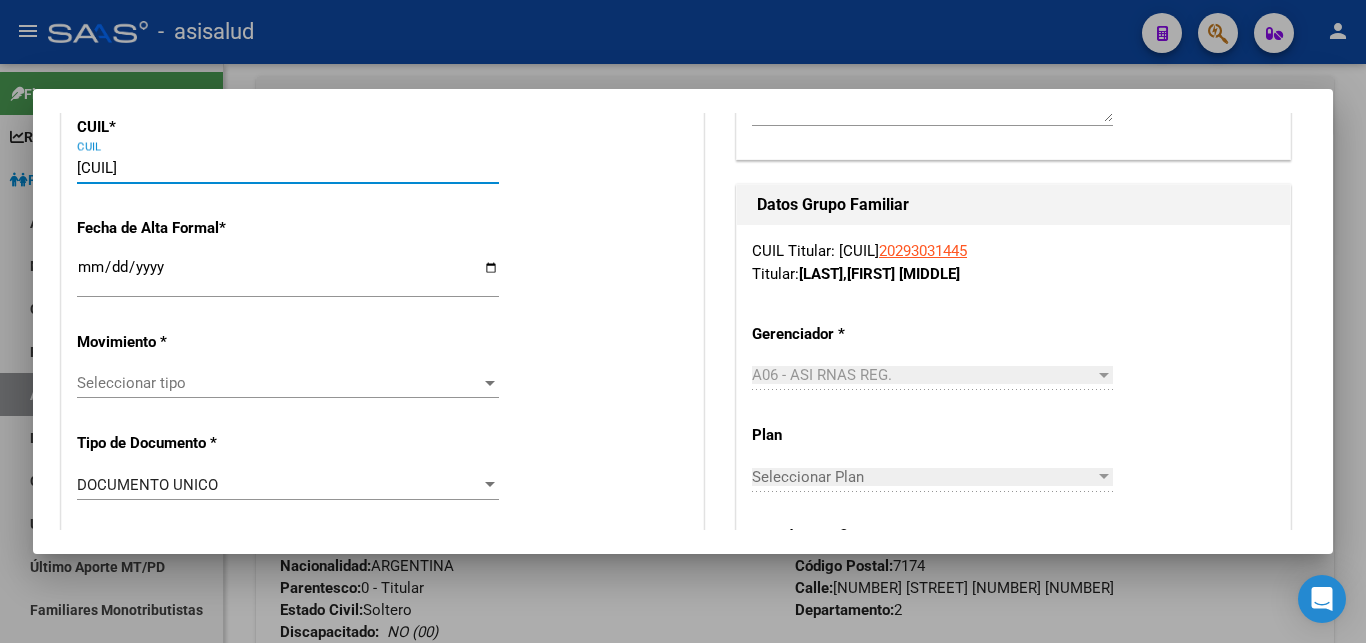scroll, scrollTop: 432, scrollLeft: 0, axis: vertical 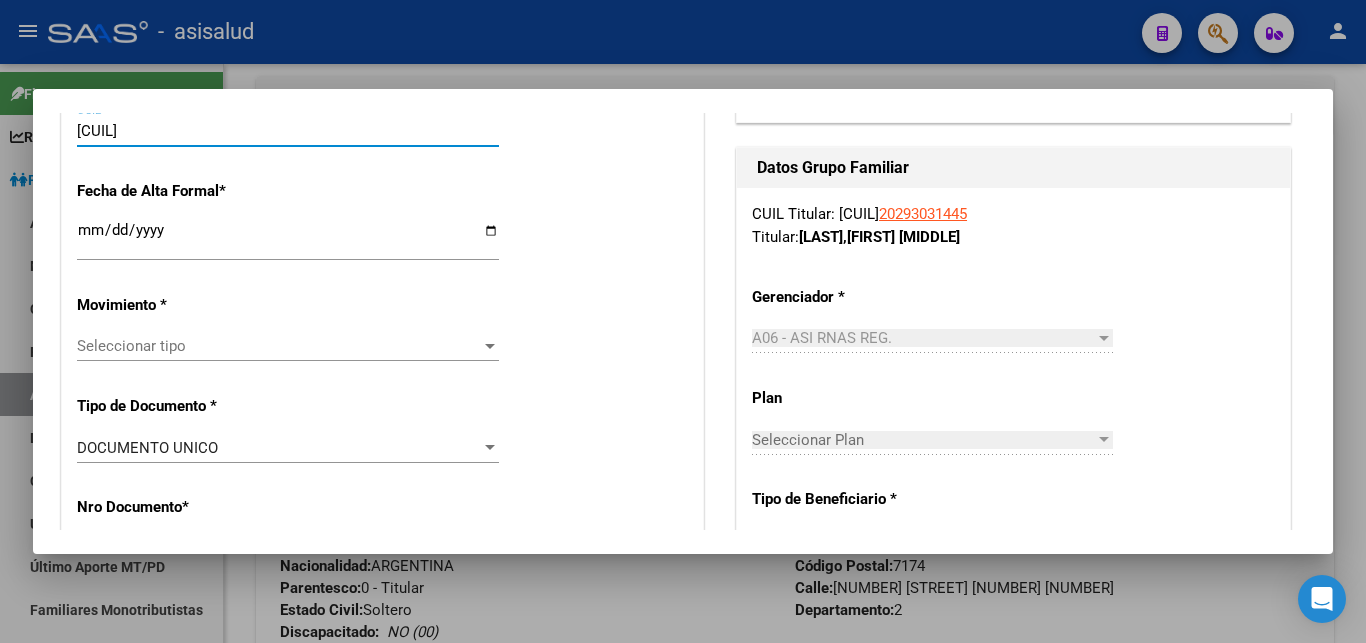 type on "27-34648618-5" 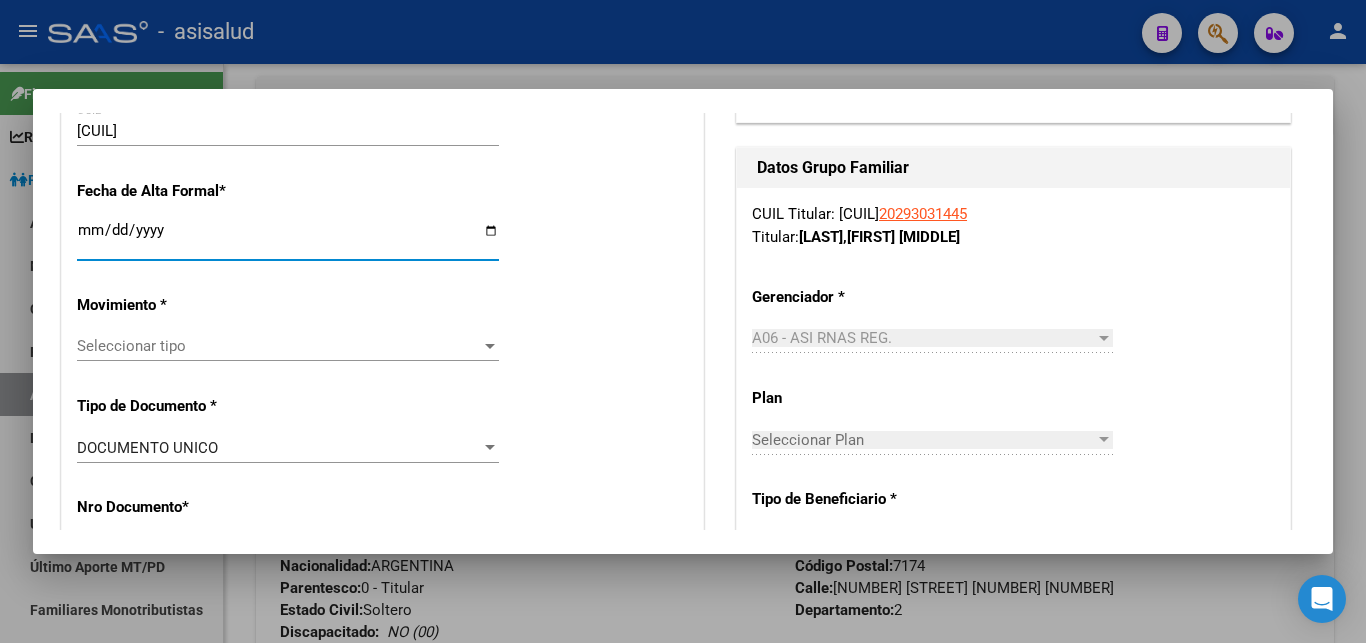type on "2025-08-01" 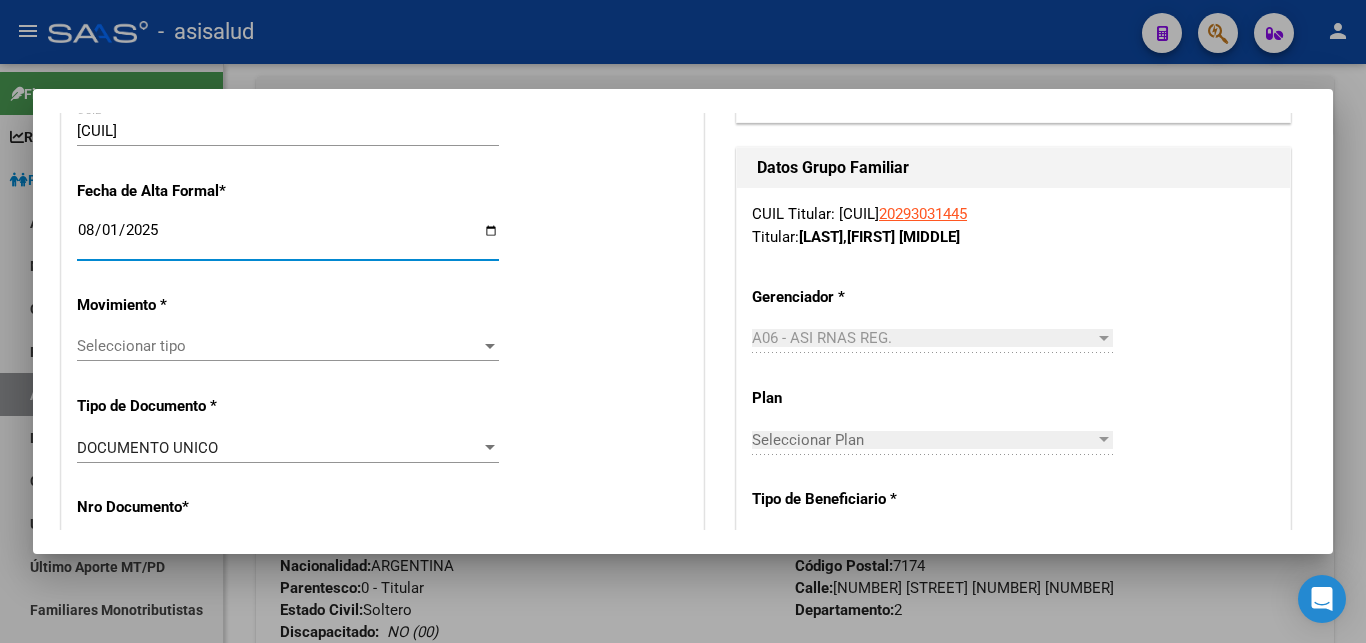 click on "save Guardar cambios" at bounding box center (1211, -288) 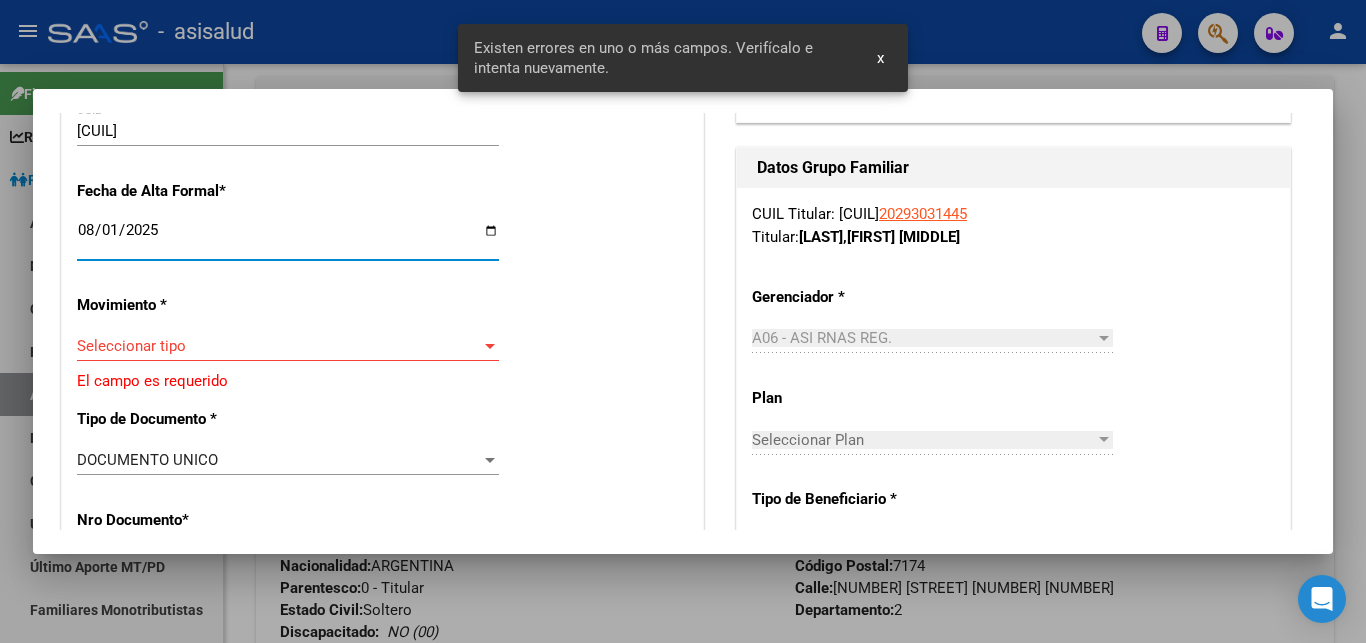 click at bounding box center [490, 346] 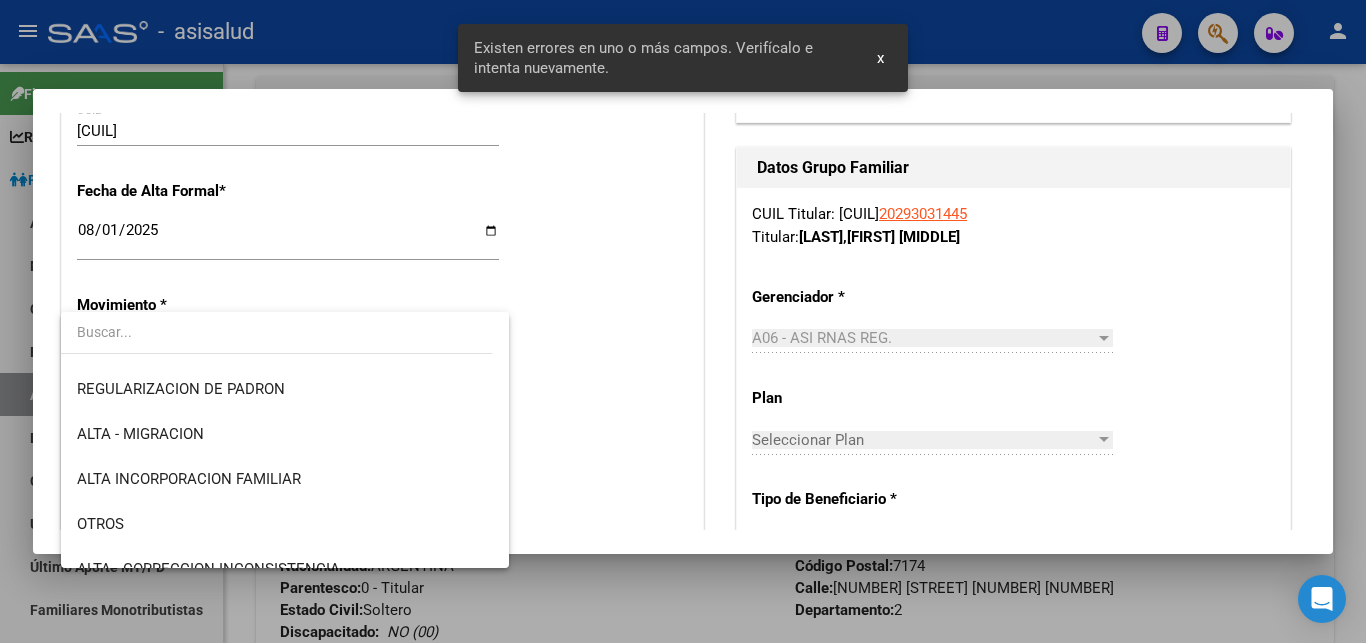scroll, scrollTop: 216, scrollLeft: 0, axis: vertical 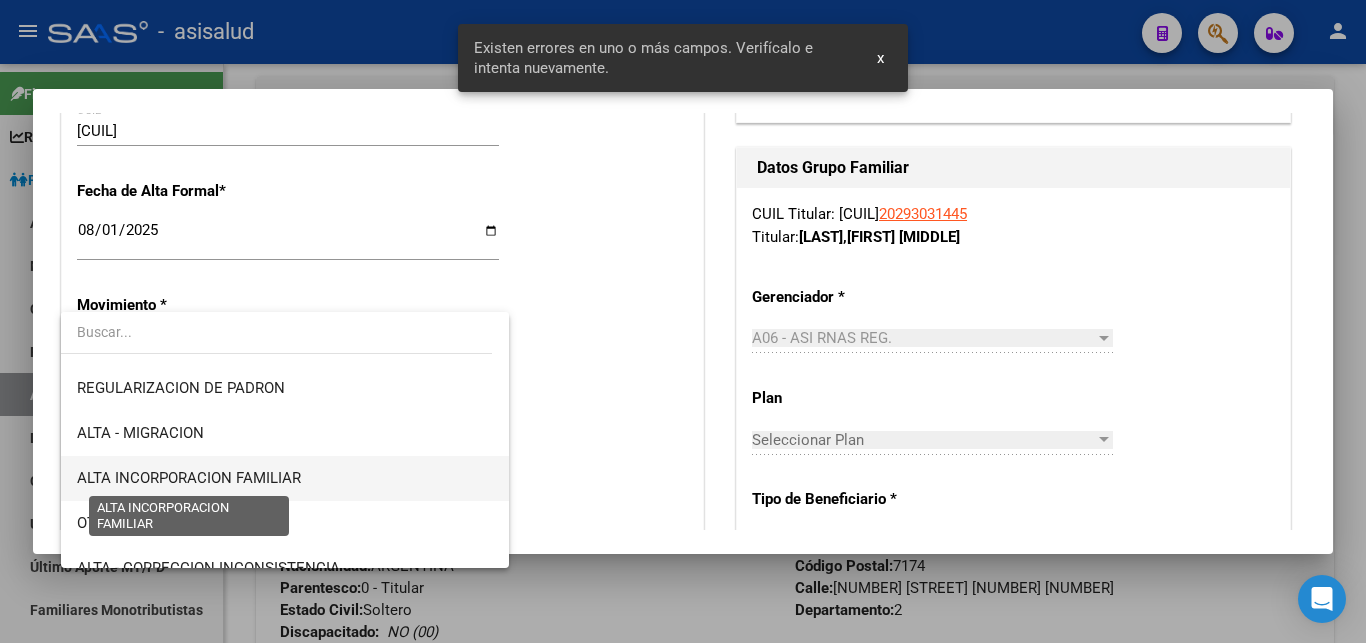 click on "ALTA INCORPORACION FAMILIAR" at bounding box center [189, 478] 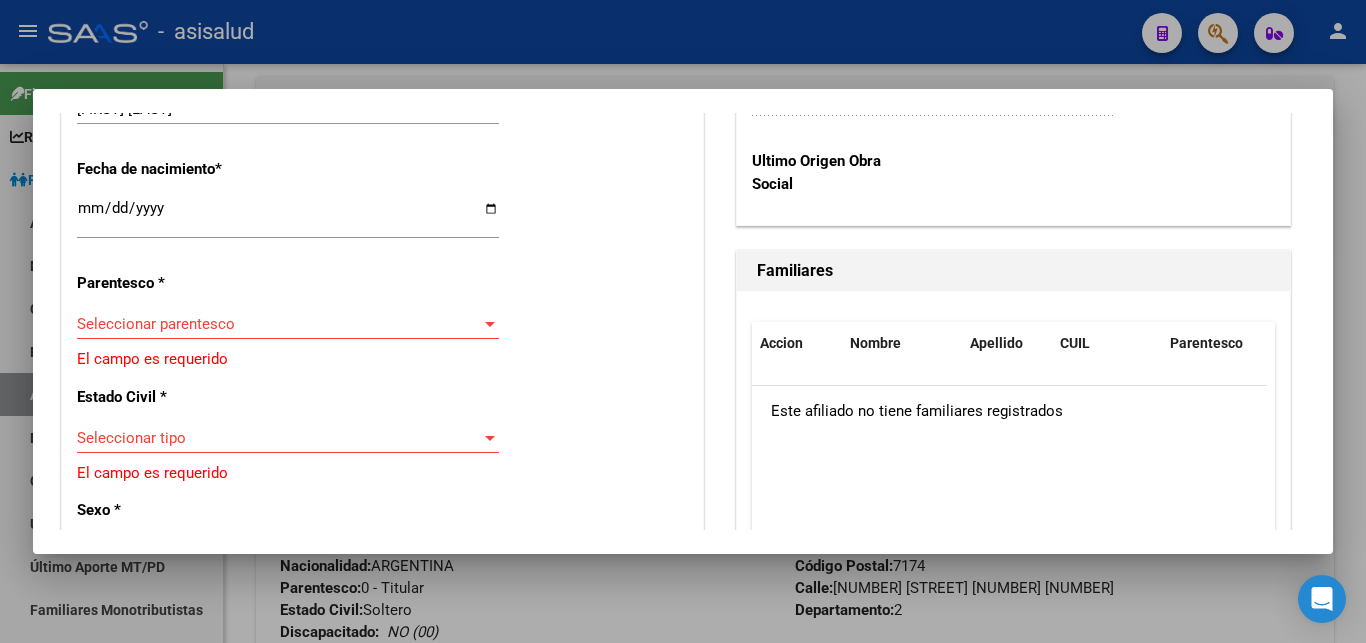 scroll, scrollTop: 1080, scrollLeft: 0, axis: vertical 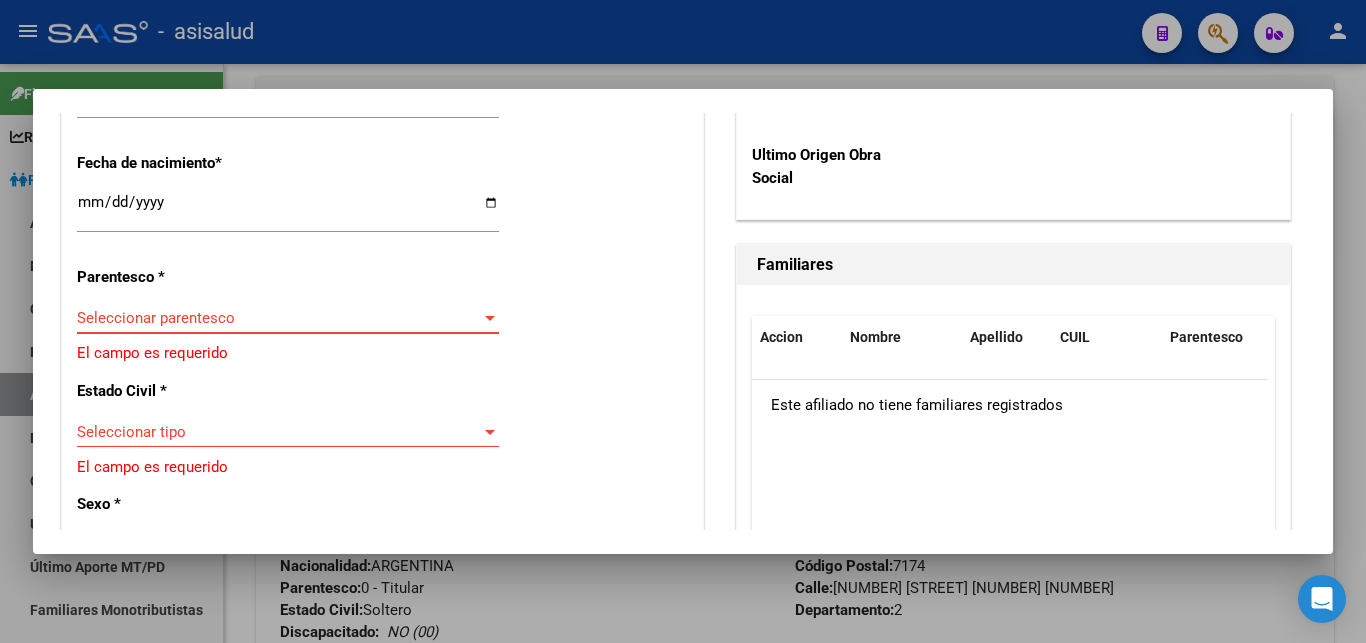 click at bounding box center [490, 318] 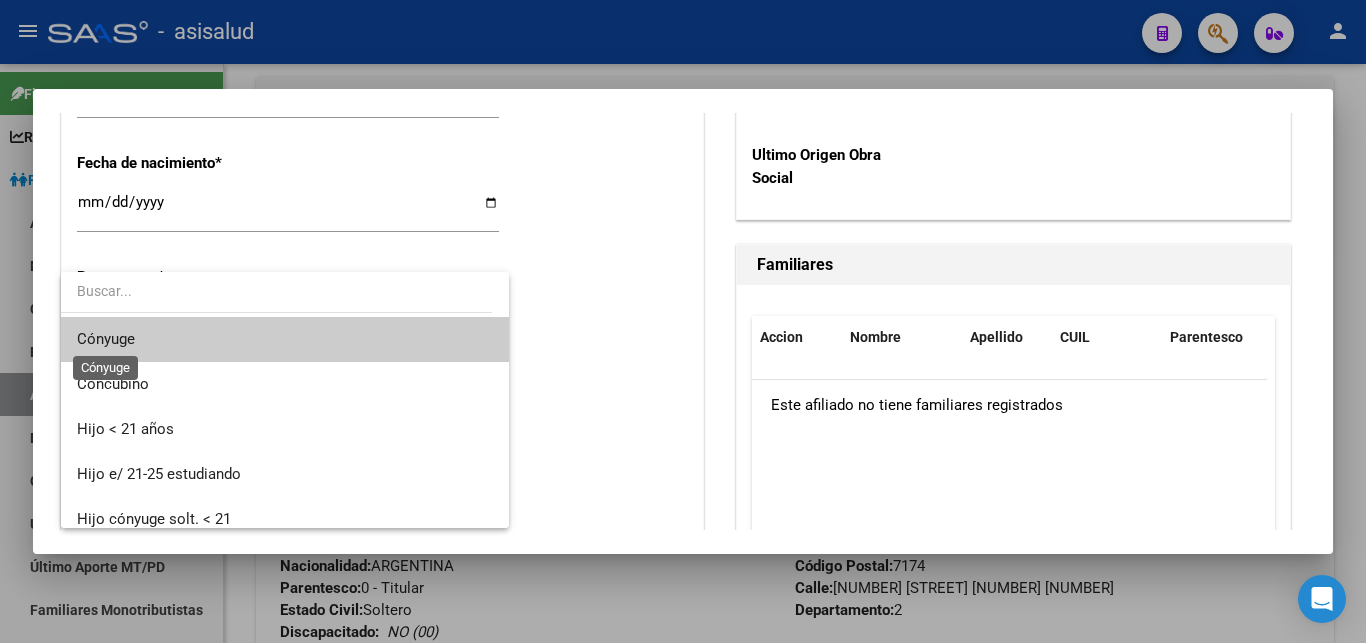 click on "Cónyuge" at bounding box center (106, 339) 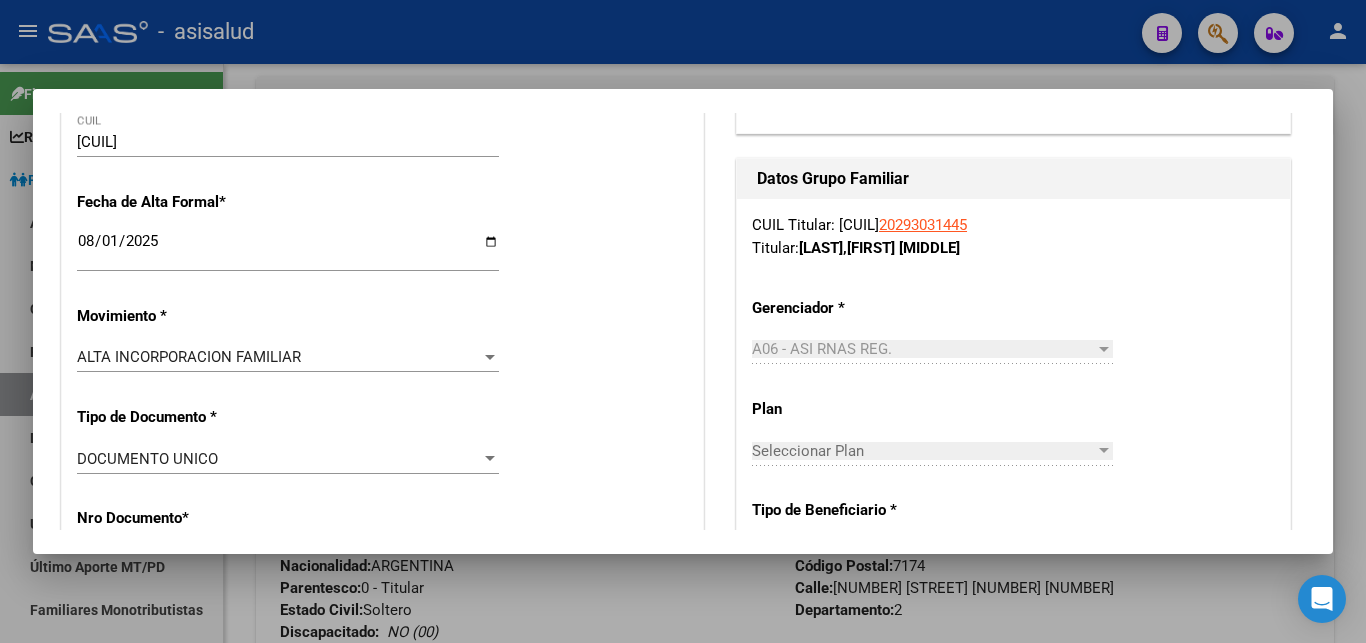 scroll, scrollTop: 0, scrollLeft: 0, axis: both 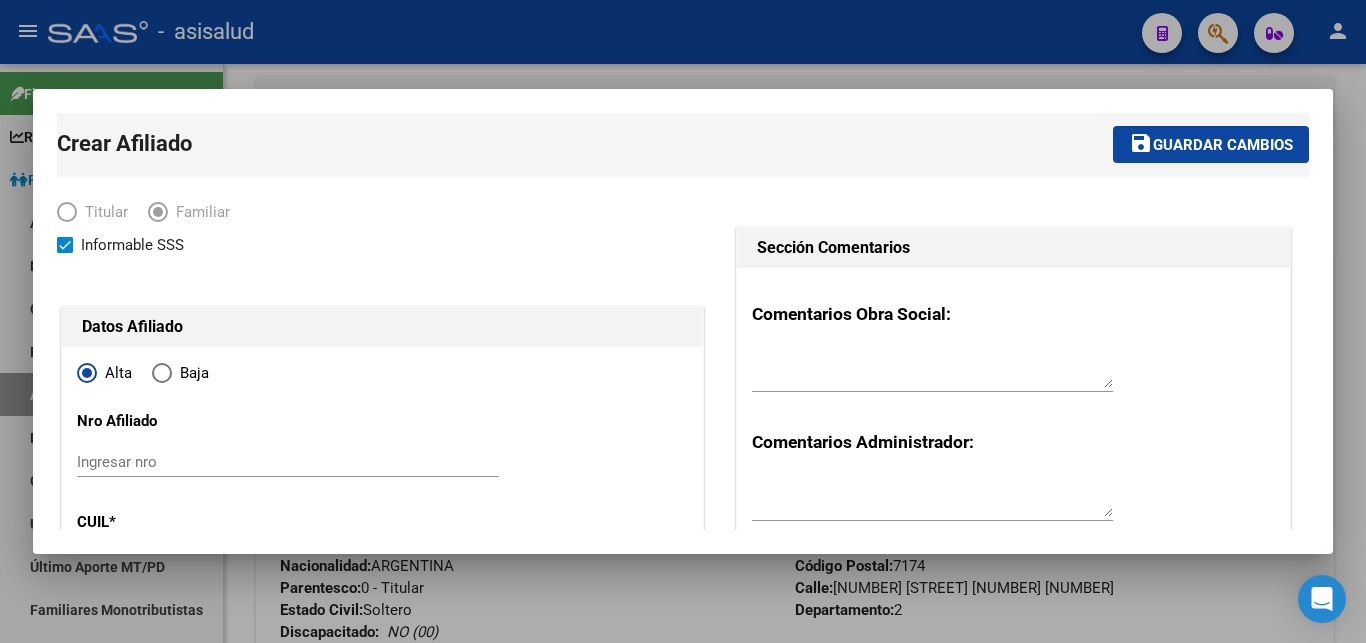 click on "Guardar cambios" at bounding box center [1223, 145] 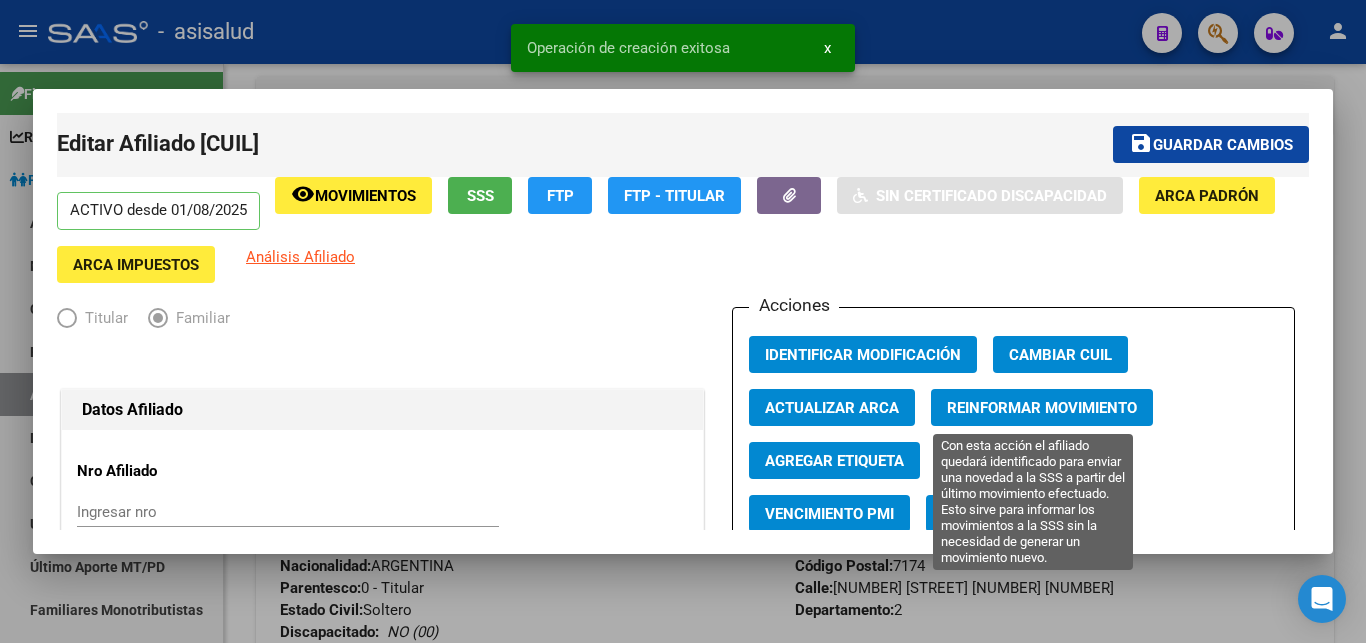 click on "Reinformar Movimiento" 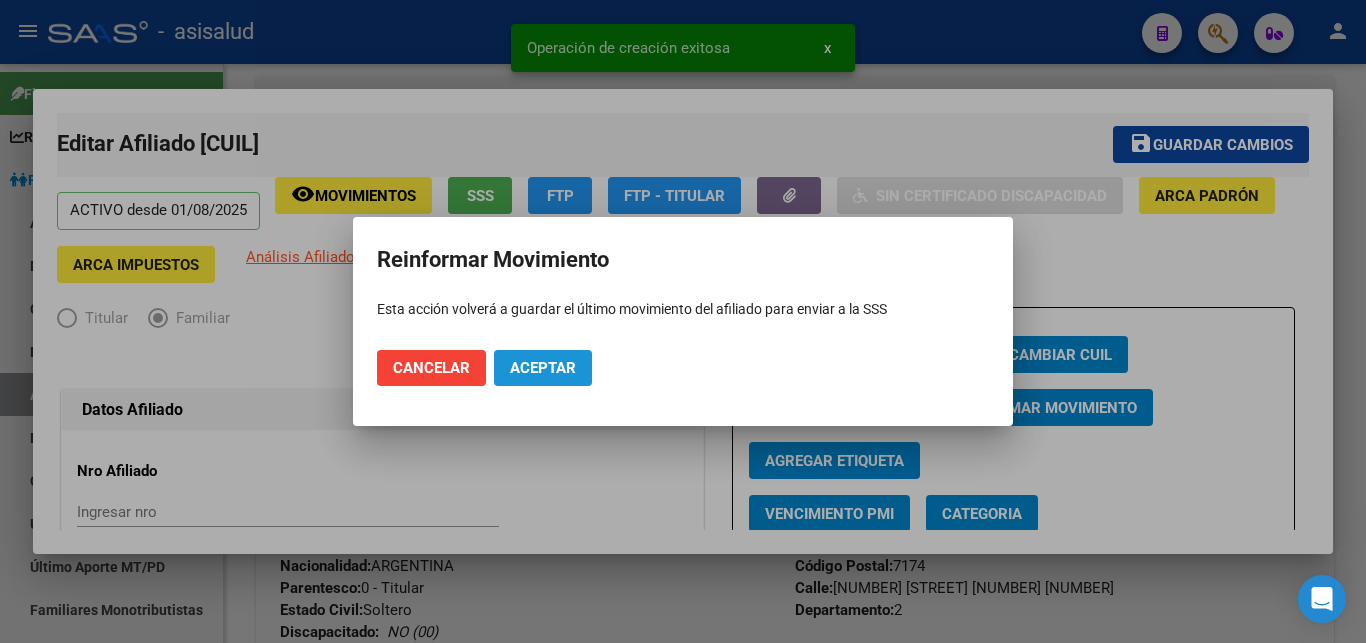 click on "Aceptar" at bounding box center [543, 368] 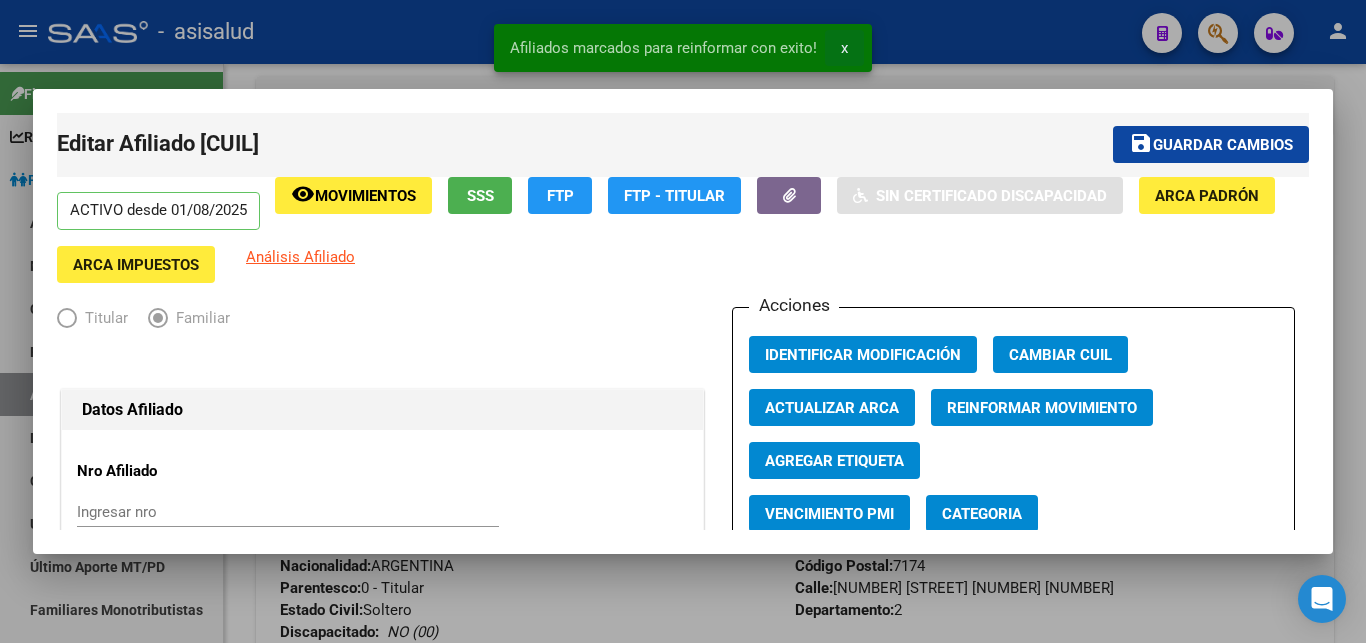 click on "x" at bounding box center [844, 48] 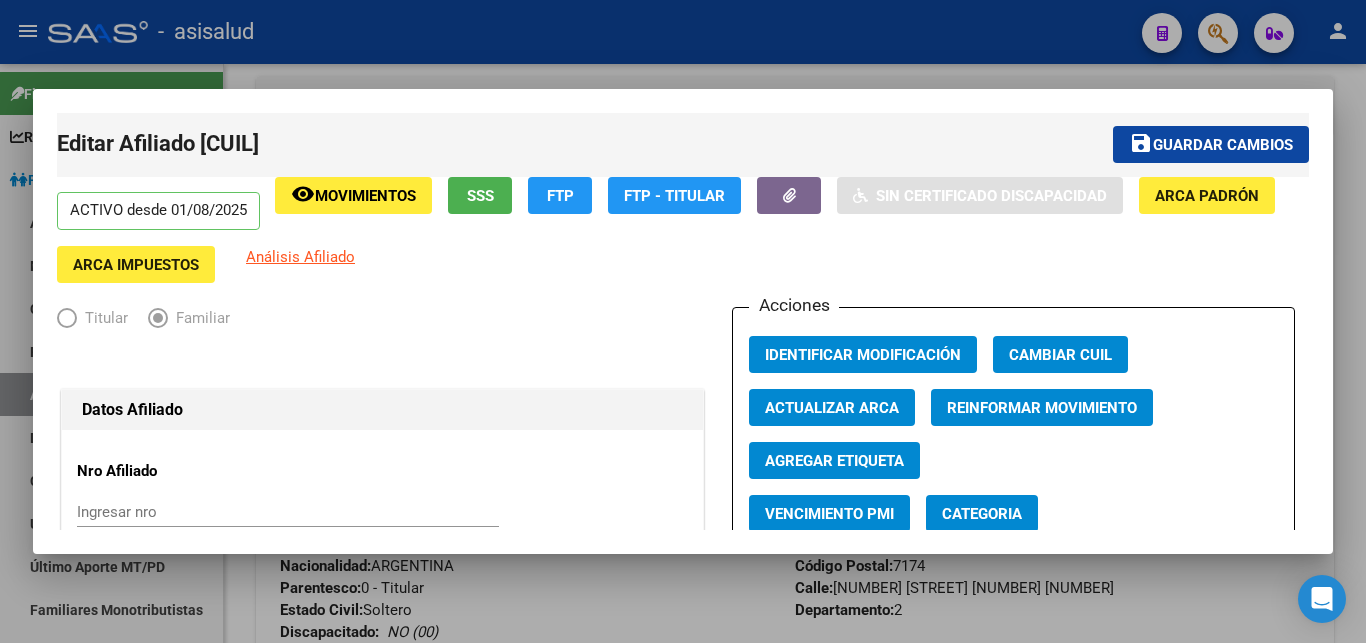 click at bounding box center (683, 321) 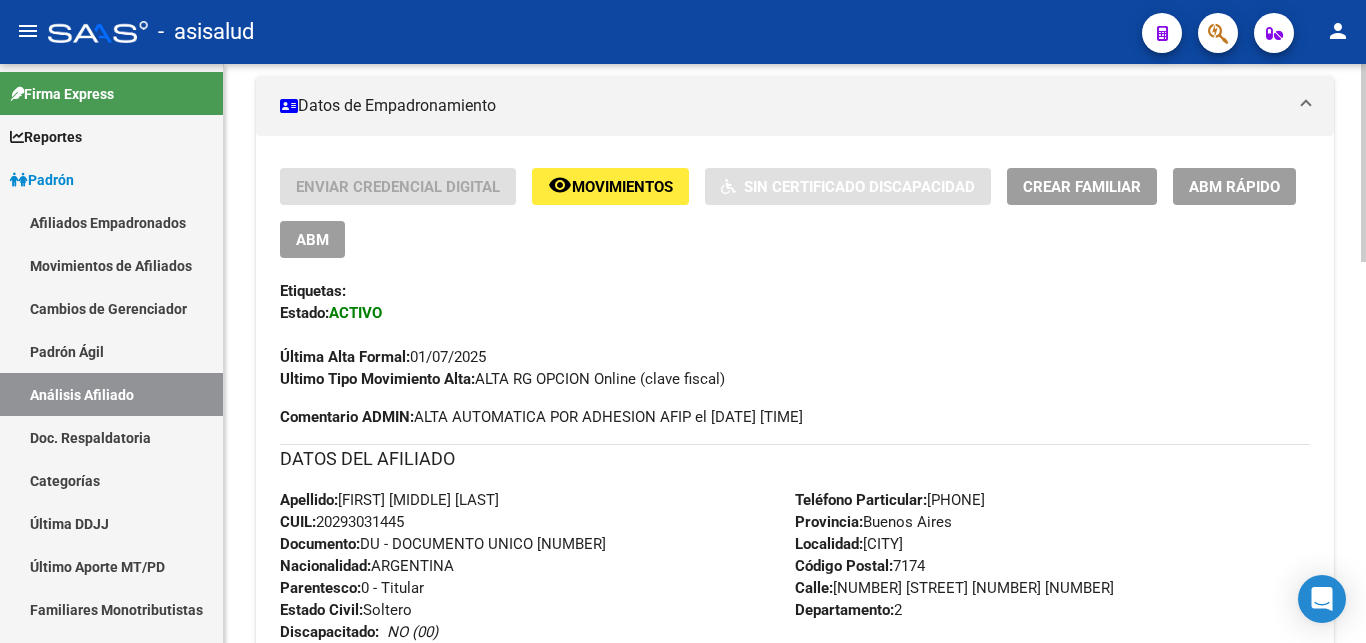 scroll, scrollTop: 0, scrollLeft: 0, axis: both 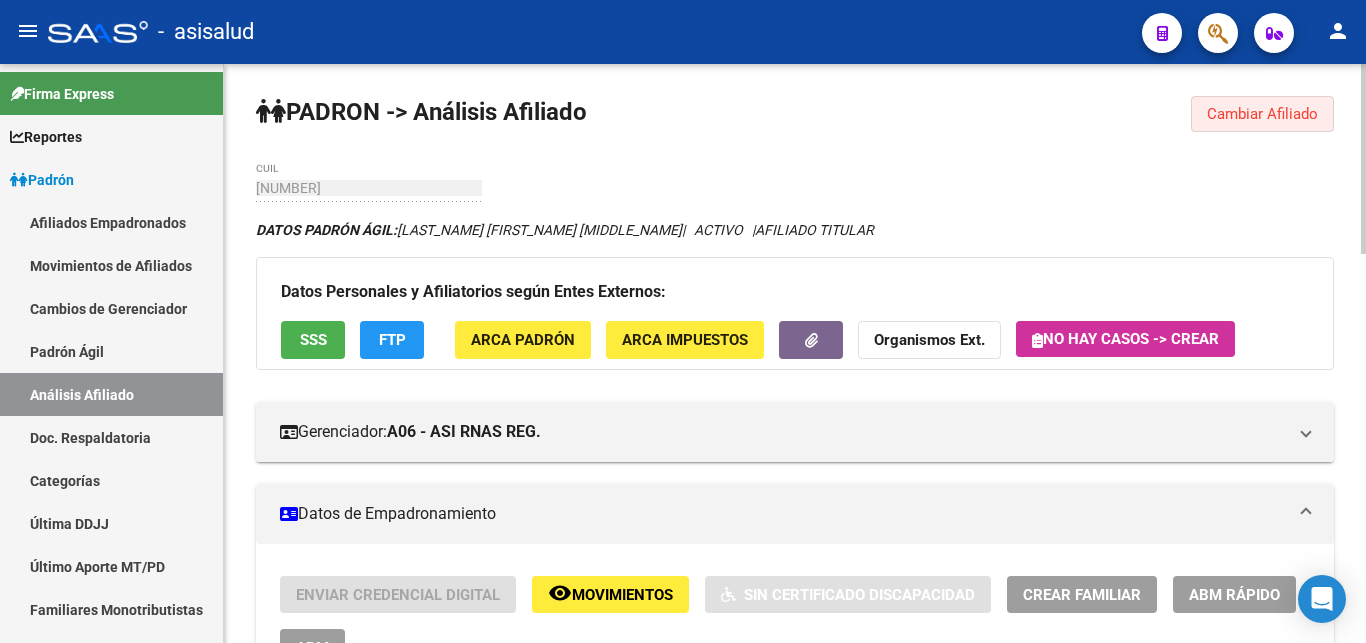 click on "Cambiar Afiliado" 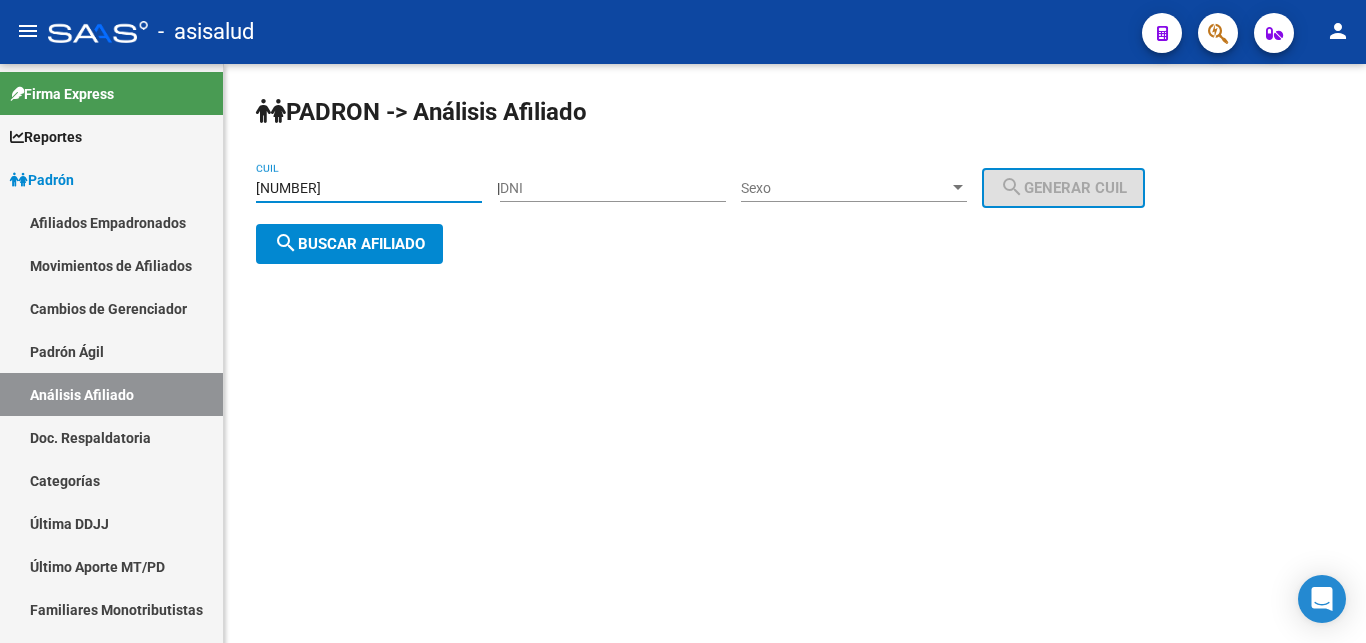 drag, startPoint x: 259, startPoint y: 185, endPoint x: 367, endPoint y: 185, distance: 108 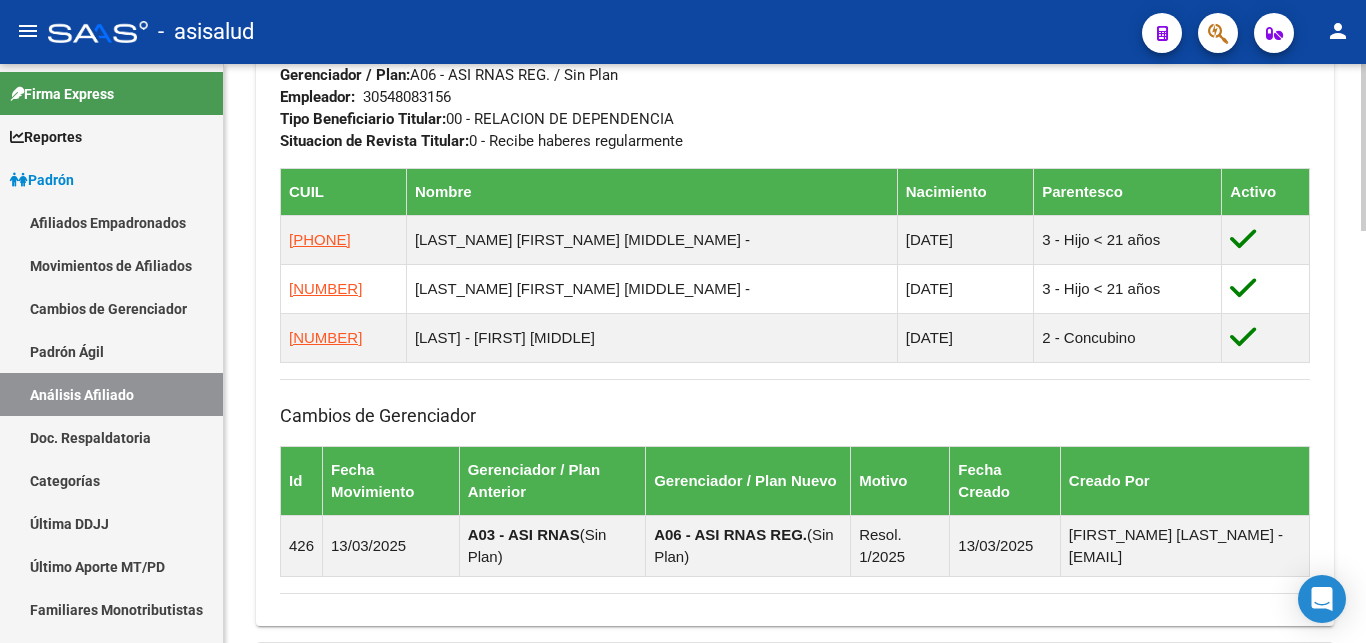 scroll, scrollTop: 1224, scrollLeft: 0, axis: vertical 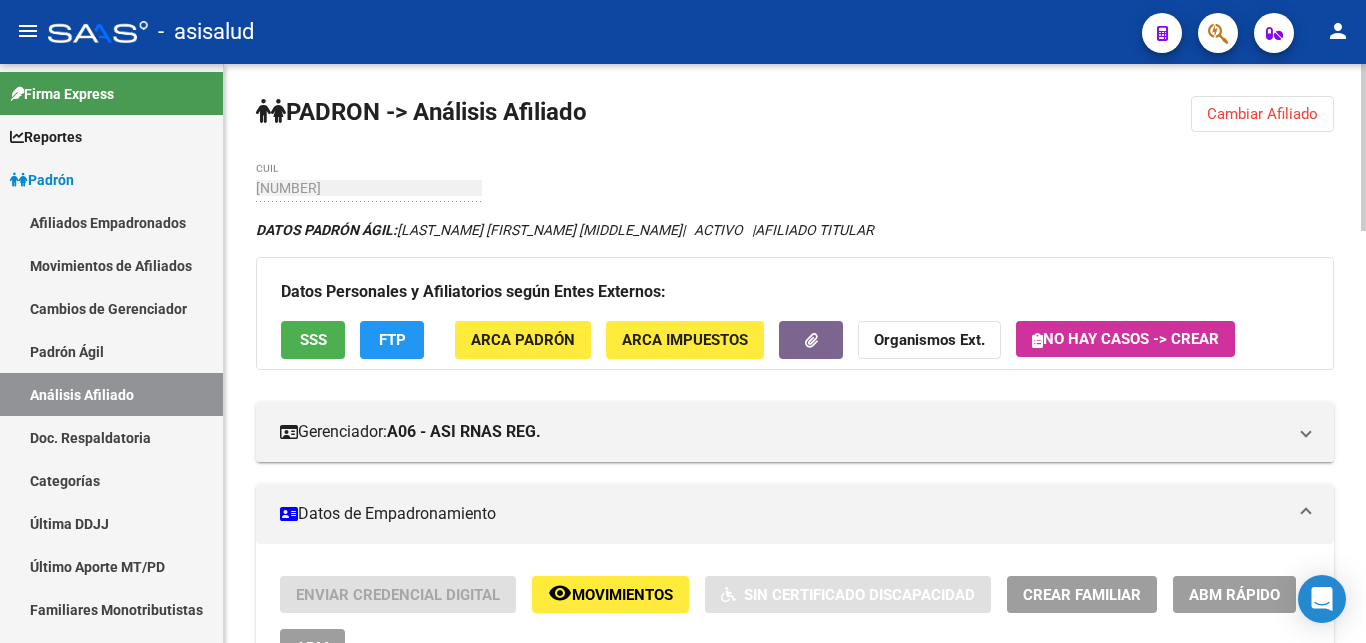 click on "Cambiar Afiliado" 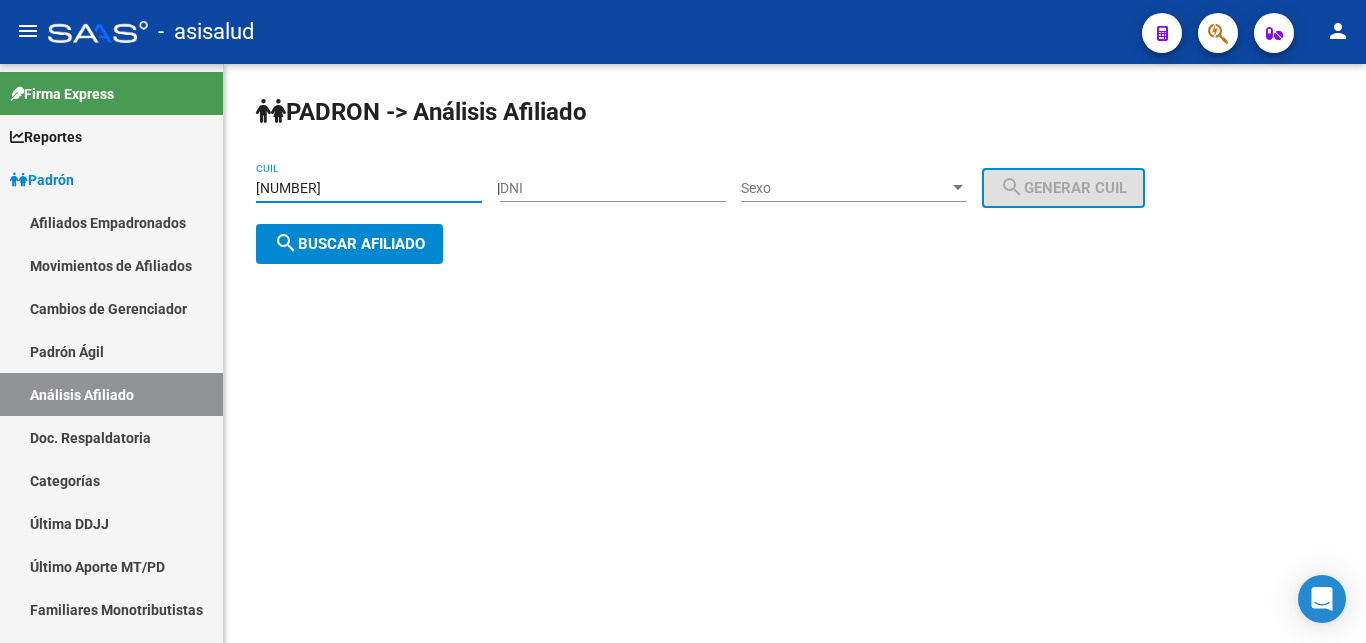 drag, startPoint x: 257, startPoint y: 184, endPoint x: 352, endPoint y: 184, distance: 95 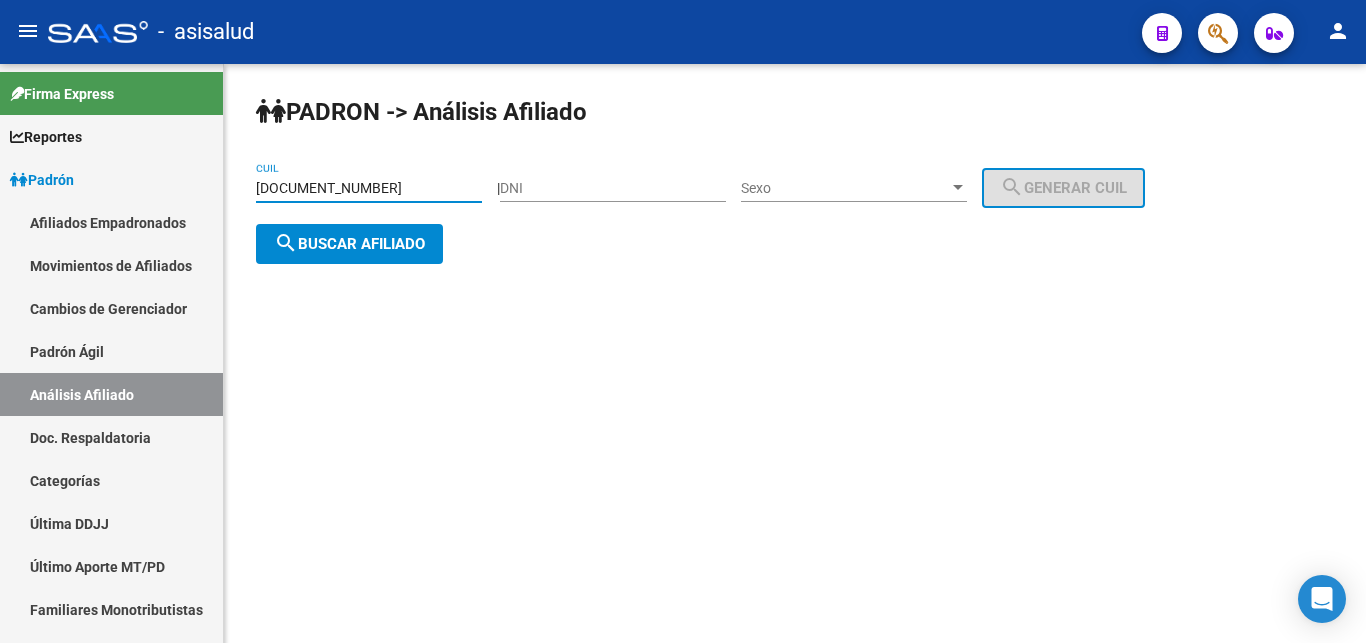type on "[CUIL]" 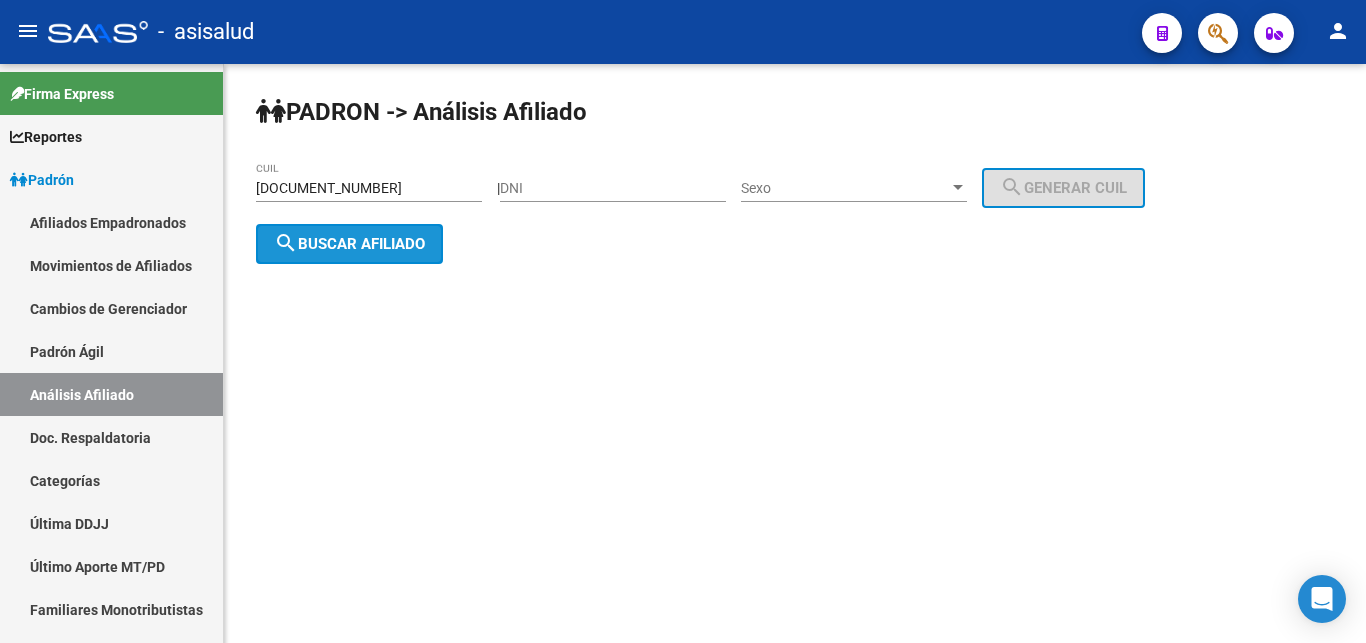 click on "search  Buscar afiliado" 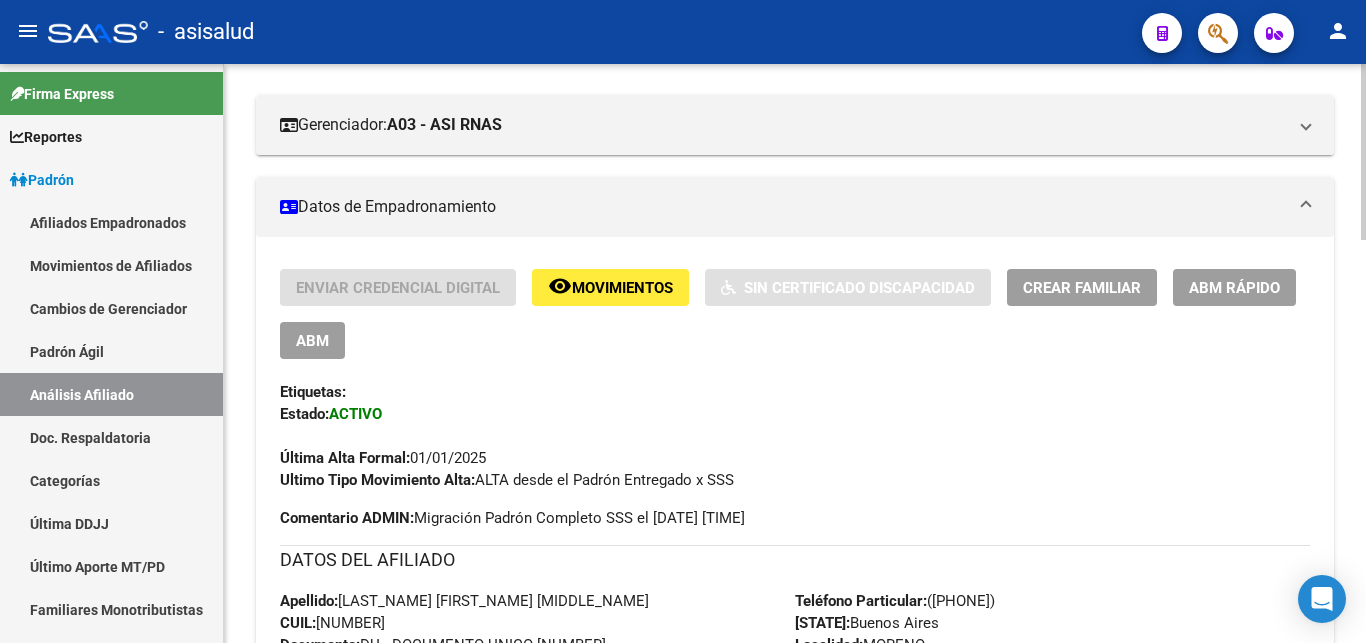 scroll, scrollTop: 204, scrollLeft: 0, axis: vertical 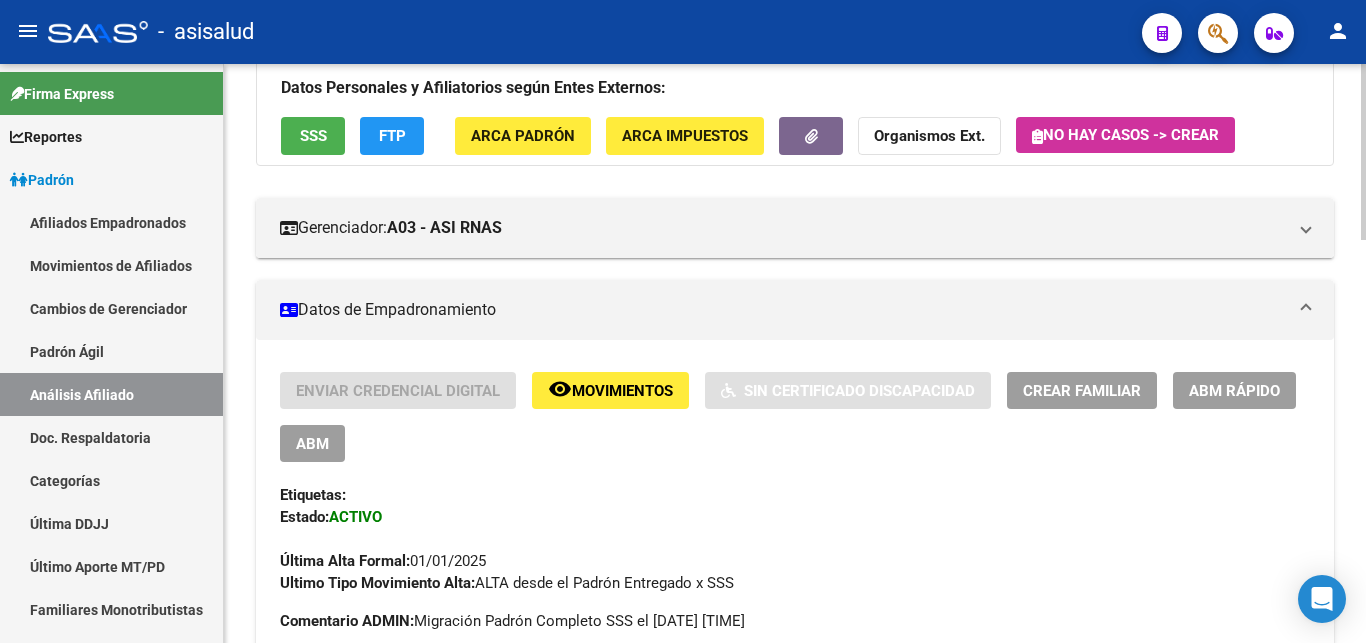 click on "Crear Familiar" at bounding box center [1082, 391] 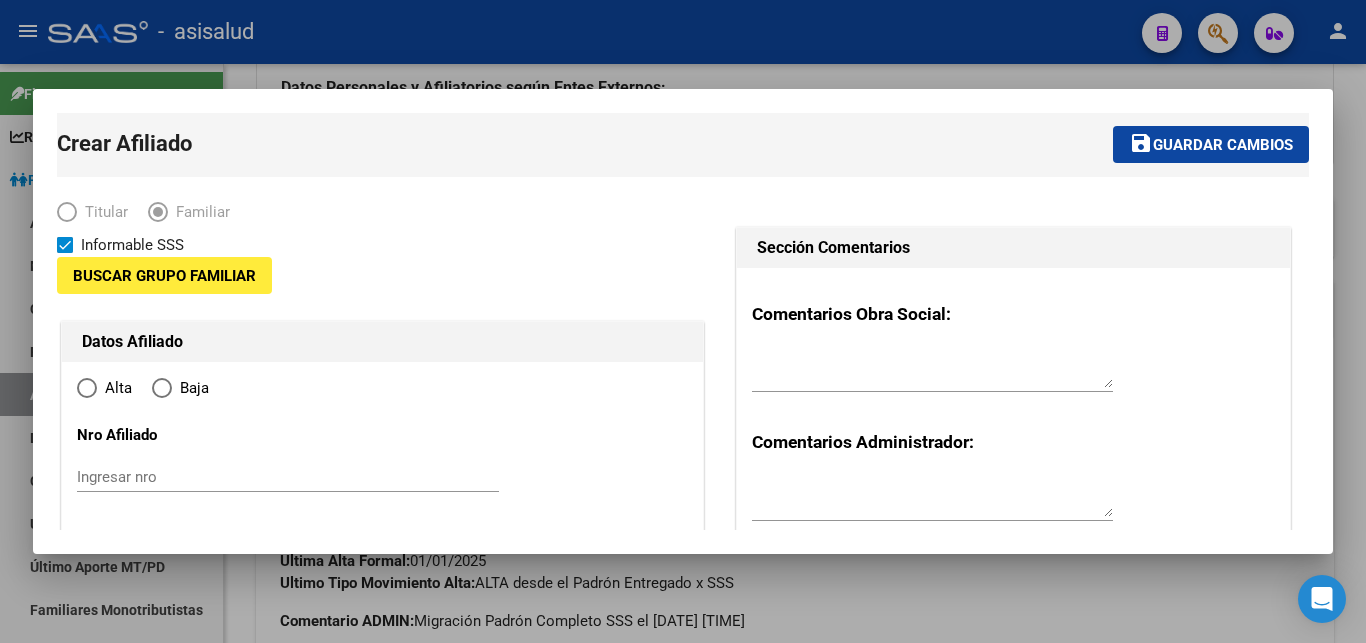type on "[SSN]" 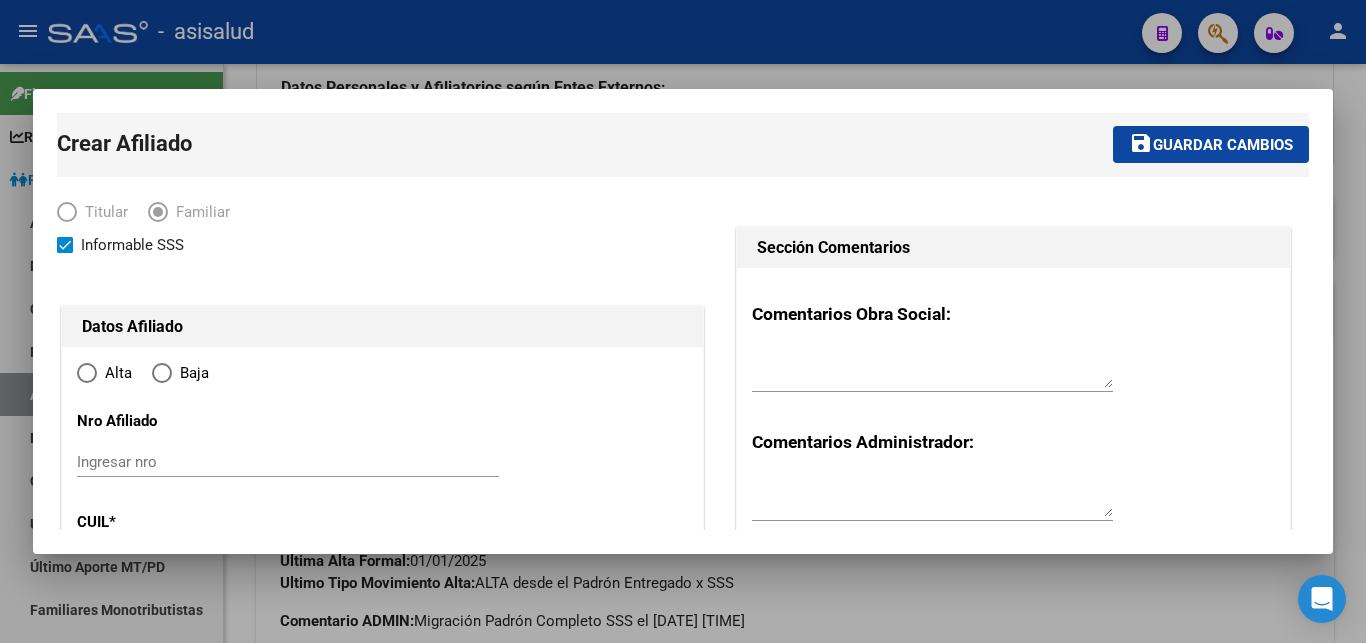 type on "MORENO" 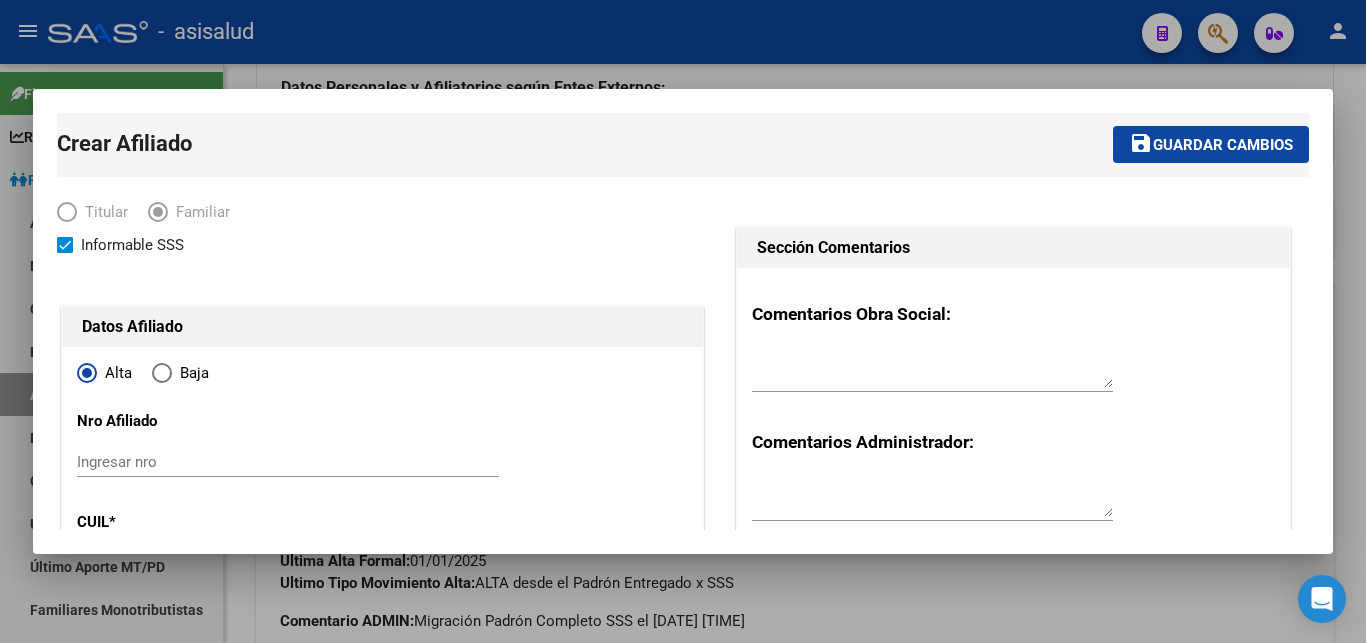 type on "[SSN]" 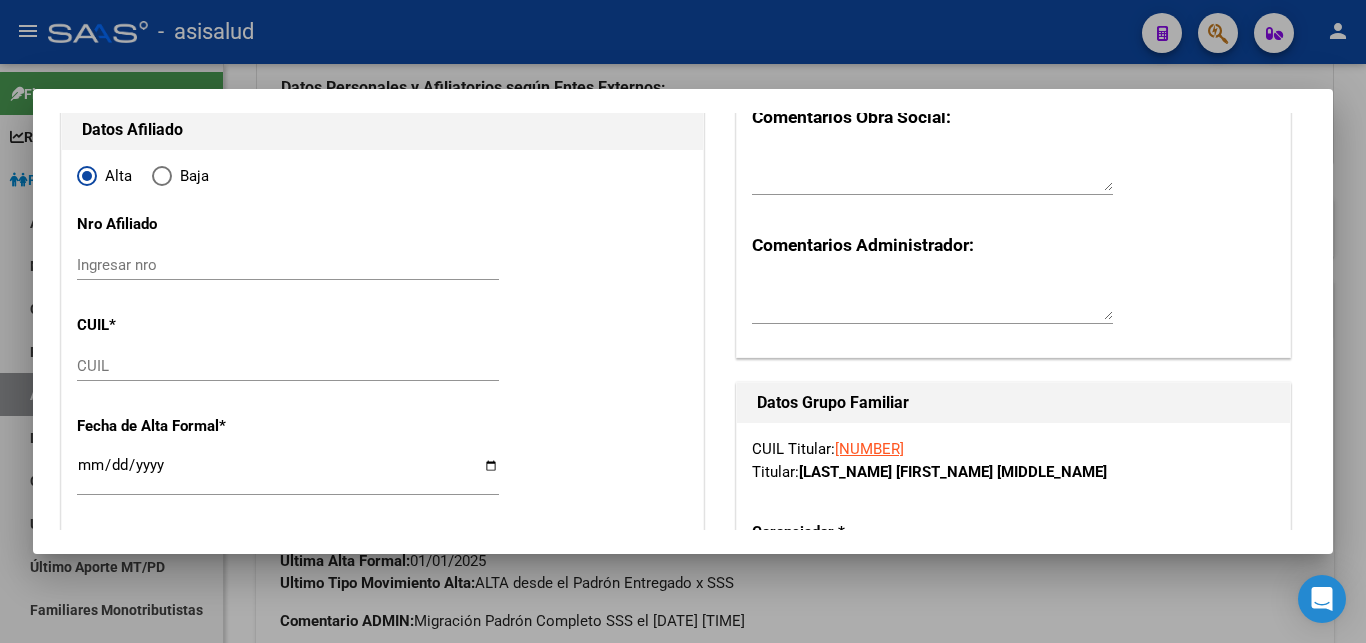 scroll, scrollTop: 108, scrollLeft: 0, axis: vertical 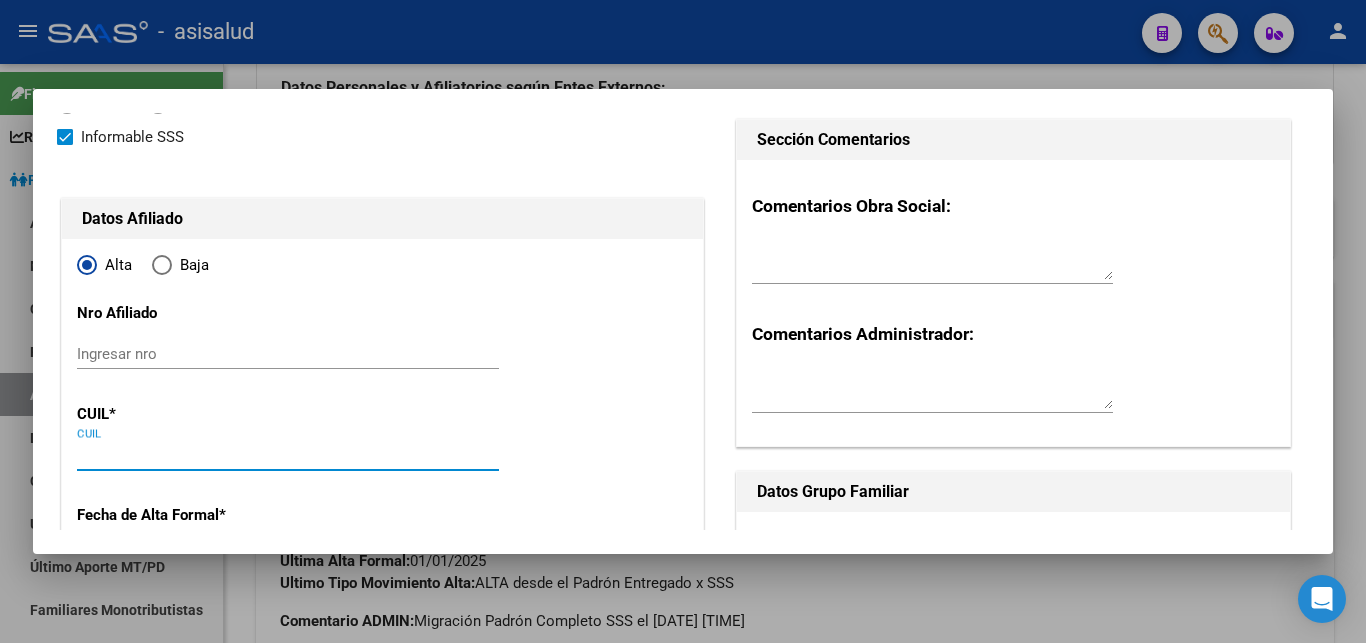 click on "CUIL" at bounding box center [288, 455] 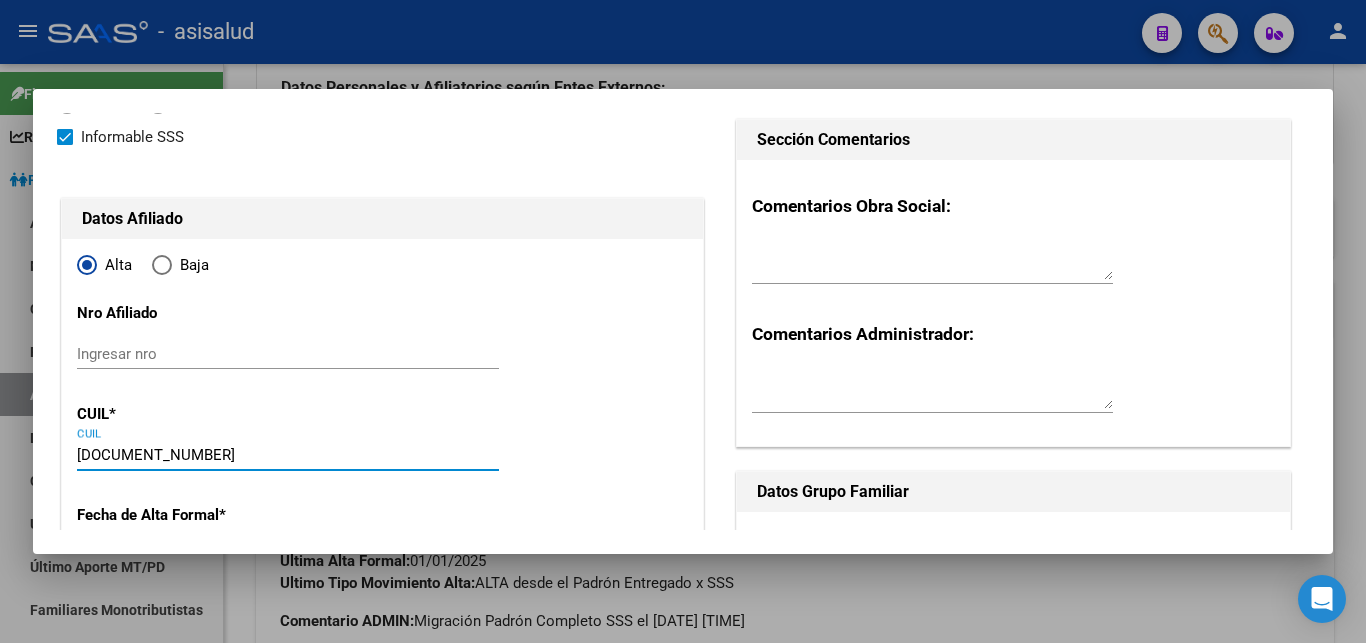 type on "[CUIL]" 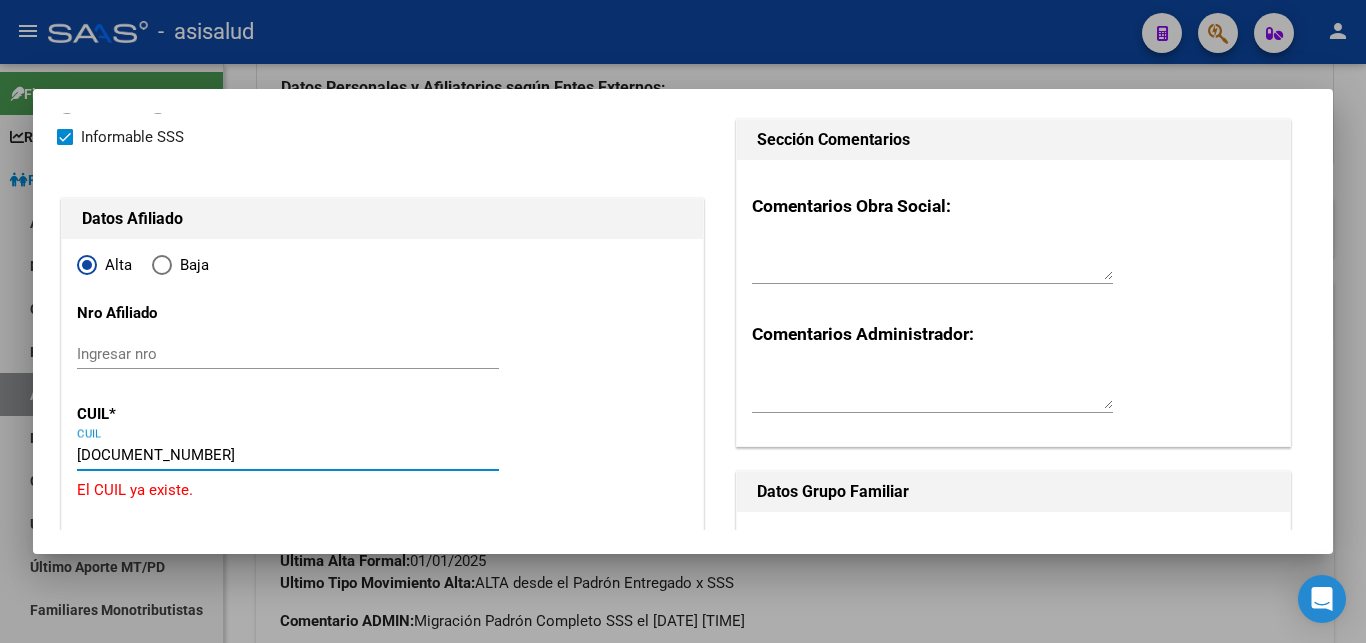 drag, startPoint x: 80, startPoint y: 454, endPoint x: 199, endPoint y: 454, distance: 119 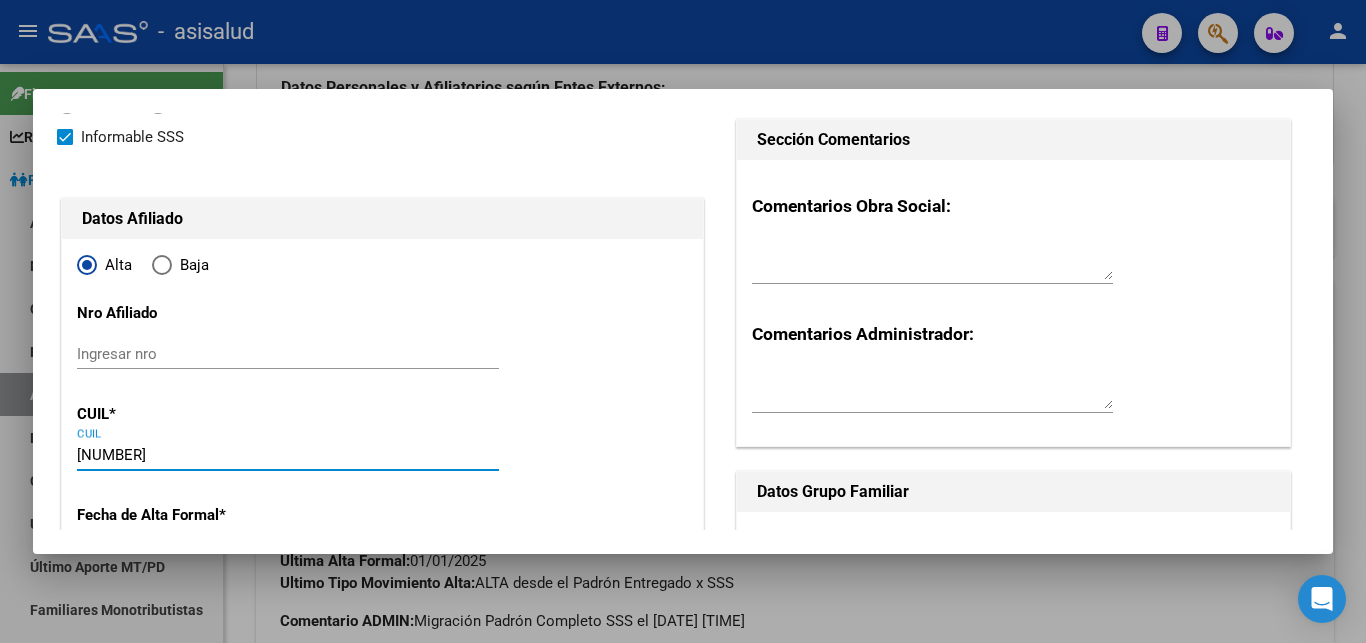 type on "27-40375257-1" 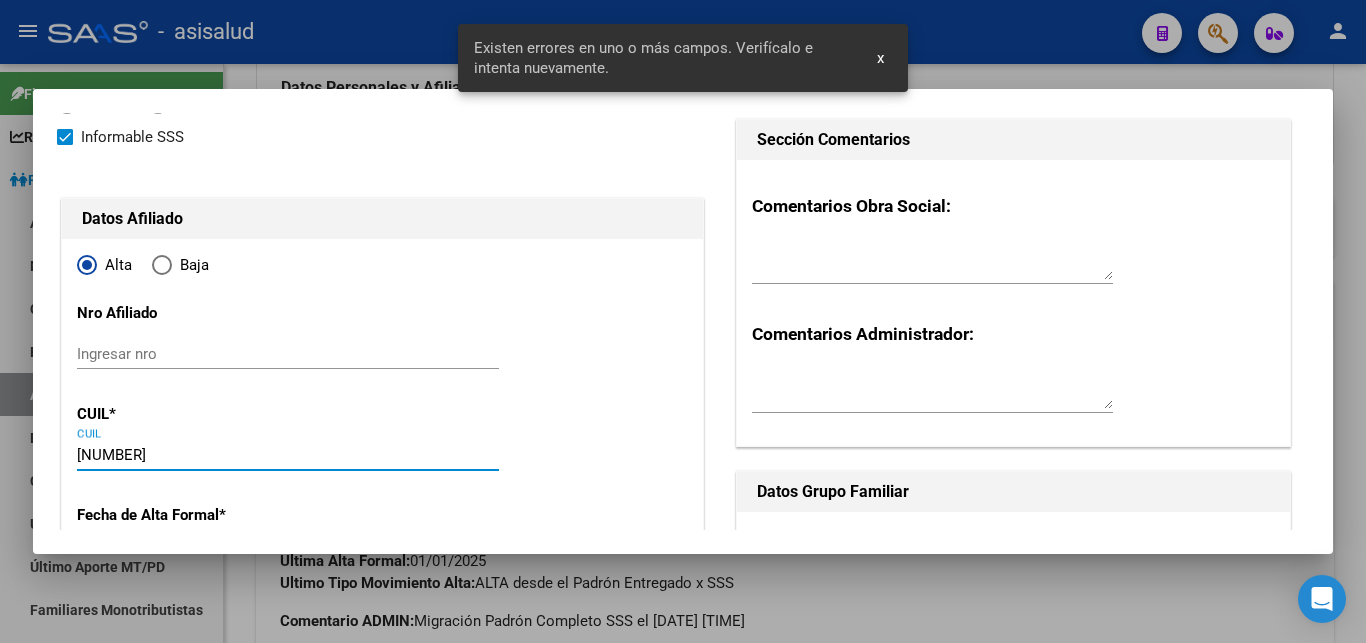 type on "40375257" 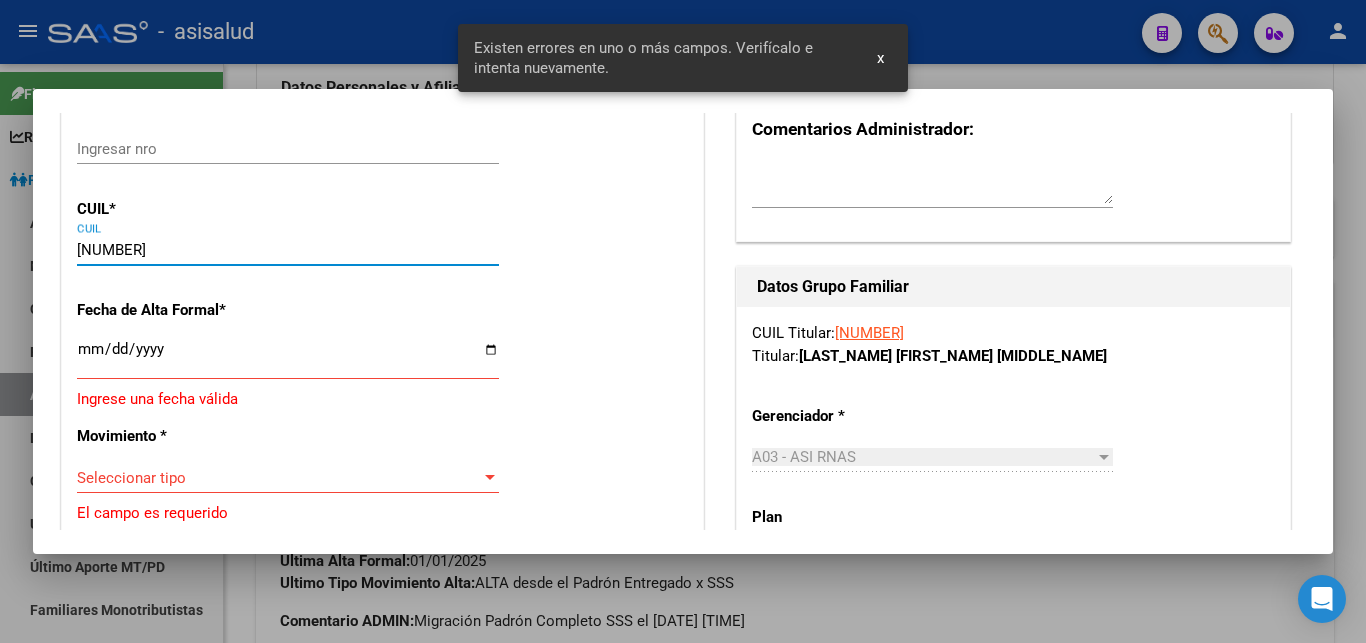 scroll, scrollTop: 324, scrollLeft: 0, axis: vertical 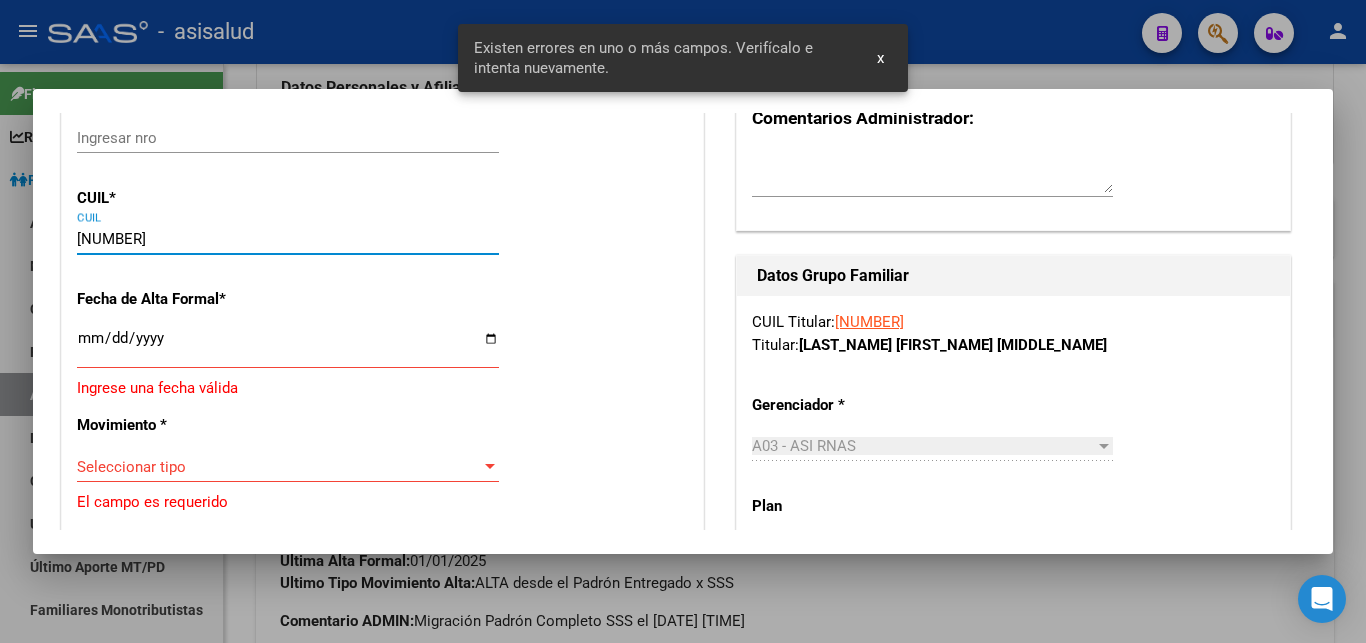 click on "Ingresar fecha" at bounding box center (288, 346) 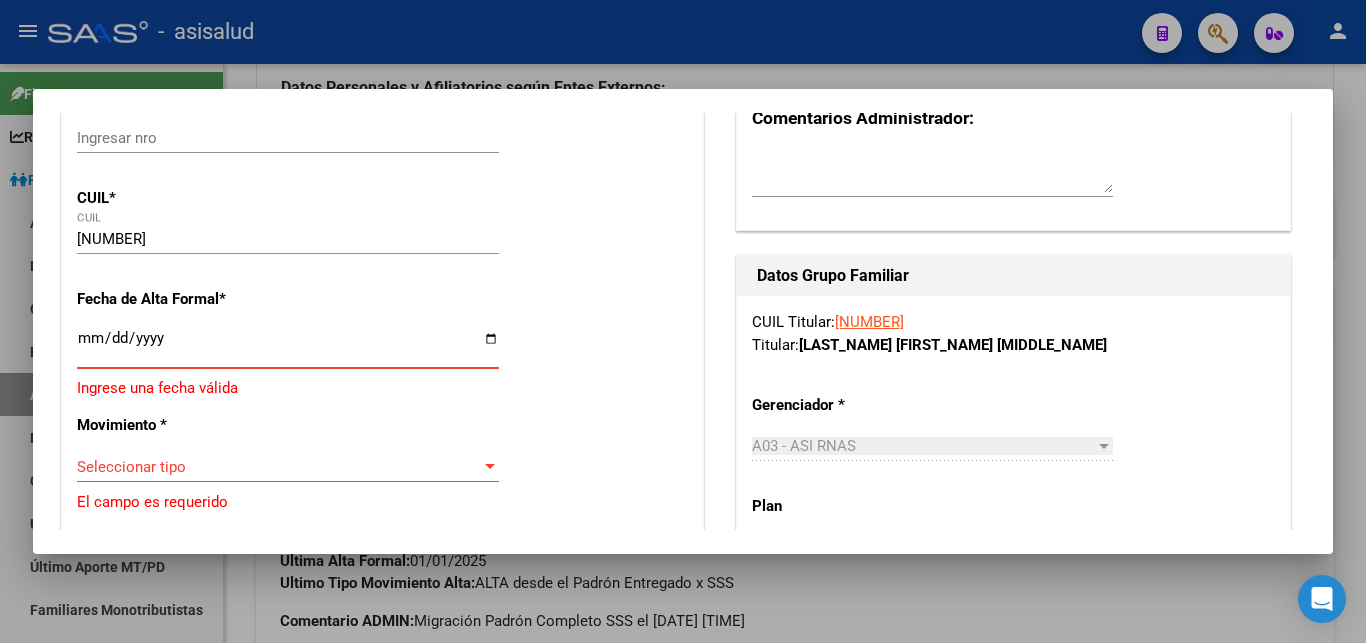 type on "2025-08-04" 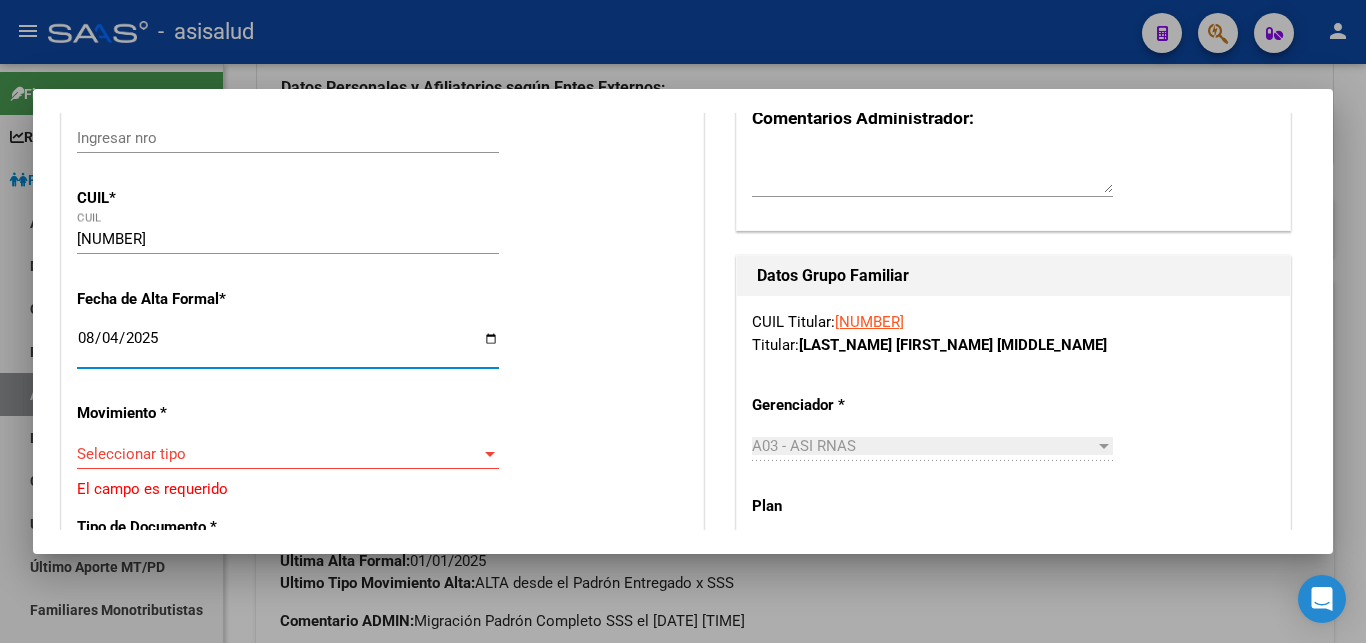 click on "save Guardar cambios" at bounding box center (1211, -180) 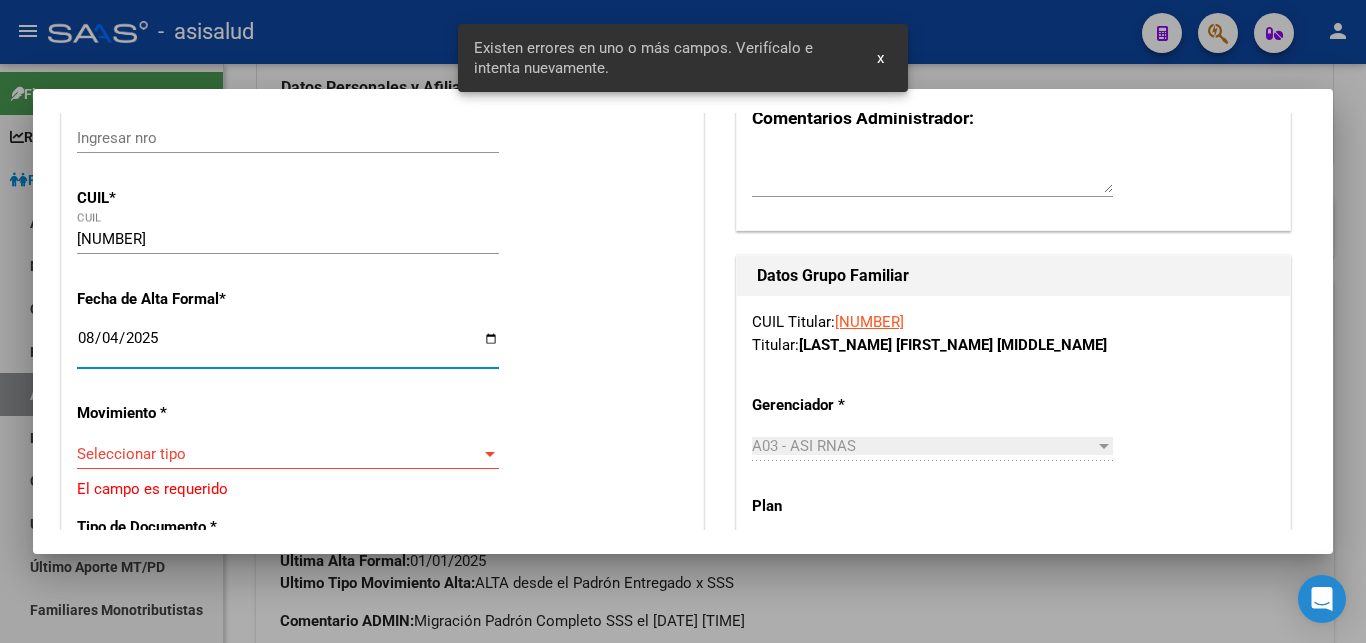click at bounding box center (490, 454) 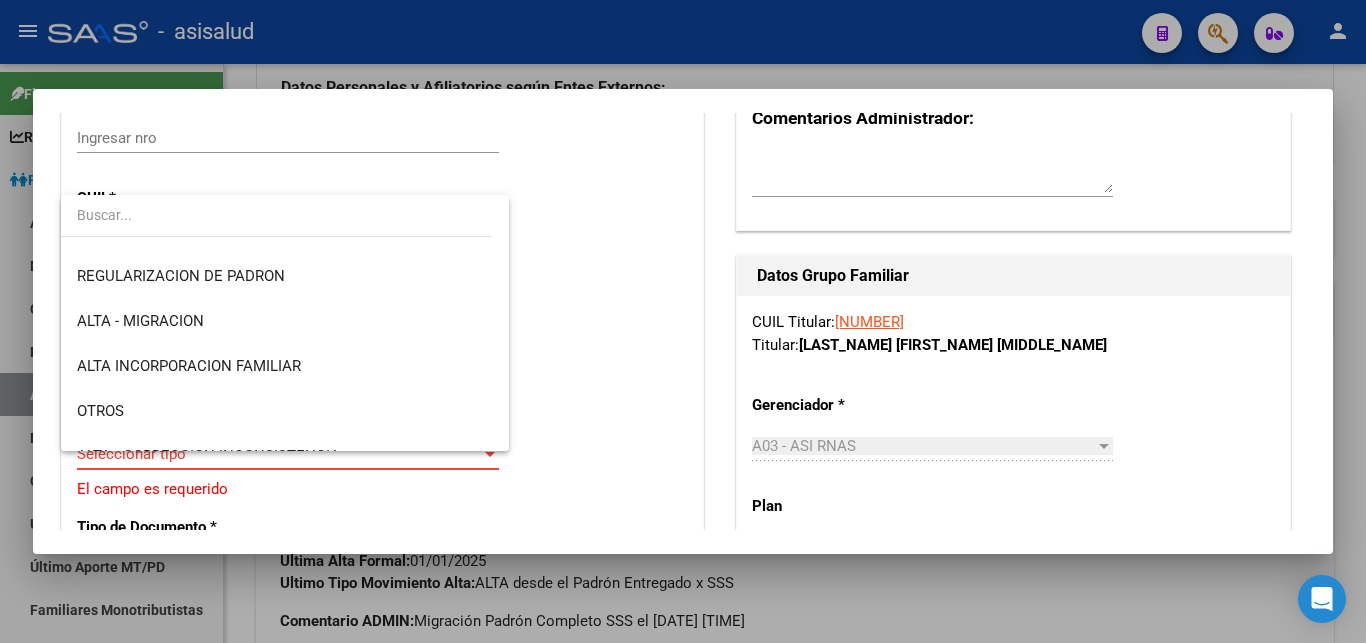 scroll, scrollTop: 216, scrollLeft: 0, axis: vertical 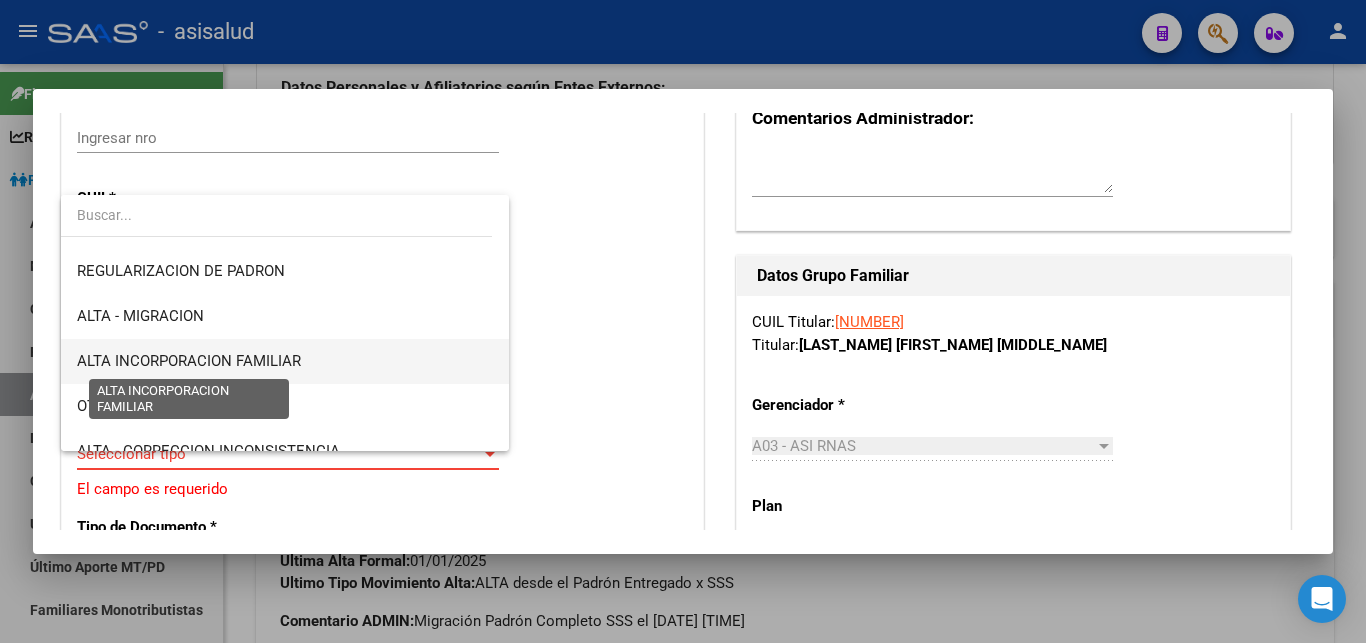 click on "ALTA INCORPORACION FAMILIAR" at bounding box center [189, 361] 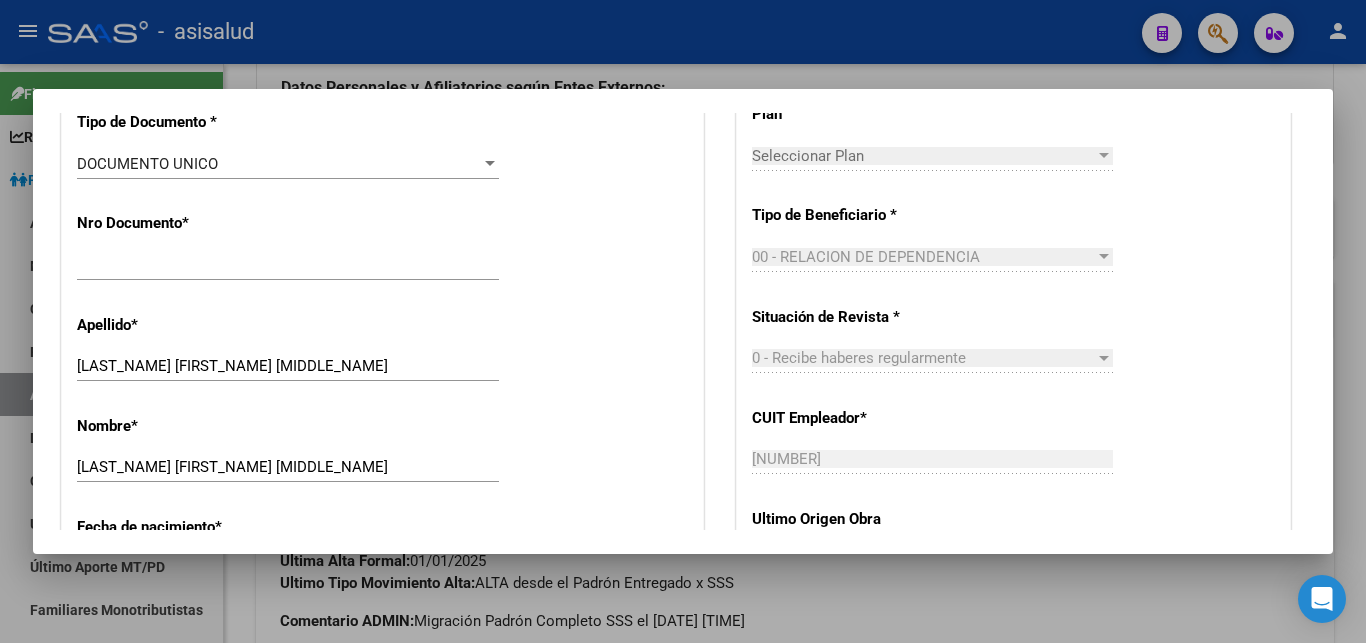 scroll, scrollTop: 756, scrollLeft: 0, axis: vertical 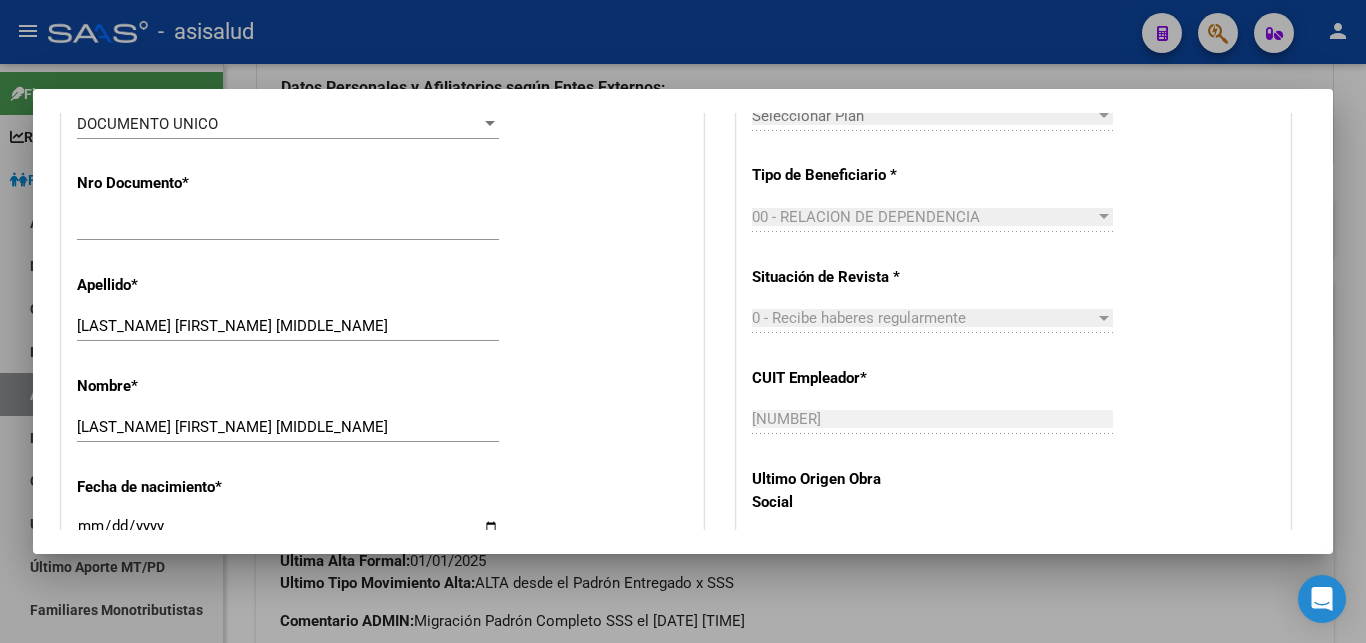 click at bounding box center (683, 321) 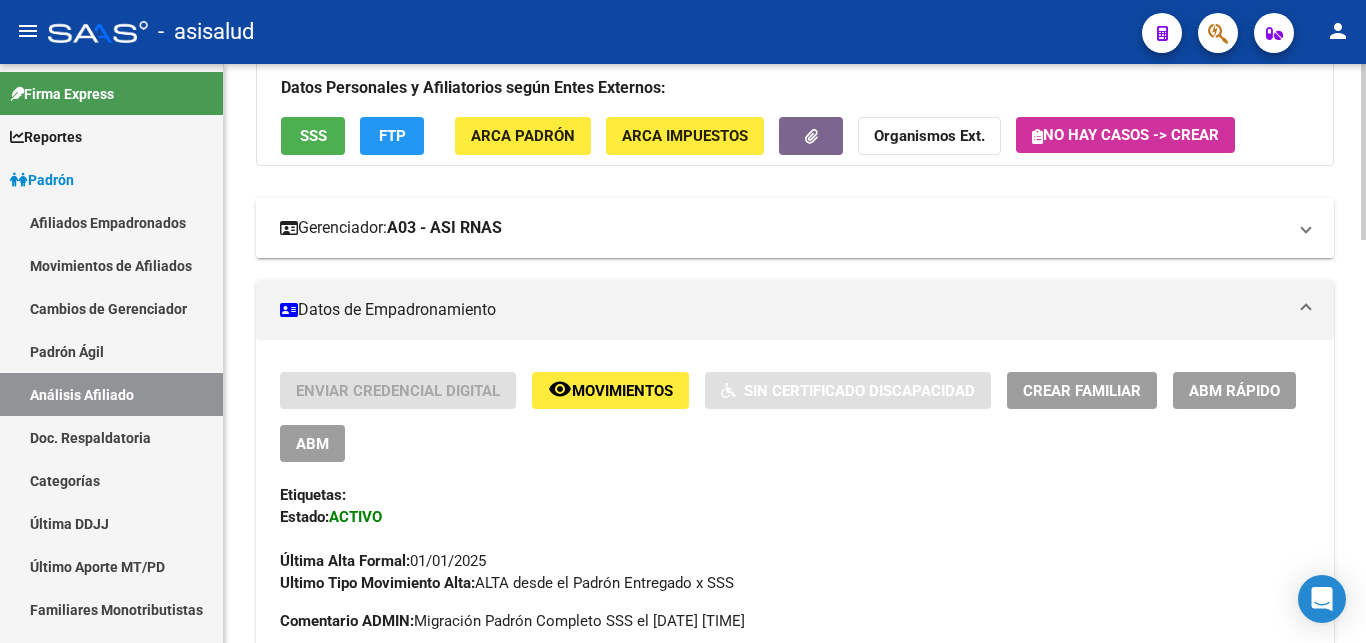 scroll, scrollTop: 0, scrollLeft: 0, axis: both 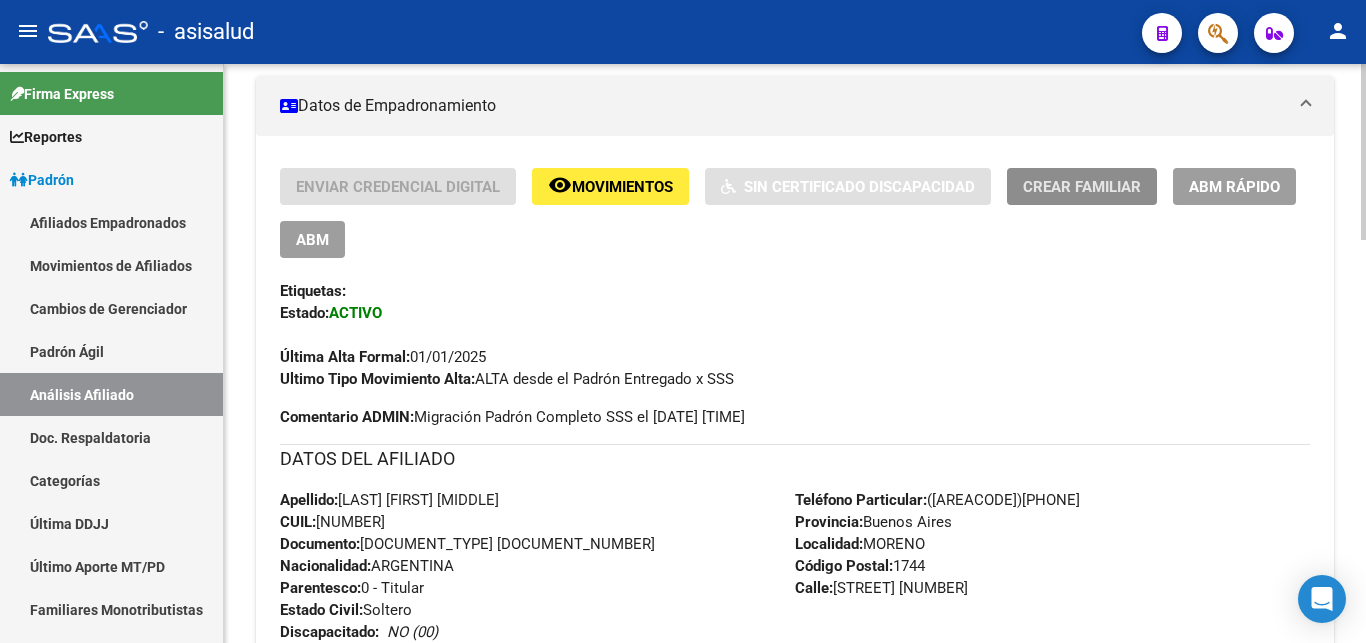 click on "Crear Familiar" at bounding box center (1082, 187) 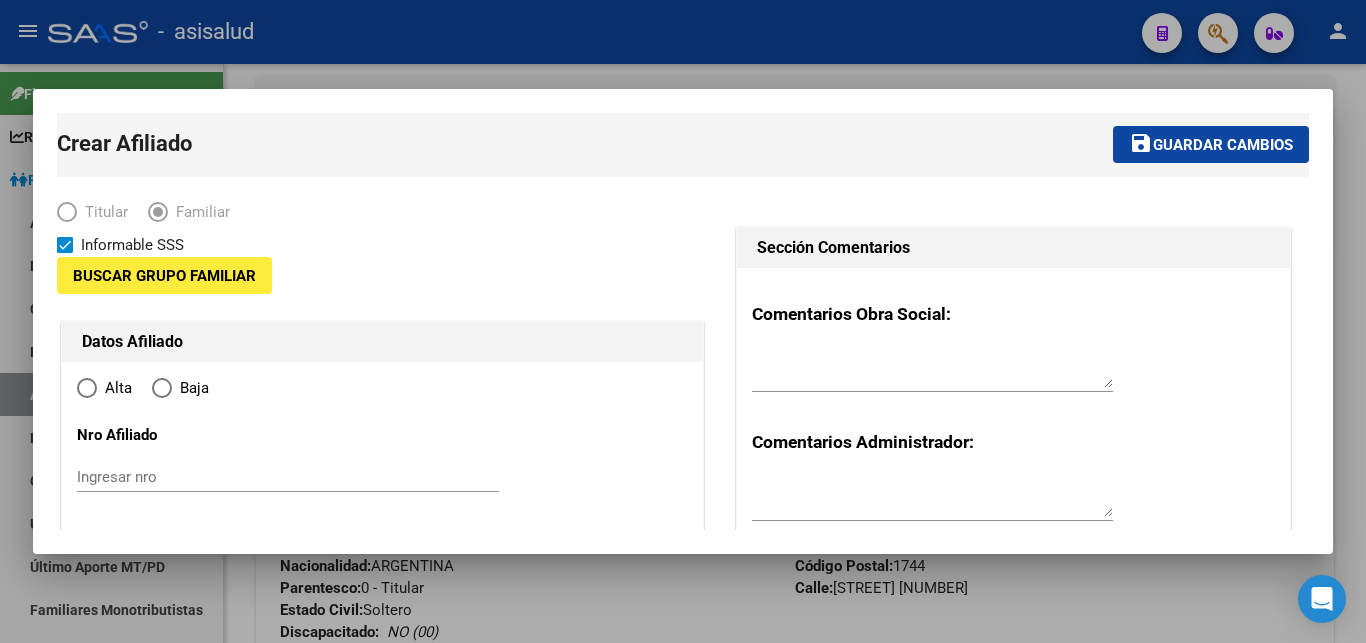 type on "[SSN]" 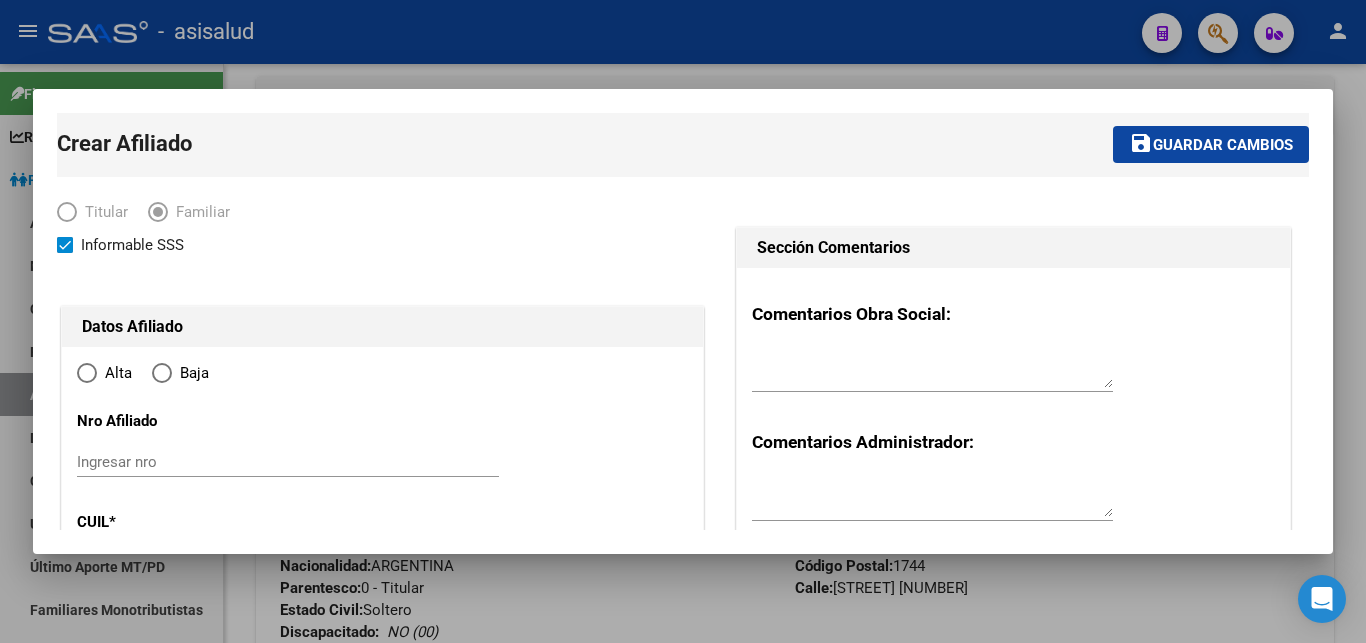 type on "MORENO" 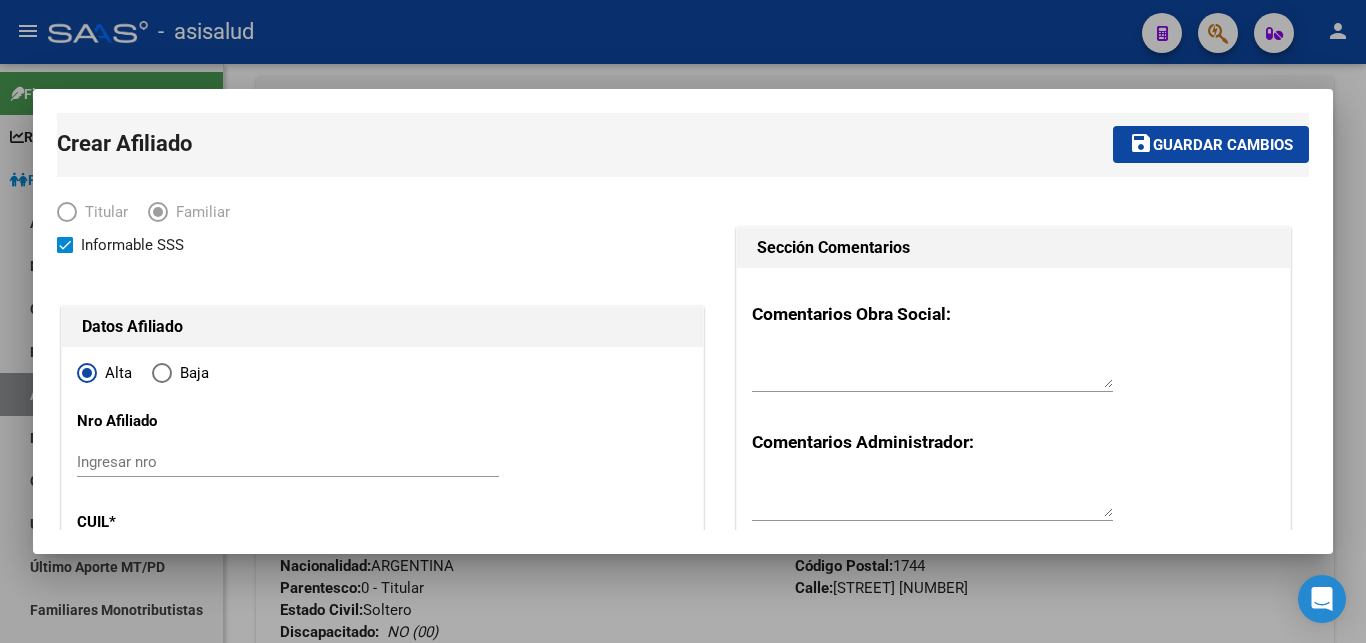 type on "[SSN]" 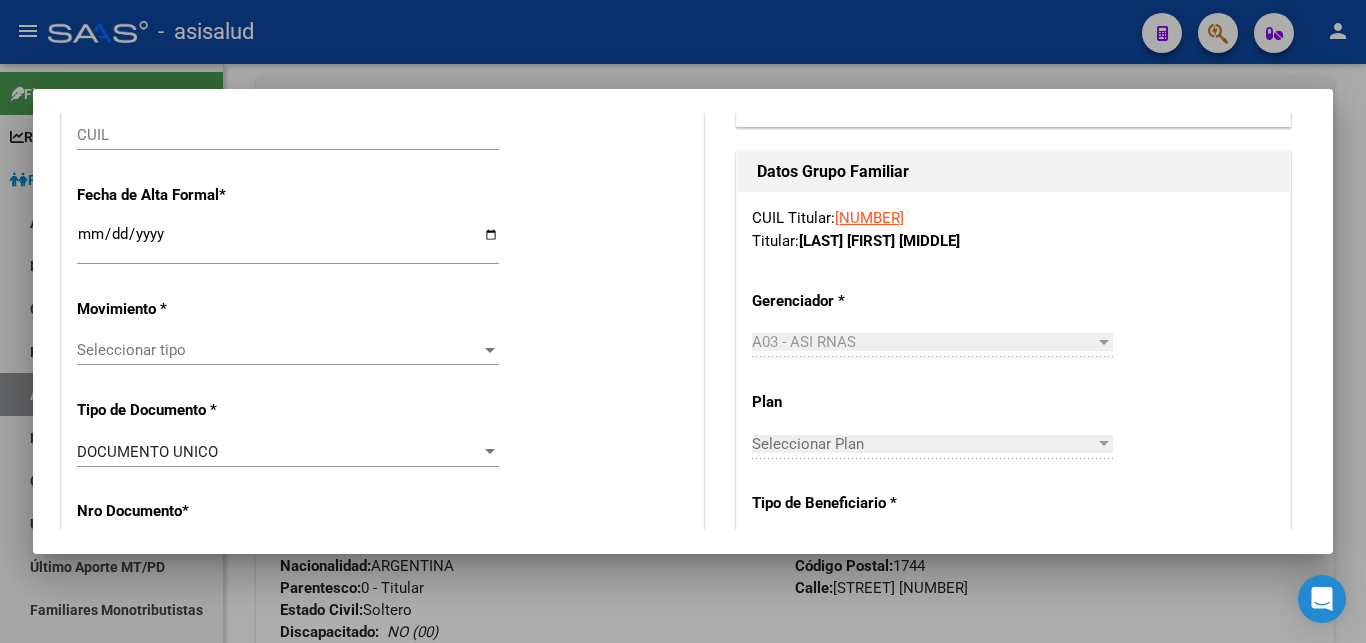 scroll, scrollTop: 432, scrollLeft: 0, axis: vertical 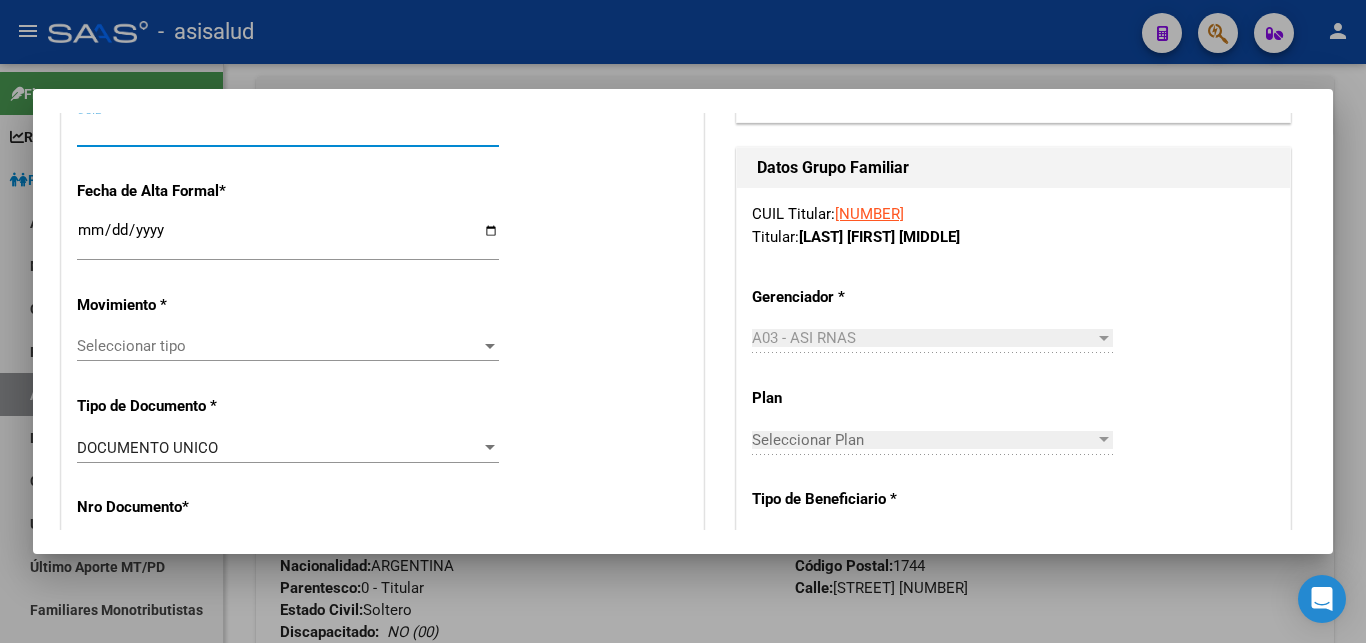 click on "CUIL" at bounding box center (288, 131) 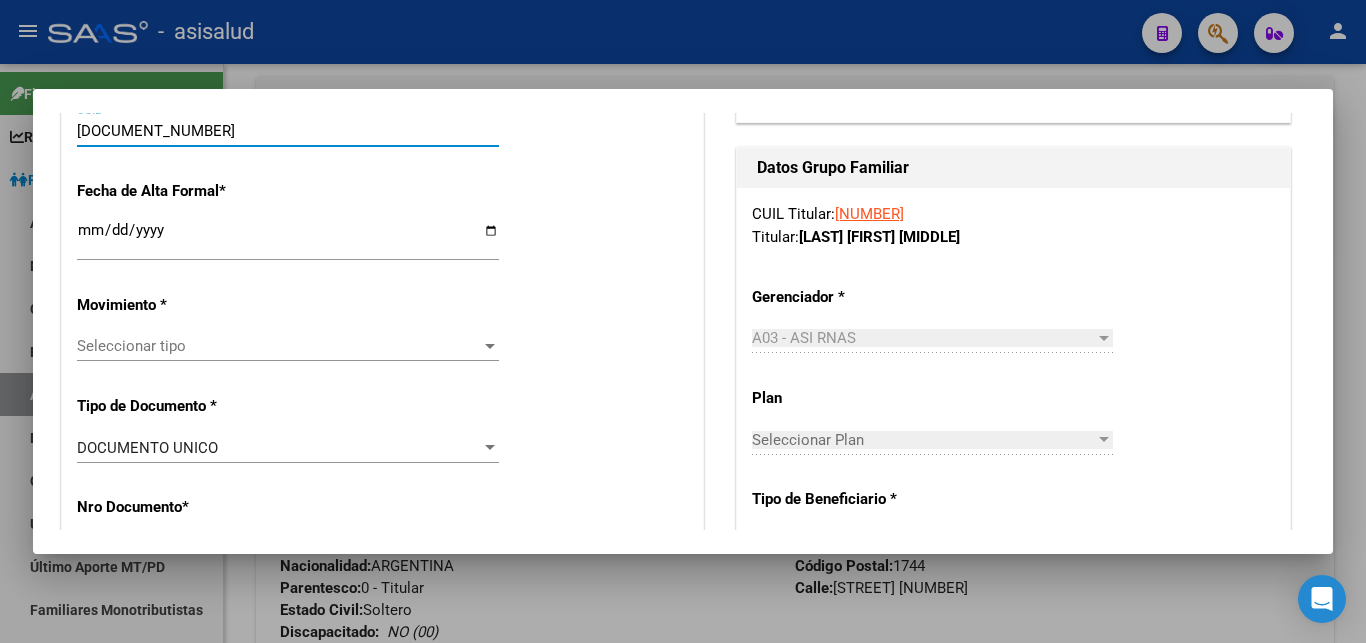 type on "40375257" 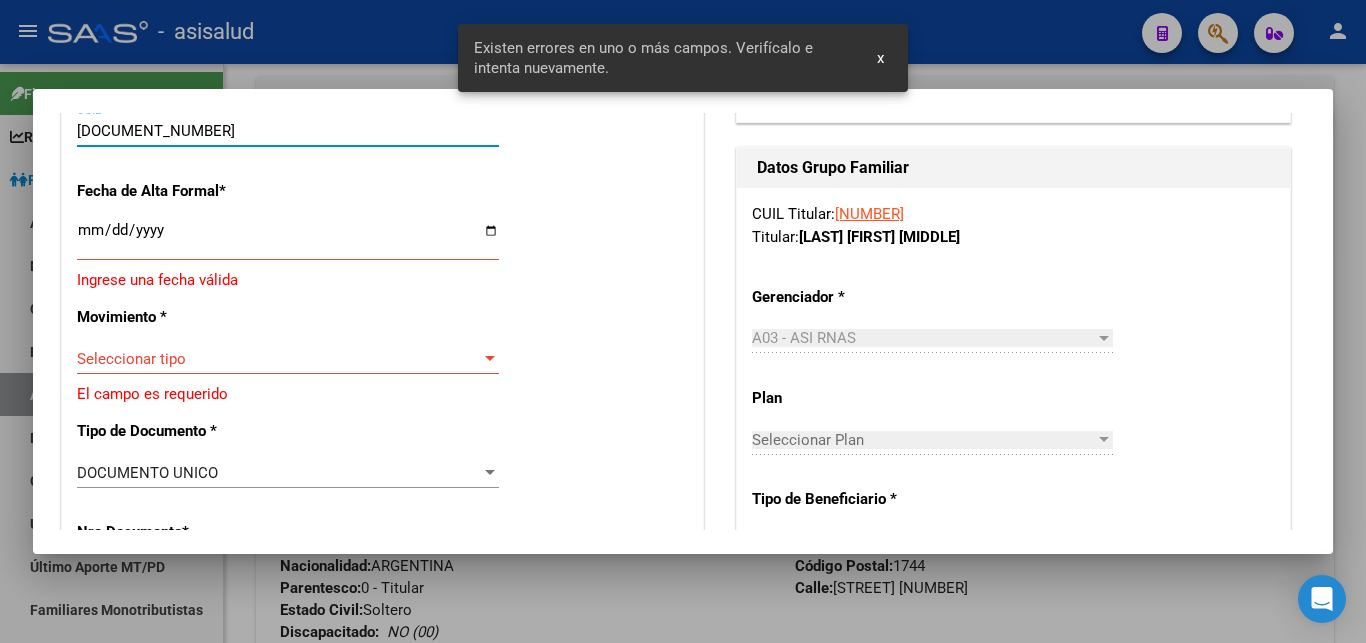 click on "Ingresar fecha" at bounding box center (288, 238) 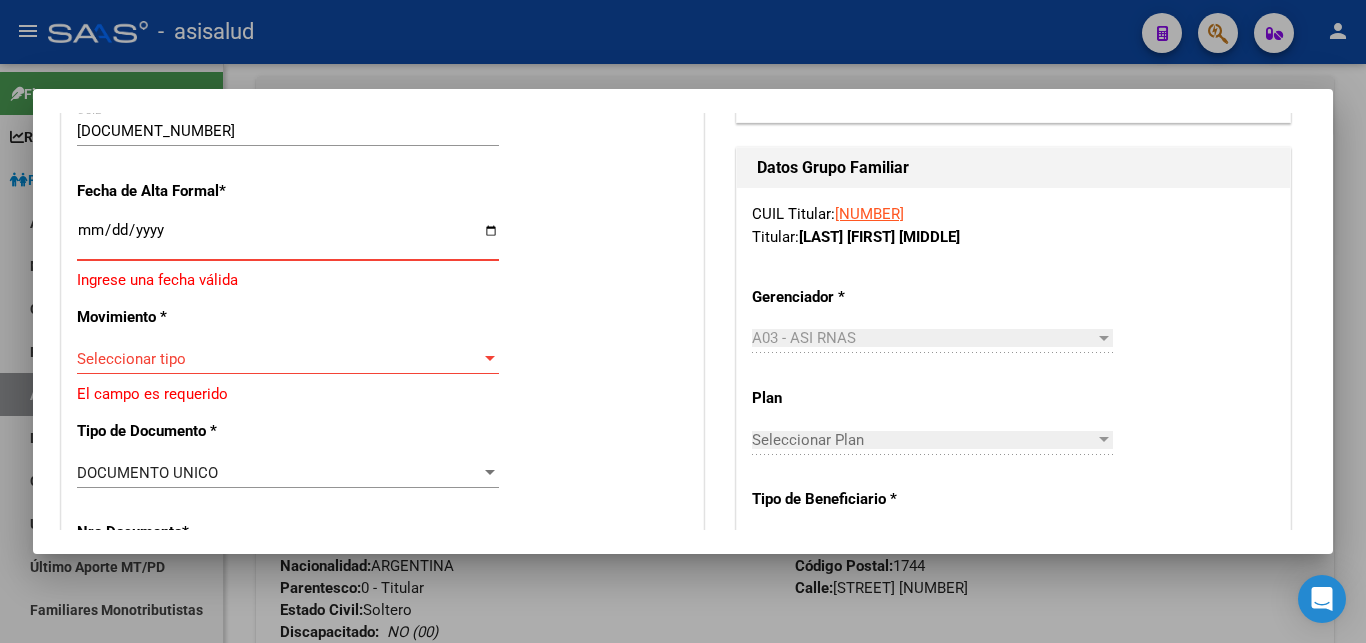 type on "2025-08-04" 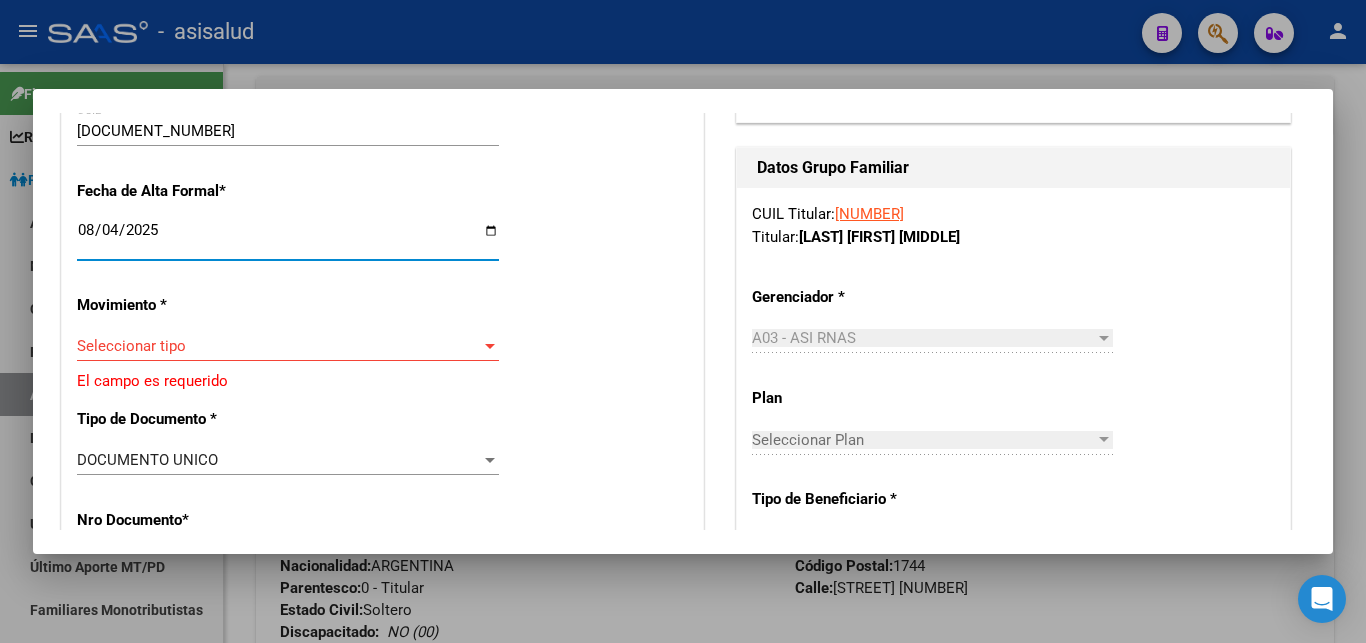 click on "save Guardar cambios" at bounding box center (1211, -288) 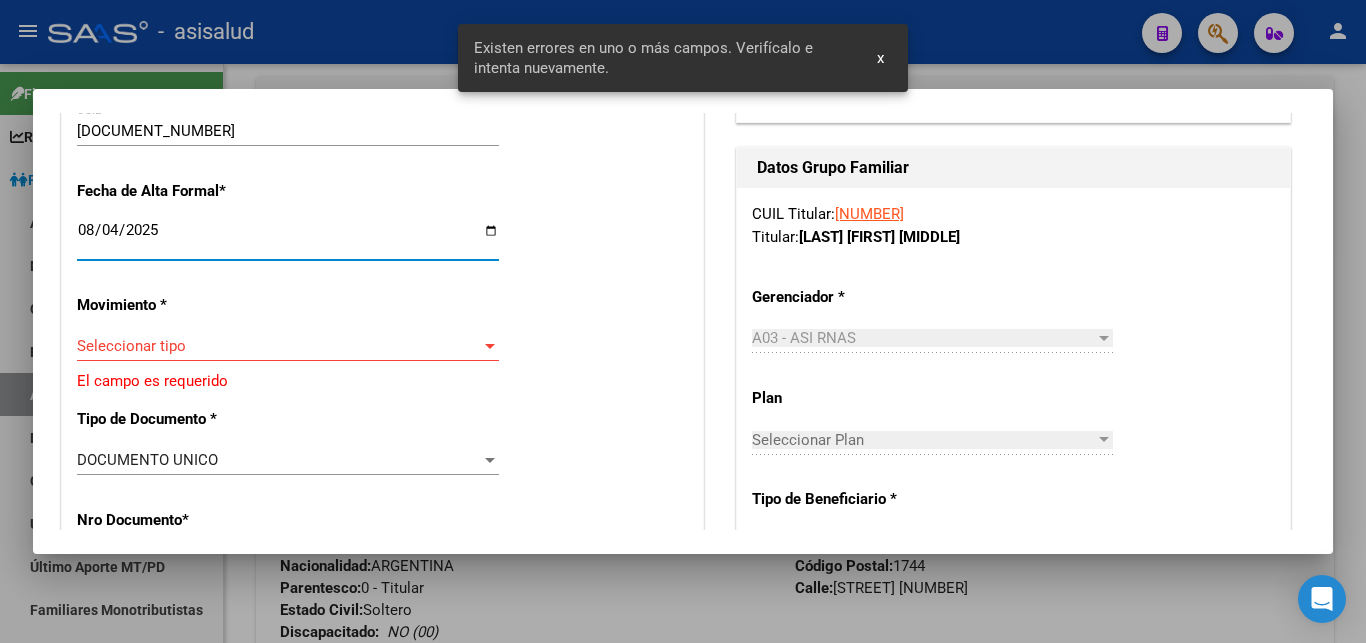 click at bounding box center (490, 346) 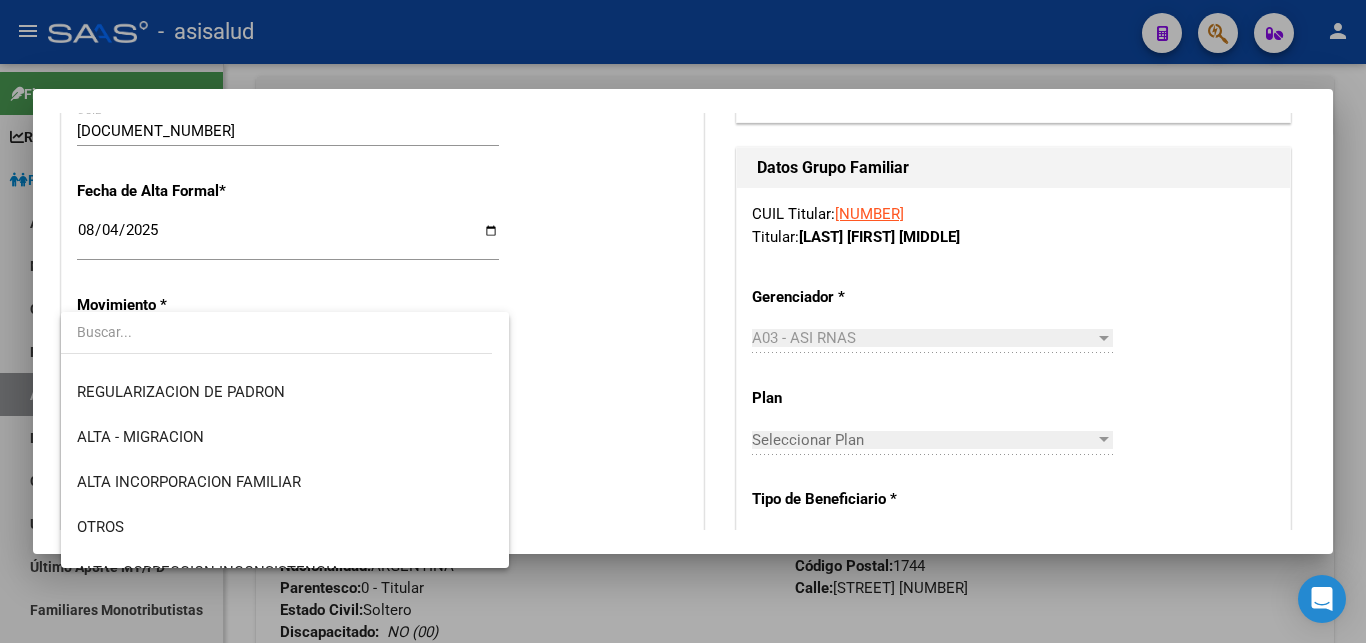 scroll, scrollTop: 216, scrollLeft: 0, axis: vertical 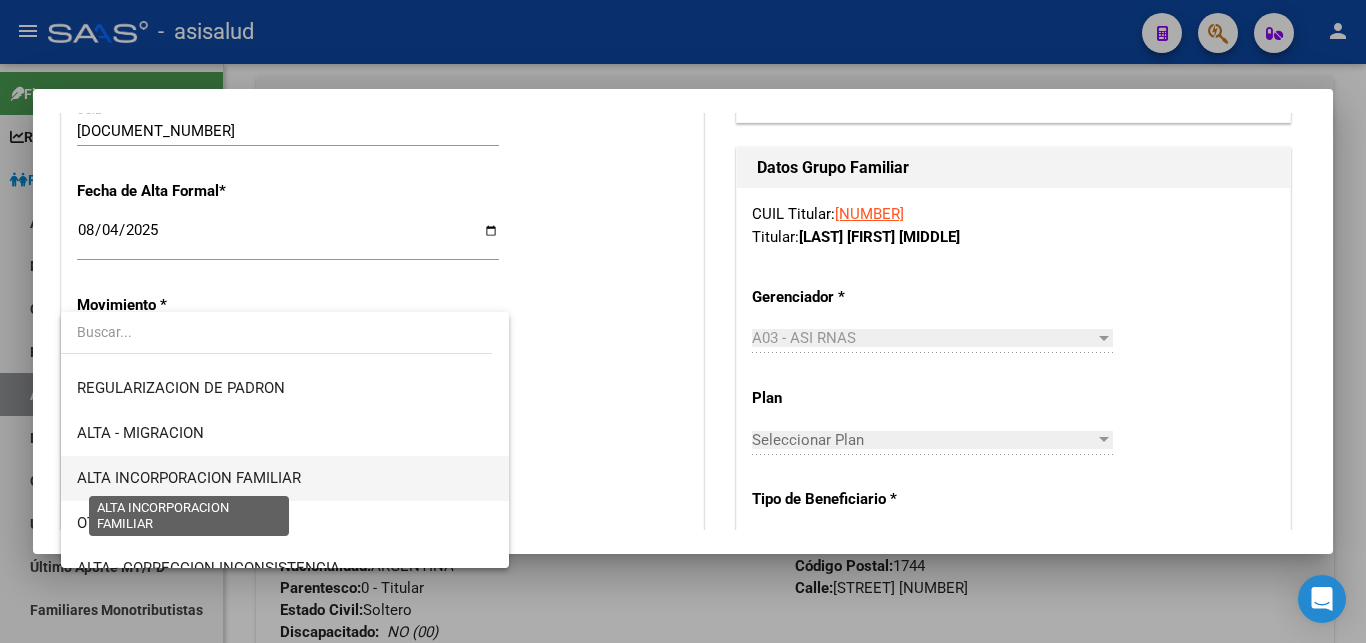 click on "ALTA INCORPORACION FAMILIAR" at bounding box center (189, 478) 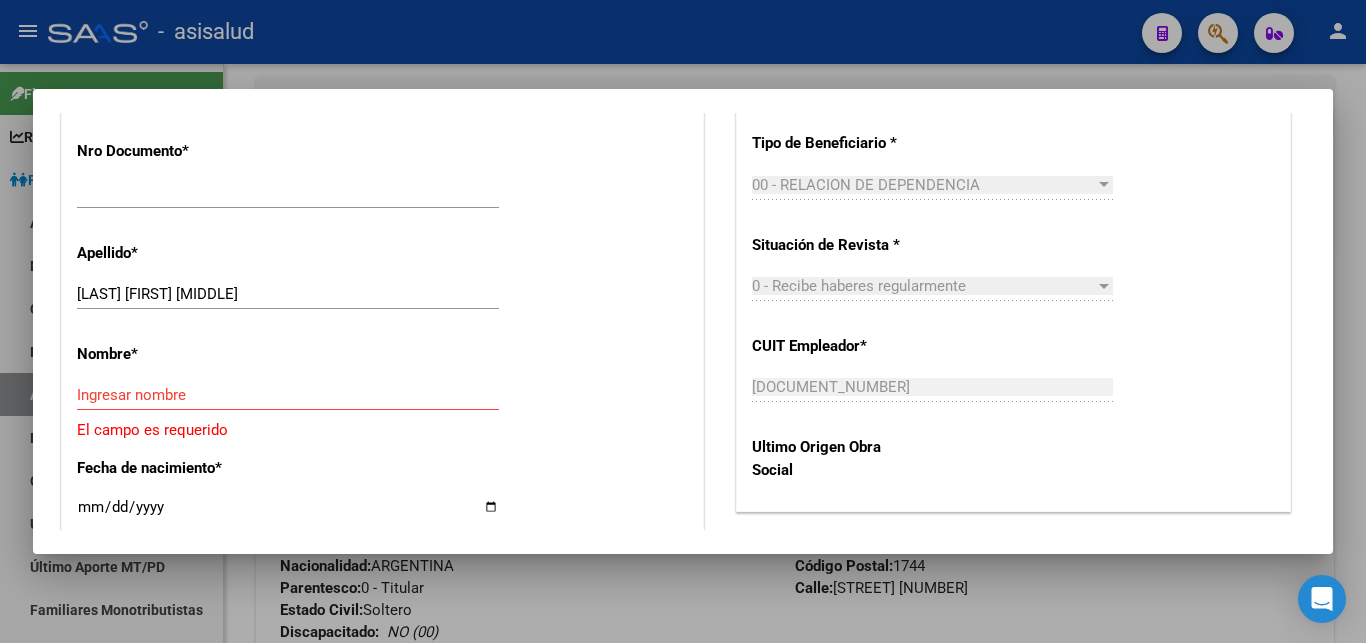 scroll, scrollTop: 864, scrollLeft: 0, axis: vertical 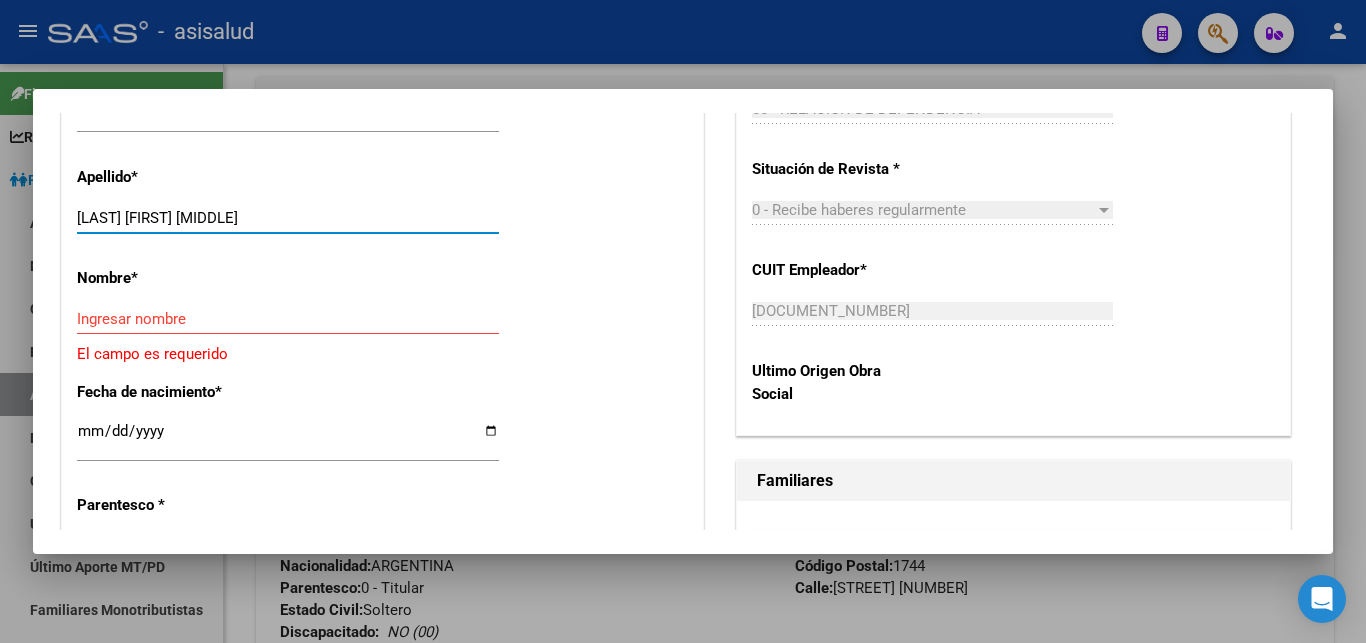 drag, startPoint x: 120, startPoint y: 206, endPoint x: 237, endPoint y: 204, distance: 117.01709 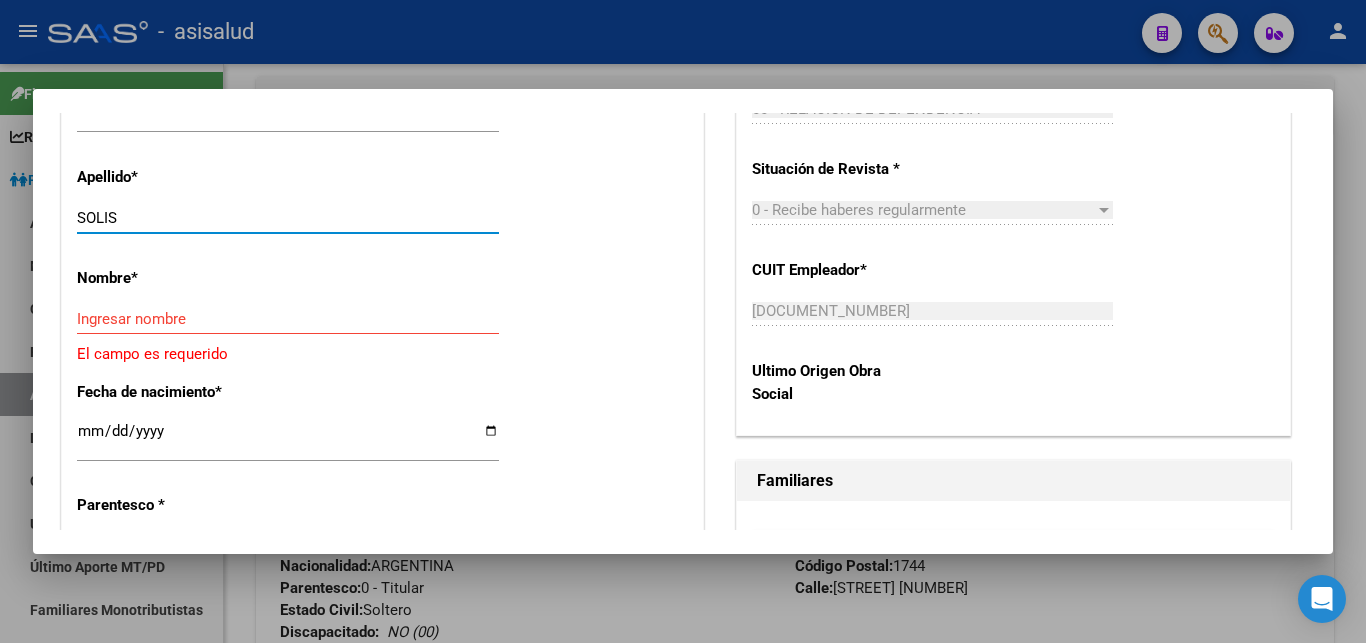 type on "SOLIS" 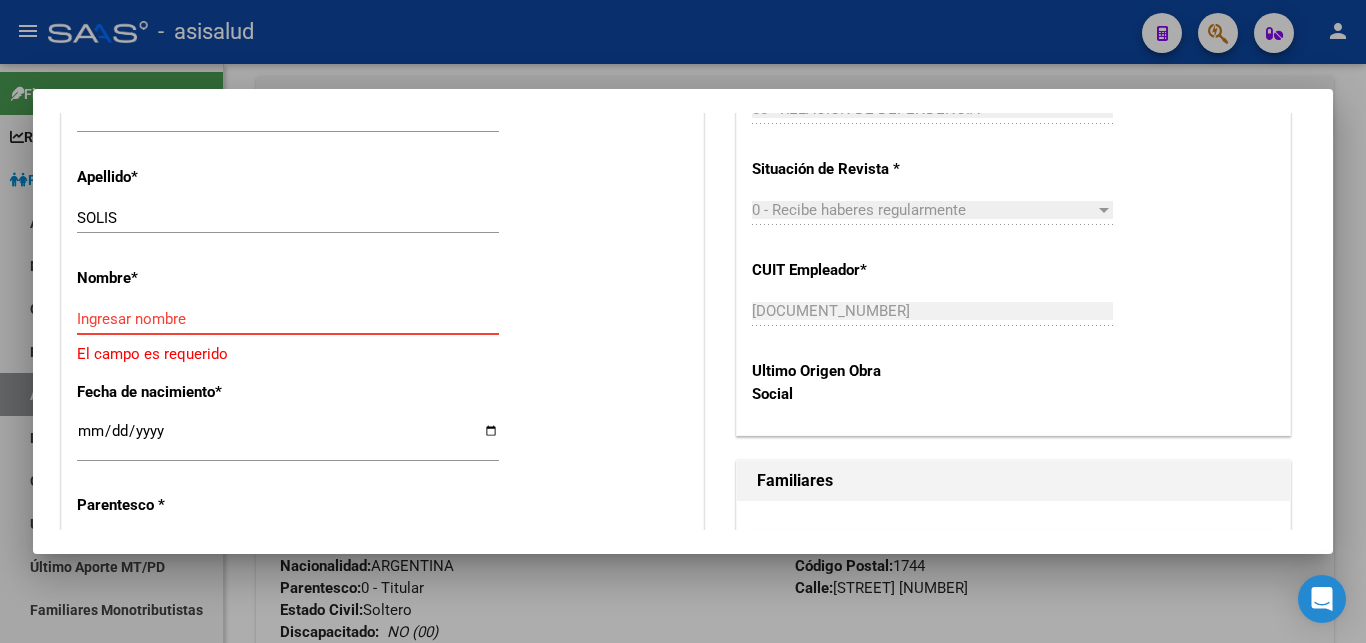 click on "Ingresar nombre" at bounding box center [288, 319] 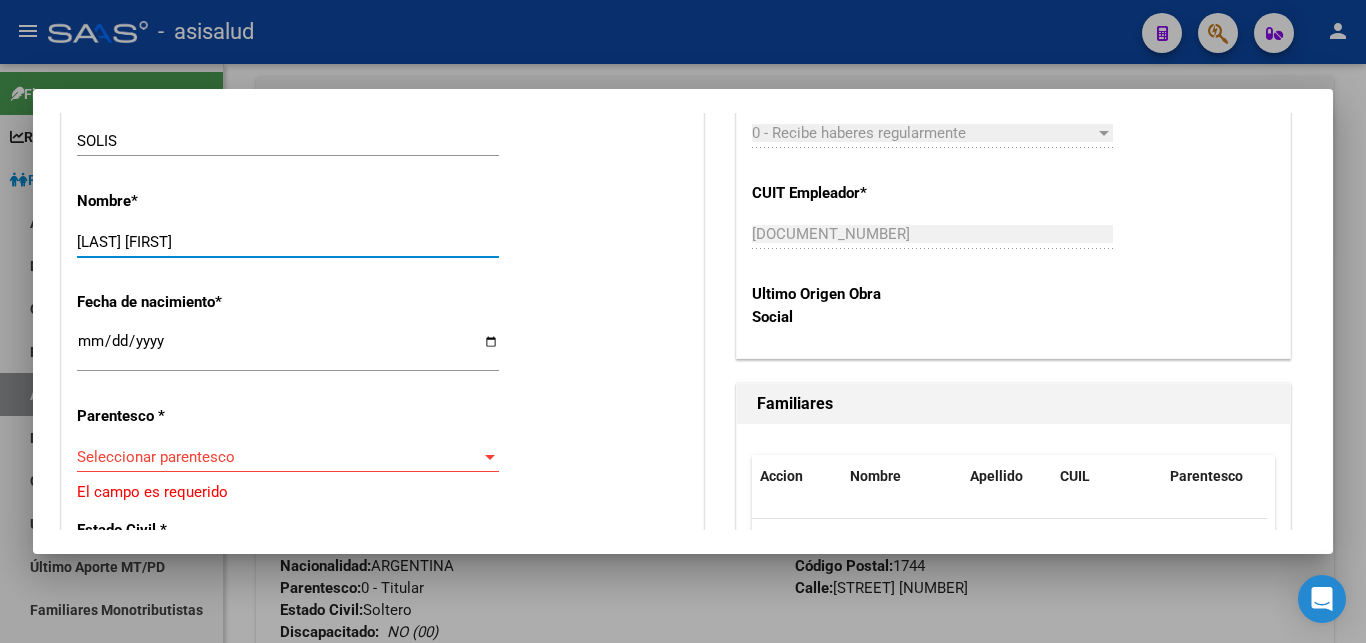 scroll, scrollTop: 972, scrollLeft: 0, axis: vertical 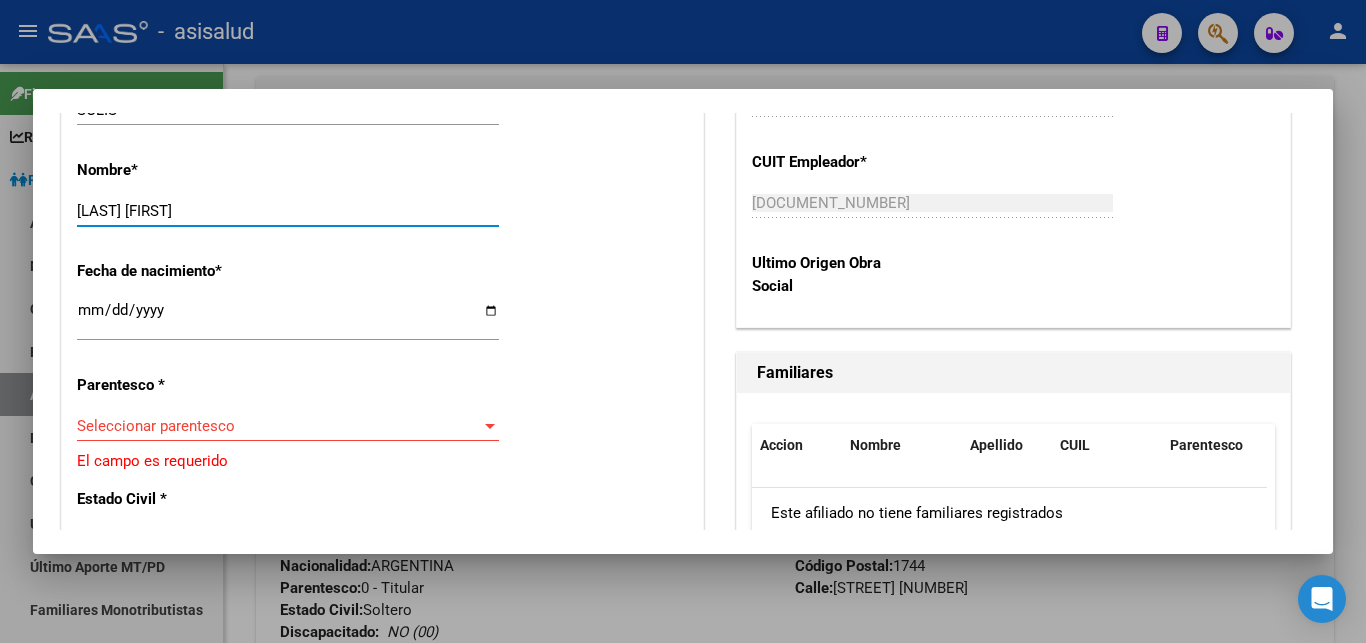 type on "CAMILA BELEN" 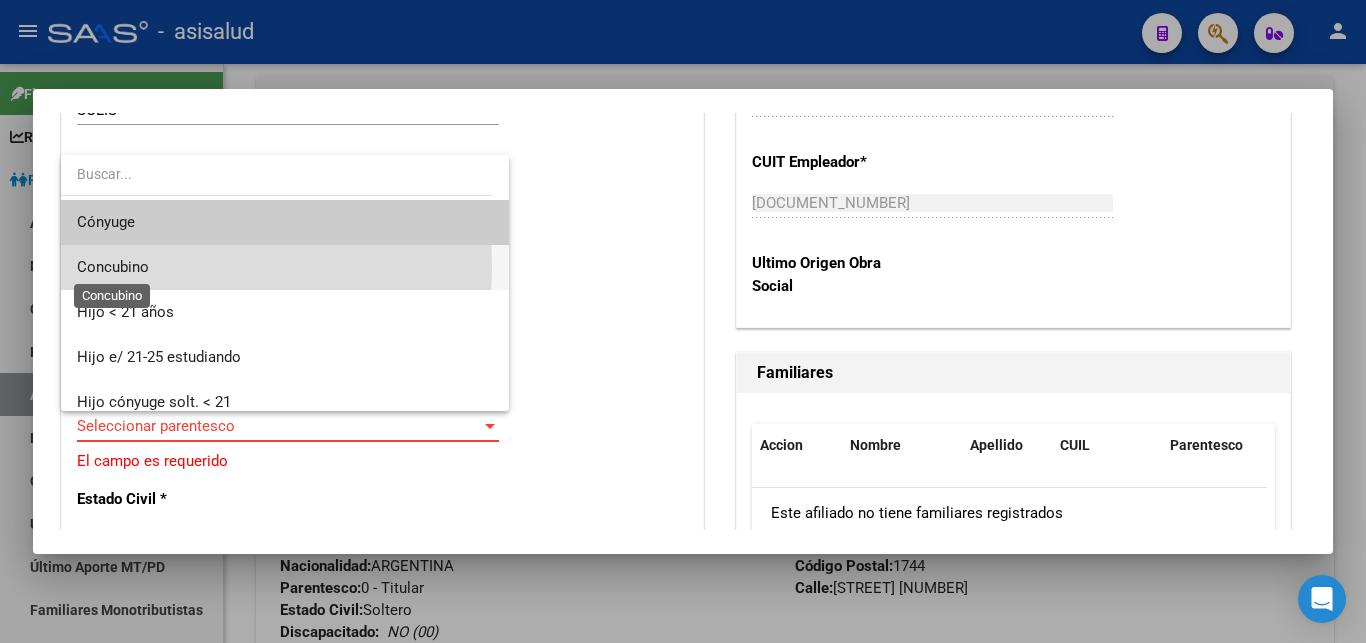click on "Concubino" at bounding box center [113, 267] 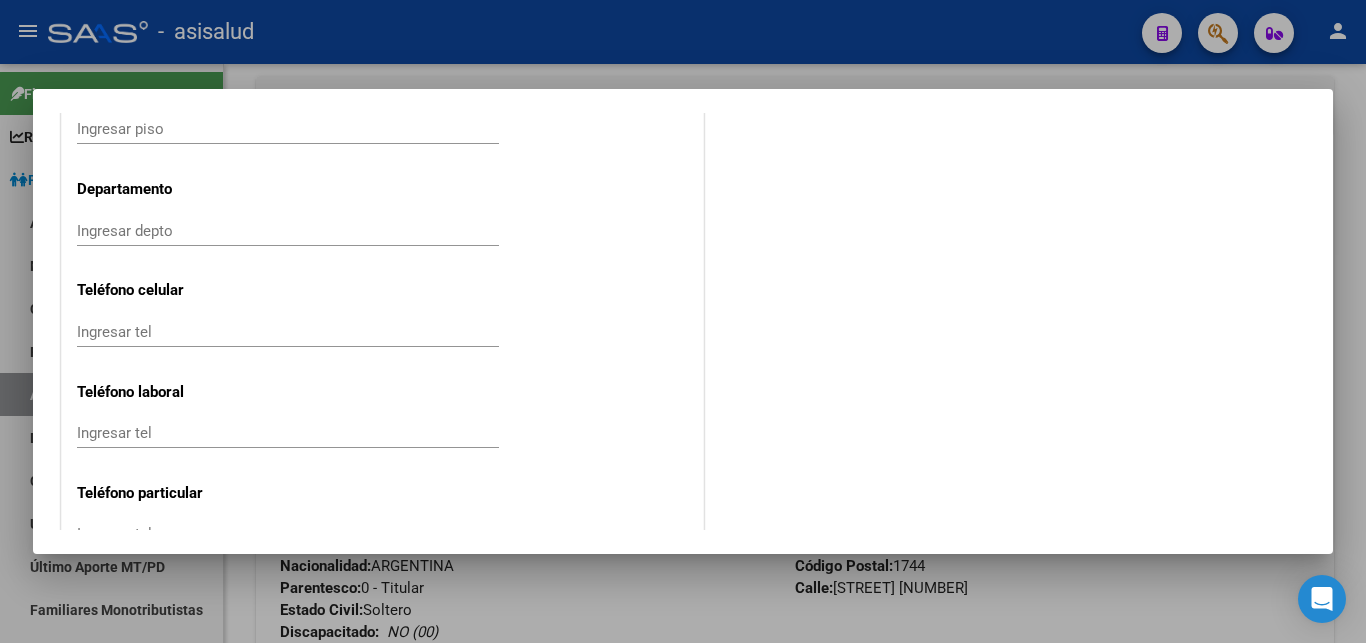 scroll, scrollTop: 2689, scrollLeft: 0, axis: vertical 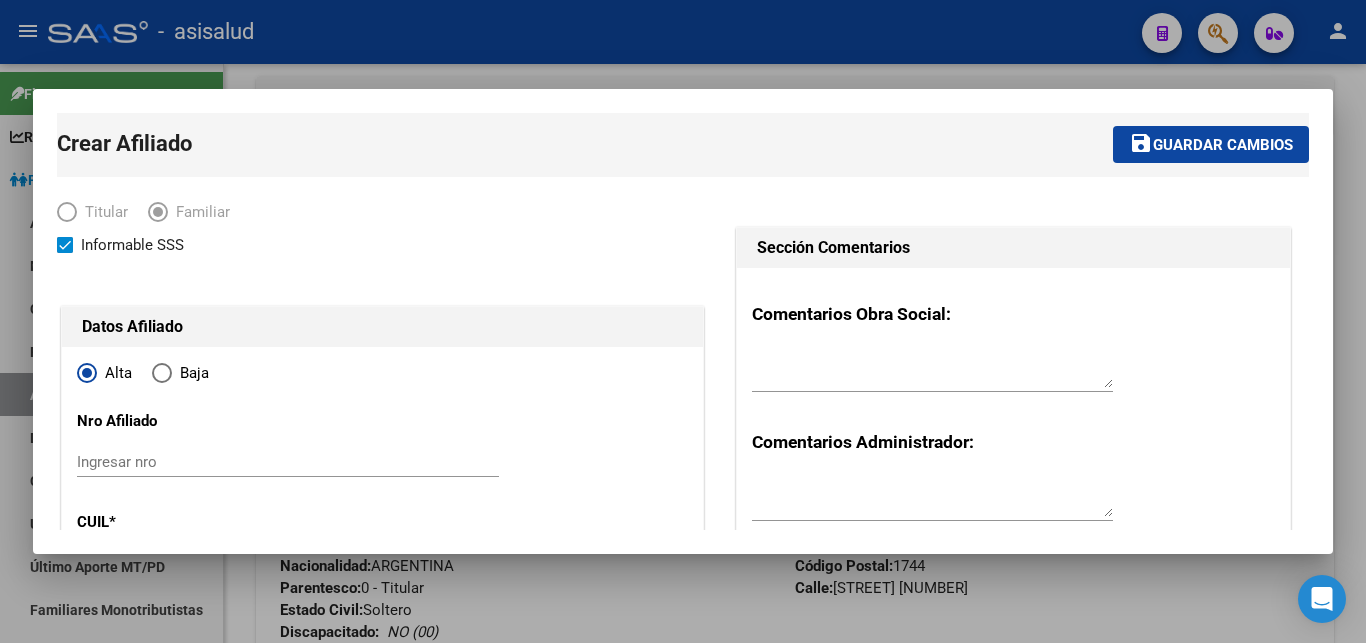 click on "Guardar cambios" at bounding box center [1223, 145] 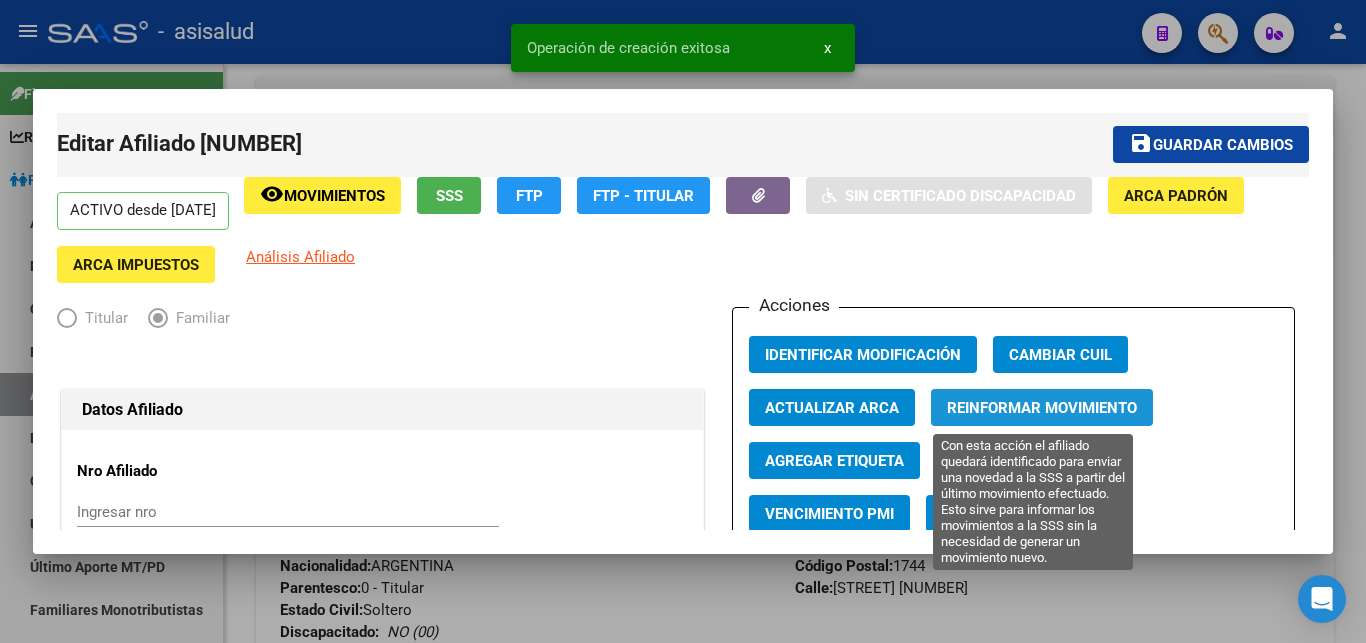click on "Reinformar Movimiento" 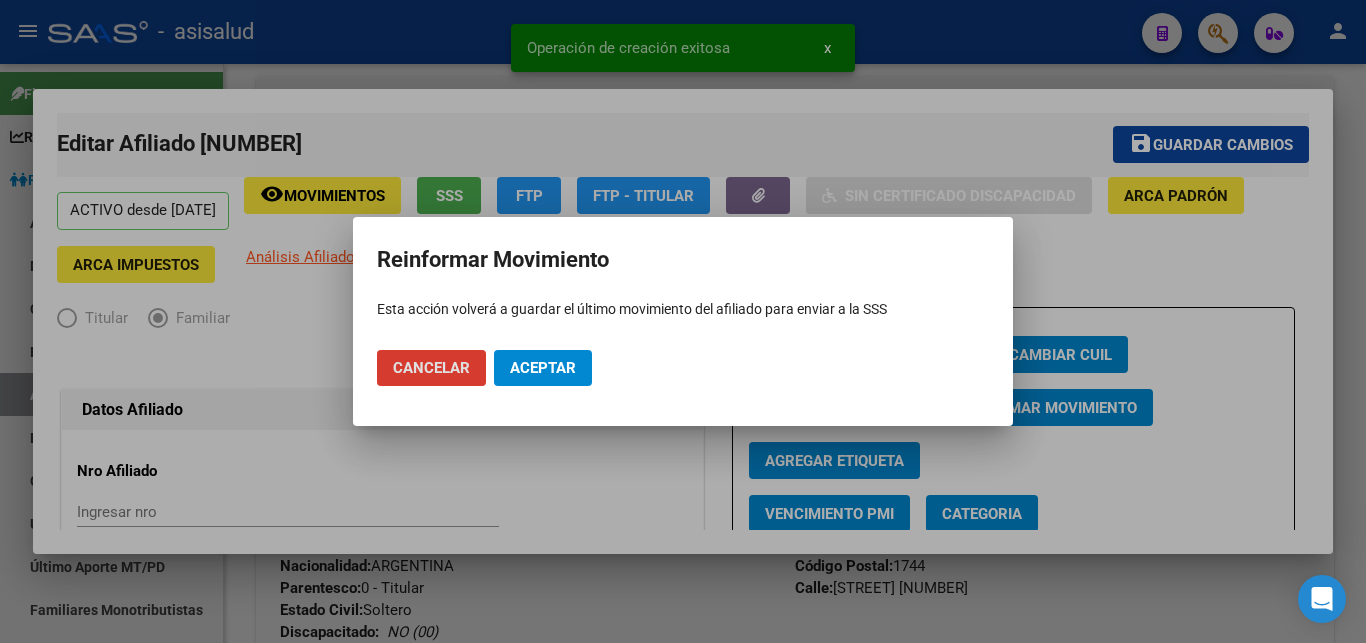 click on "Aceptar" at bounding box center (543, 368) 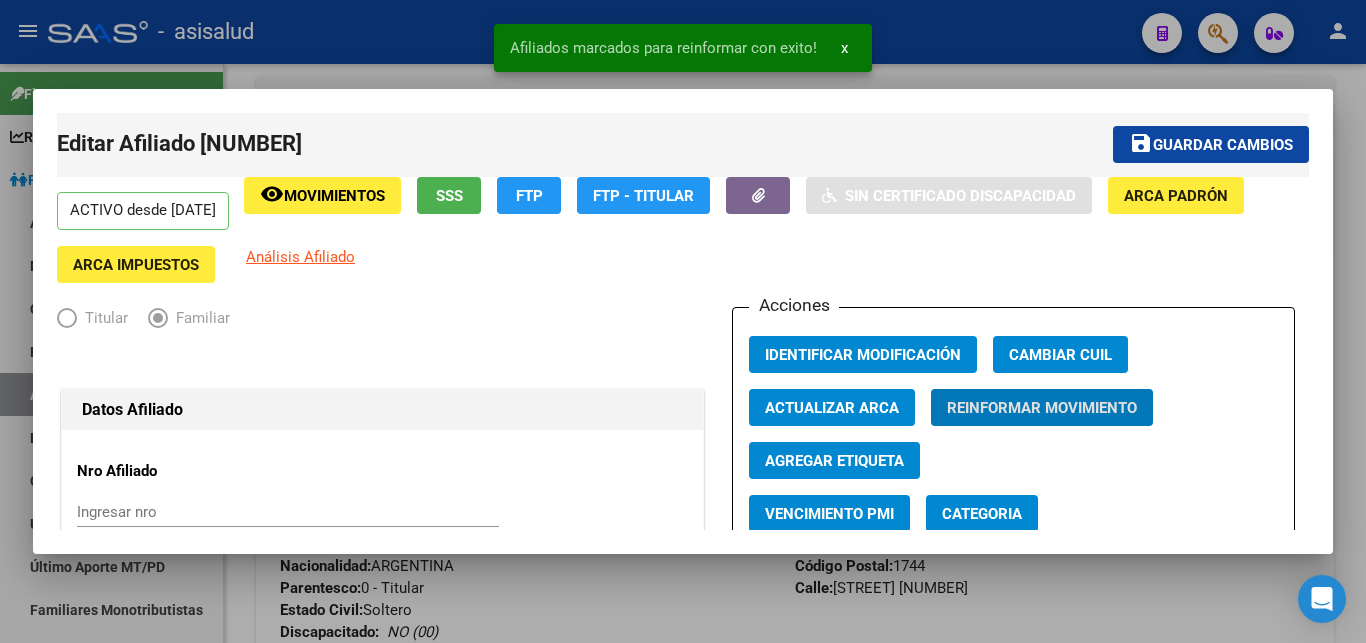 click on "Guardar cambios" at bounding box center [1223, 145] 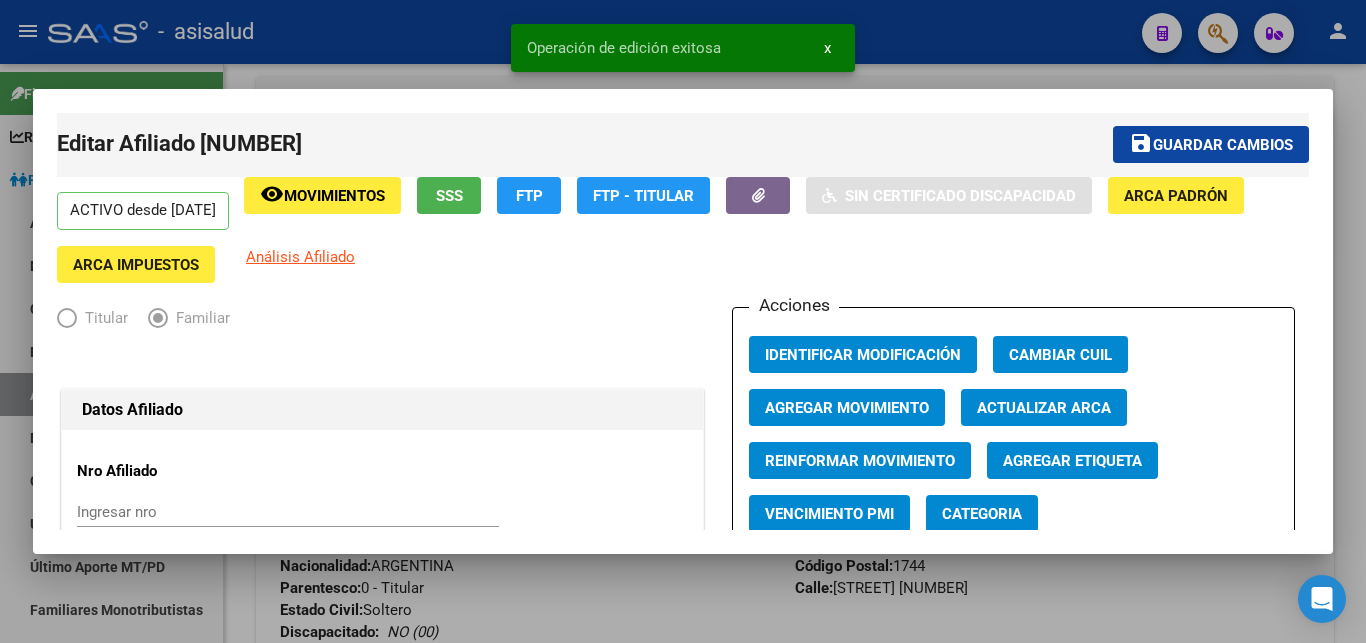 click on "x" at bounding box center (827, 48) 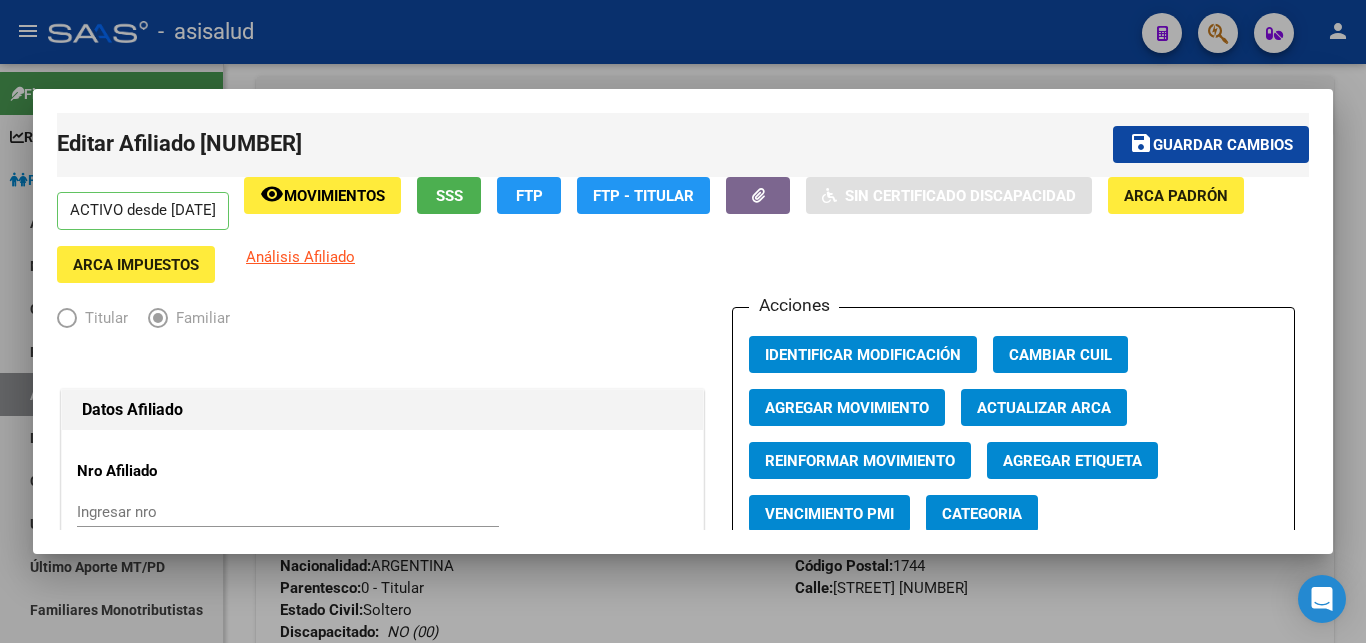 click at bounding box center [683, 321] 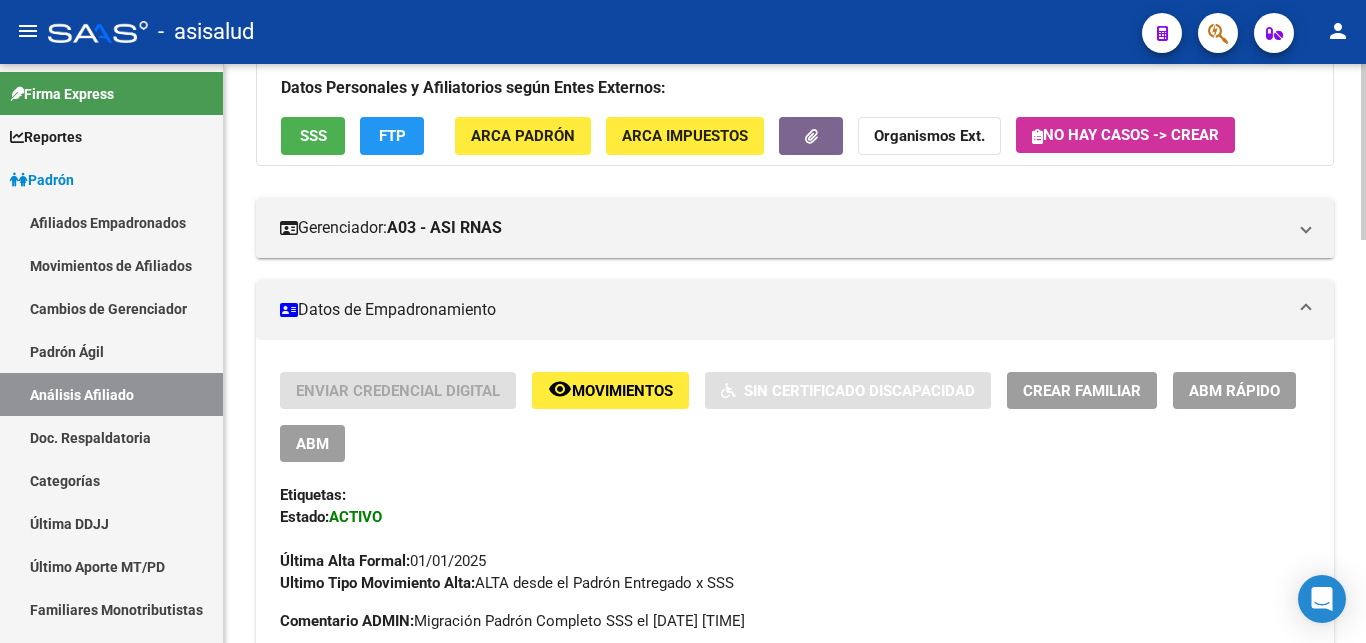 scroll, scrollTop: 0, scrollLeft: 0, axis: both 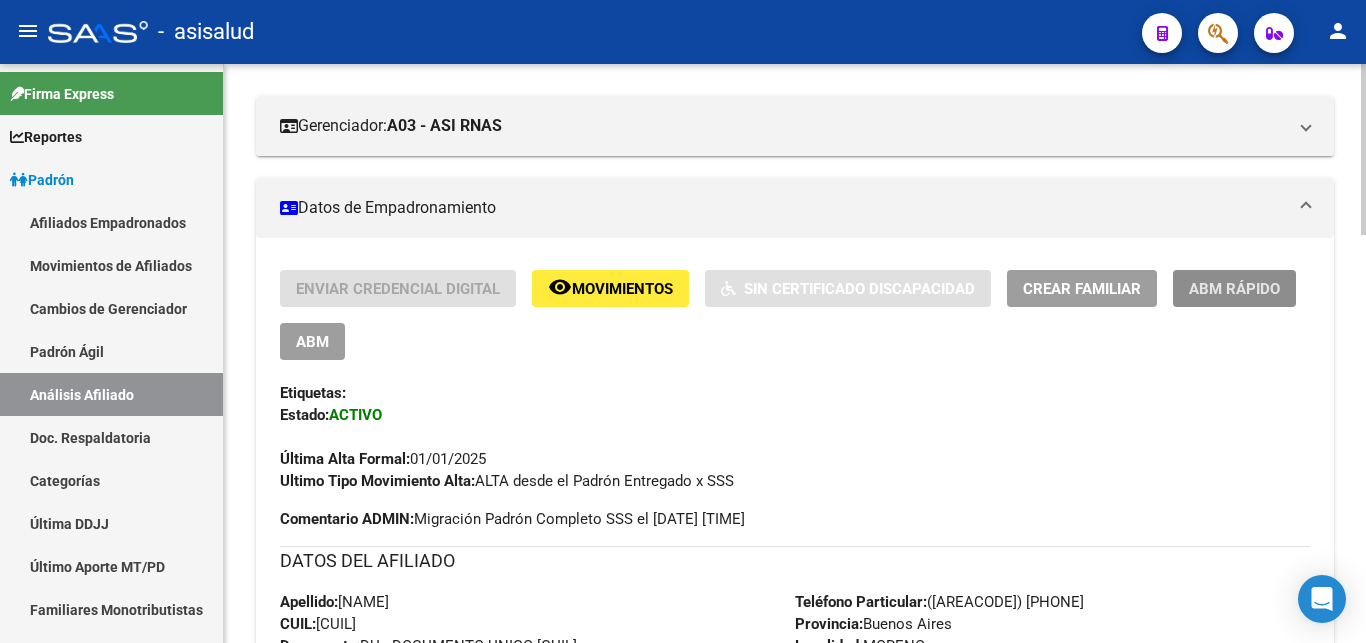 click on "ABM Rápido" 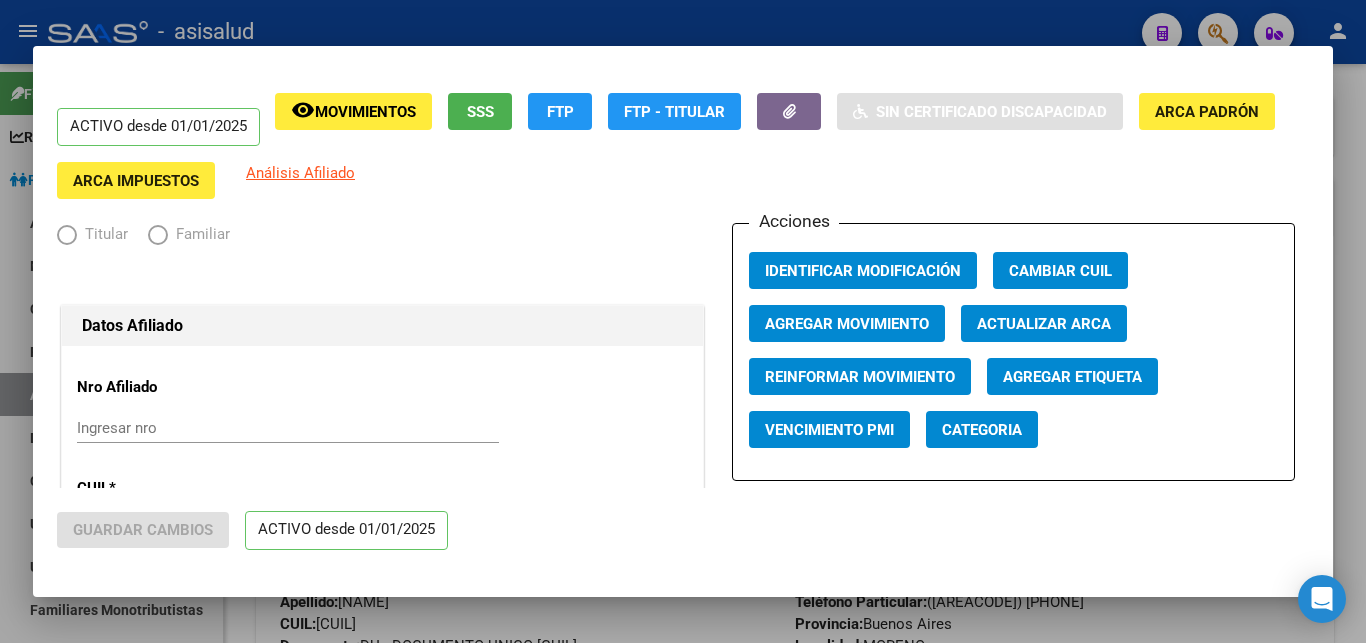 radio on "true" 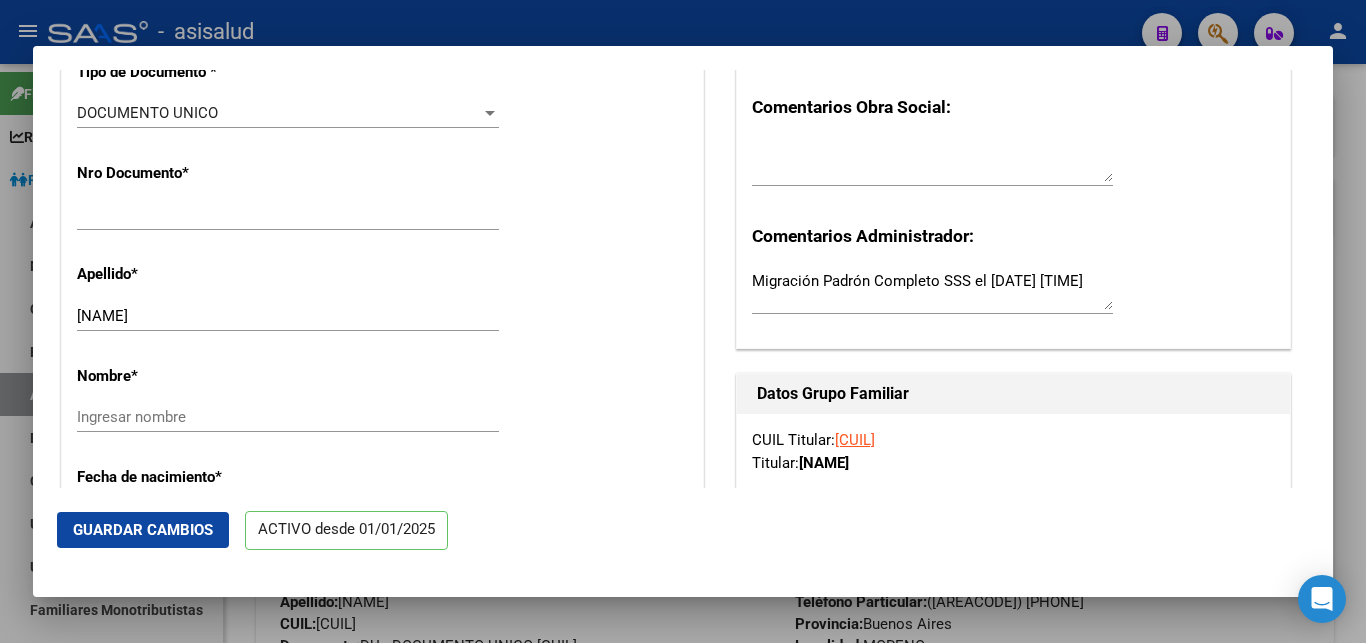 scroll, scrollTop: 648, scrollLeft: 0, axis: vertical 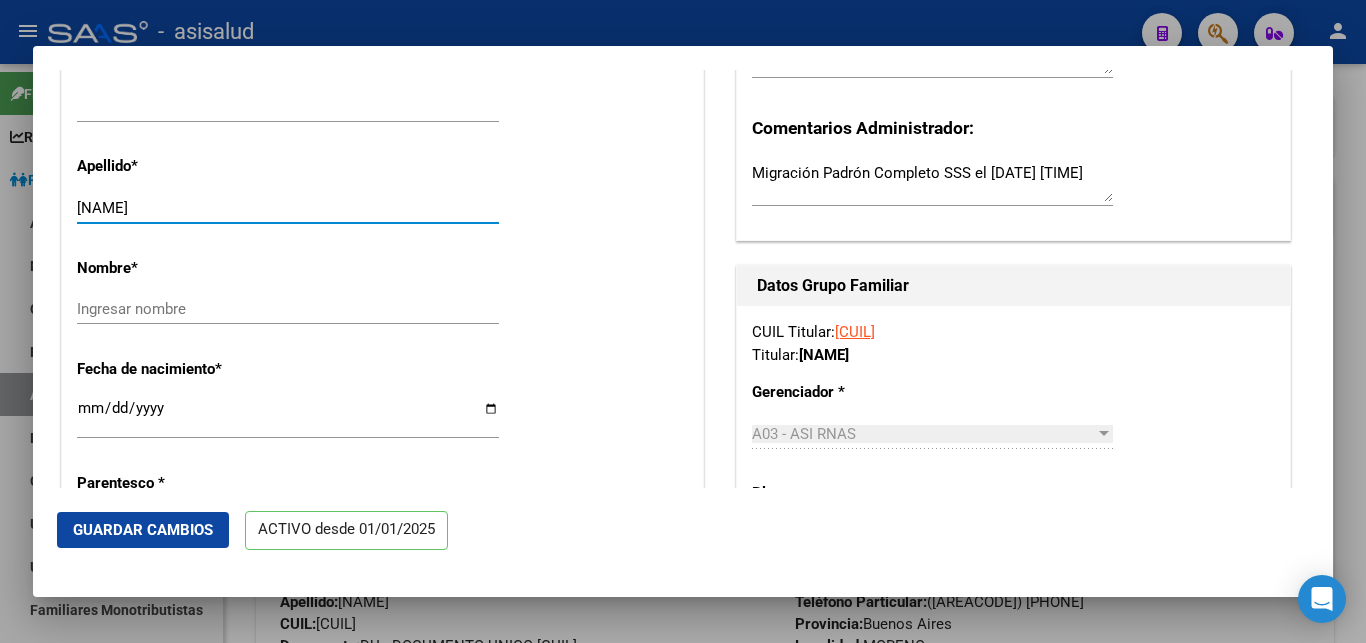 drag, startPoint x: 129, startPoint y: 205, endPoint x: 254, endPoint y: 205, distance: 125 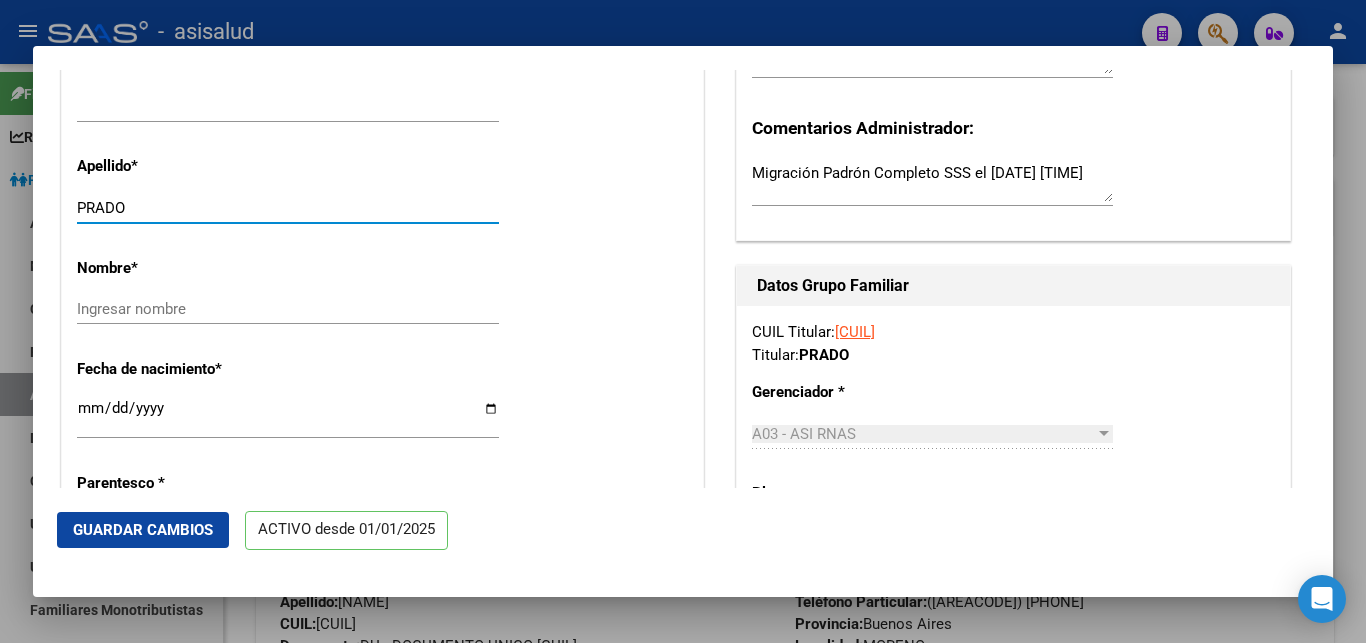 type on "PRADO" 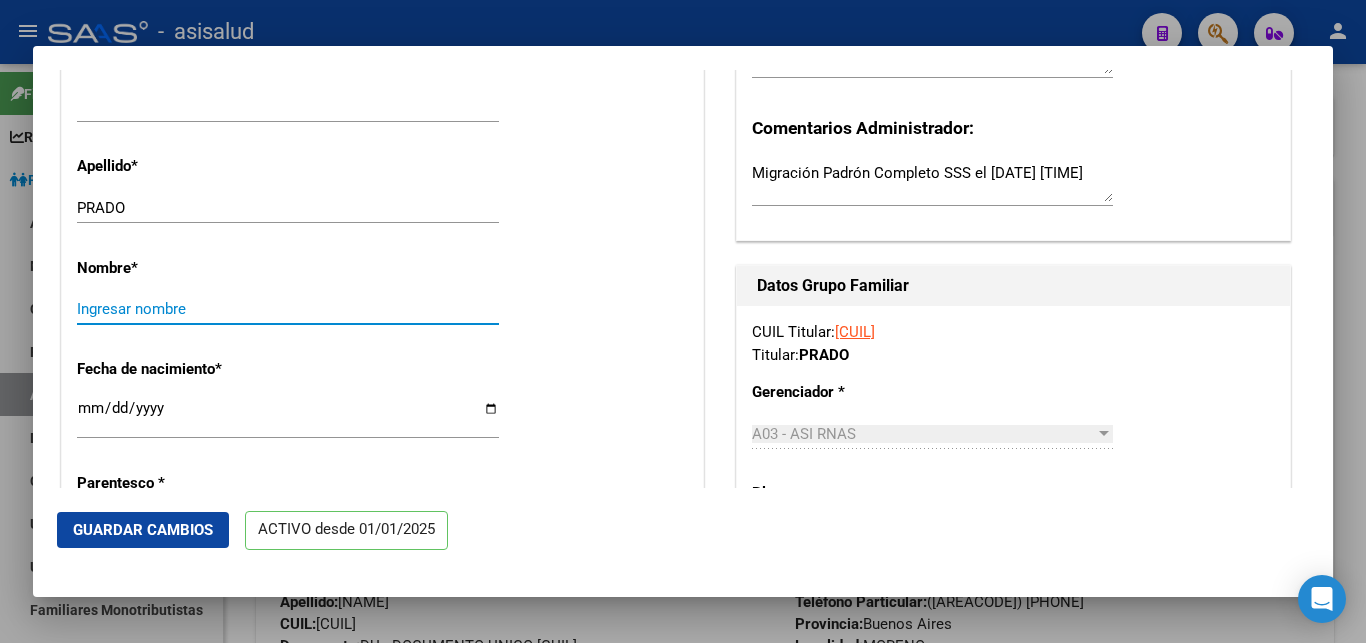 paste on "MATIAS MAXIMILIANO" 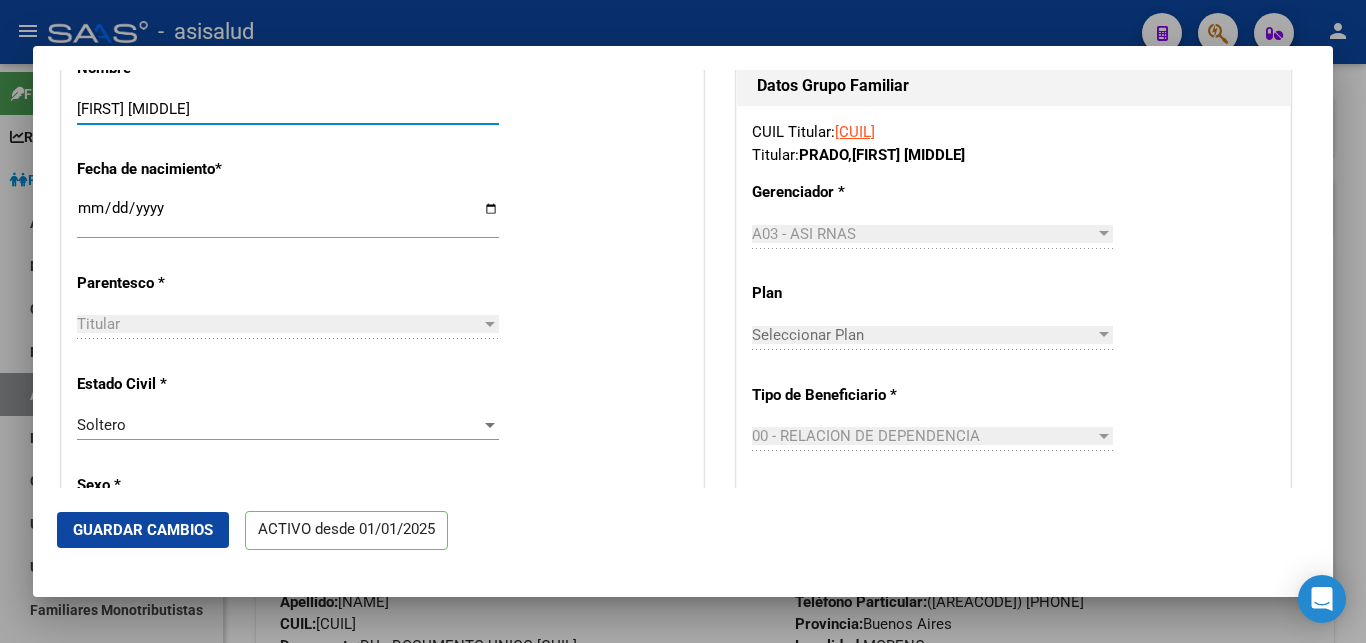 scroll, scrollTop: 864, scrollLeft: 0, axis: vertical 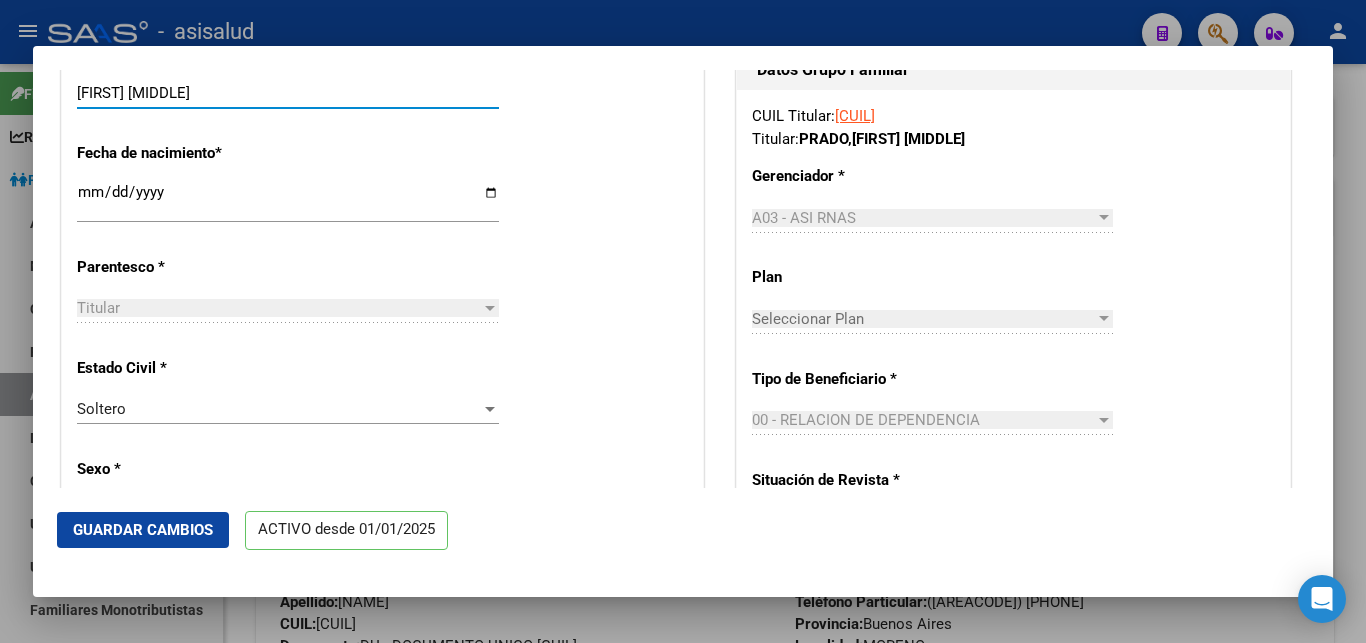 type on "MATIAS MAXIMILIANO" 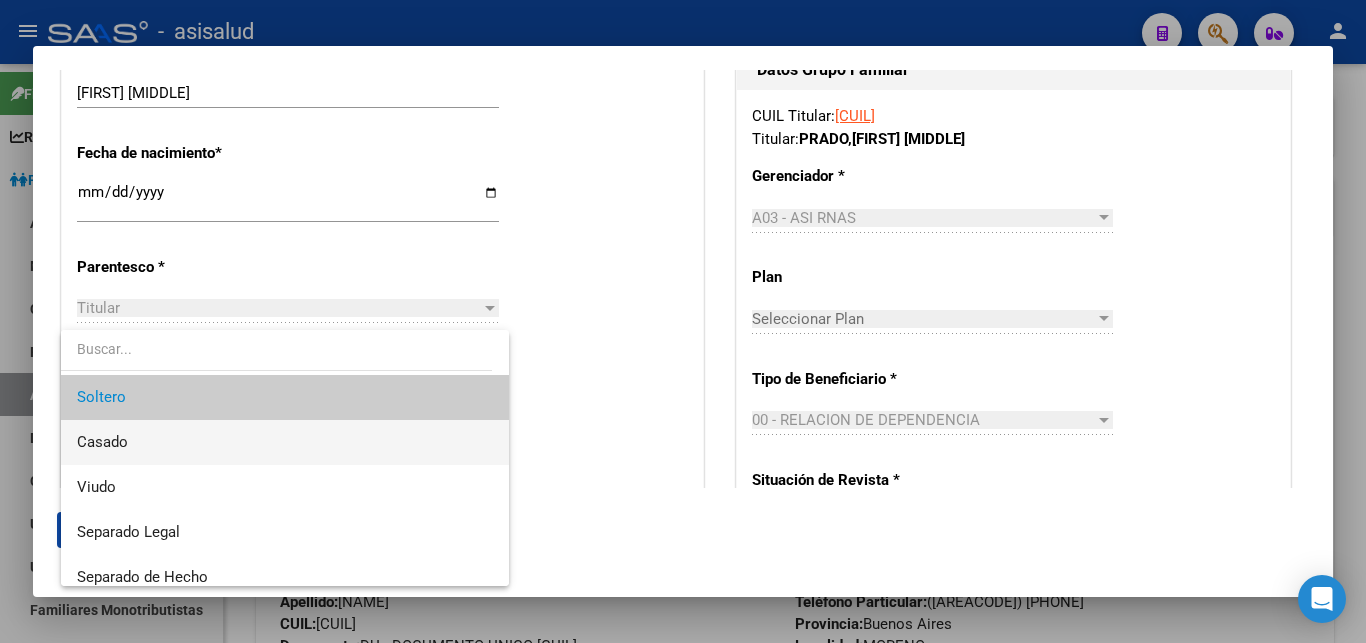 scroll, scrollTop: 104, scrollLeft: 0, axis: vertical 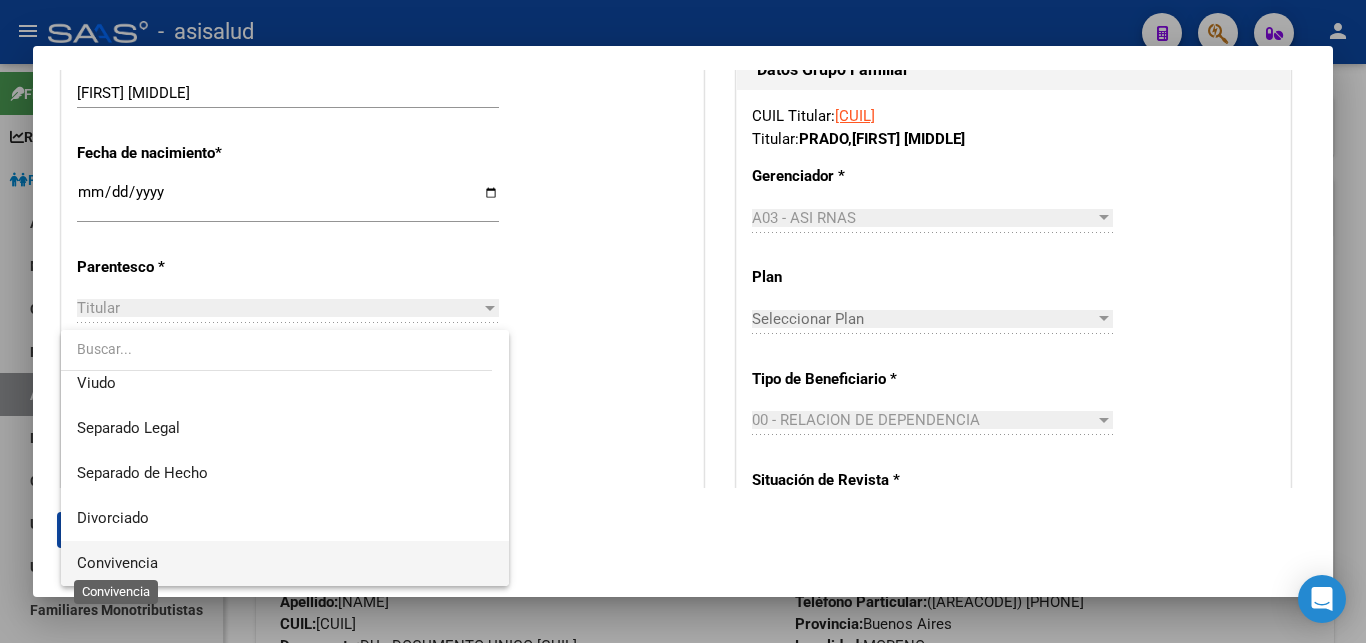 drag, startPoint x: 143, startPoint y: 564, endPoint x: 157, endPoint y: 547, distance: 22.022715 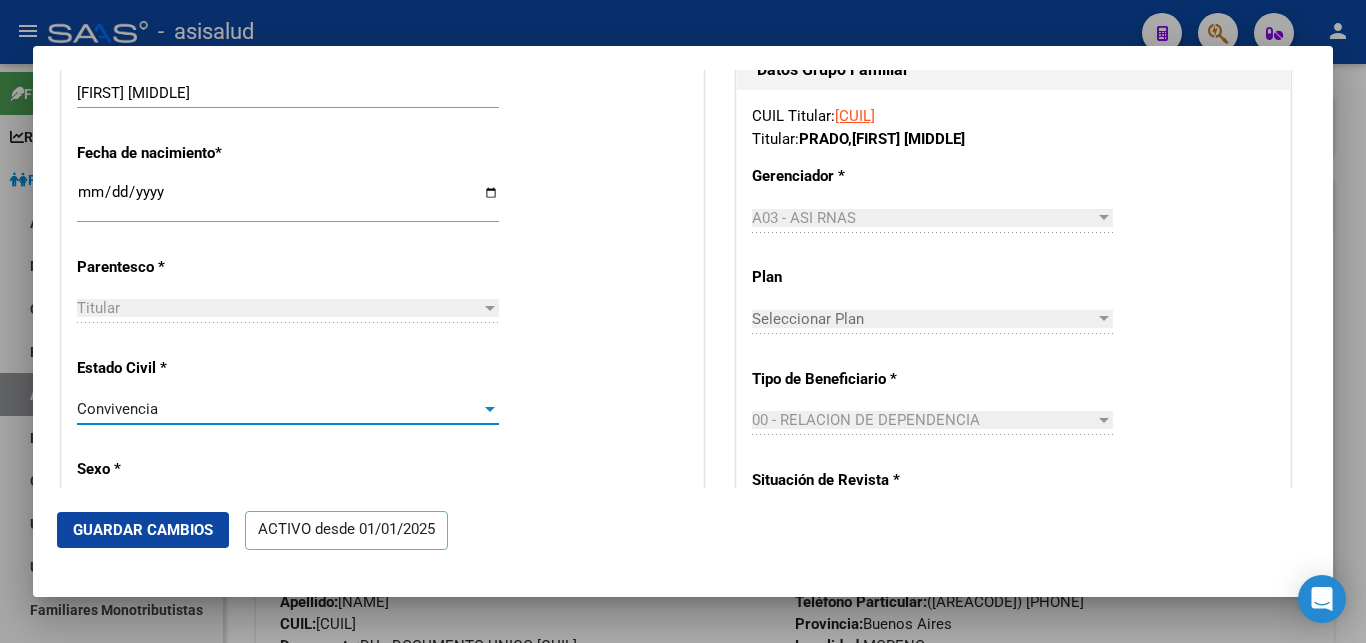 scroll, scrollTop: 101, scrollLeft: 0, axis: vertical 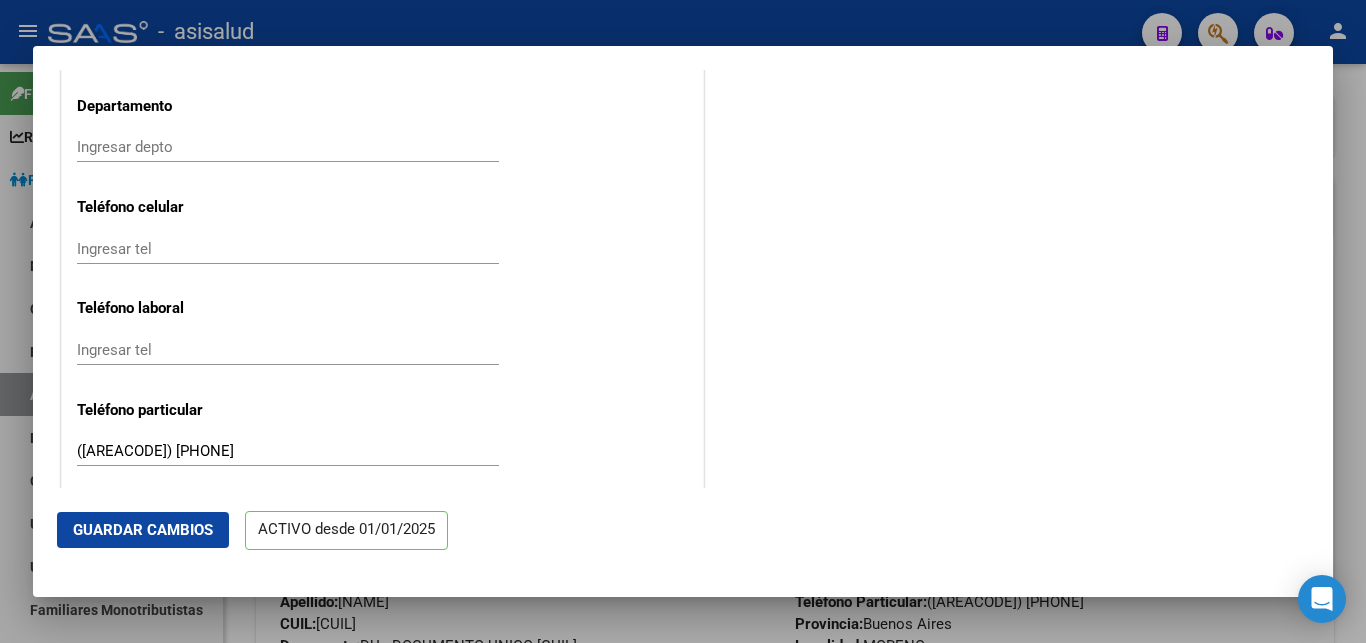 click on "Guardar Cambios" 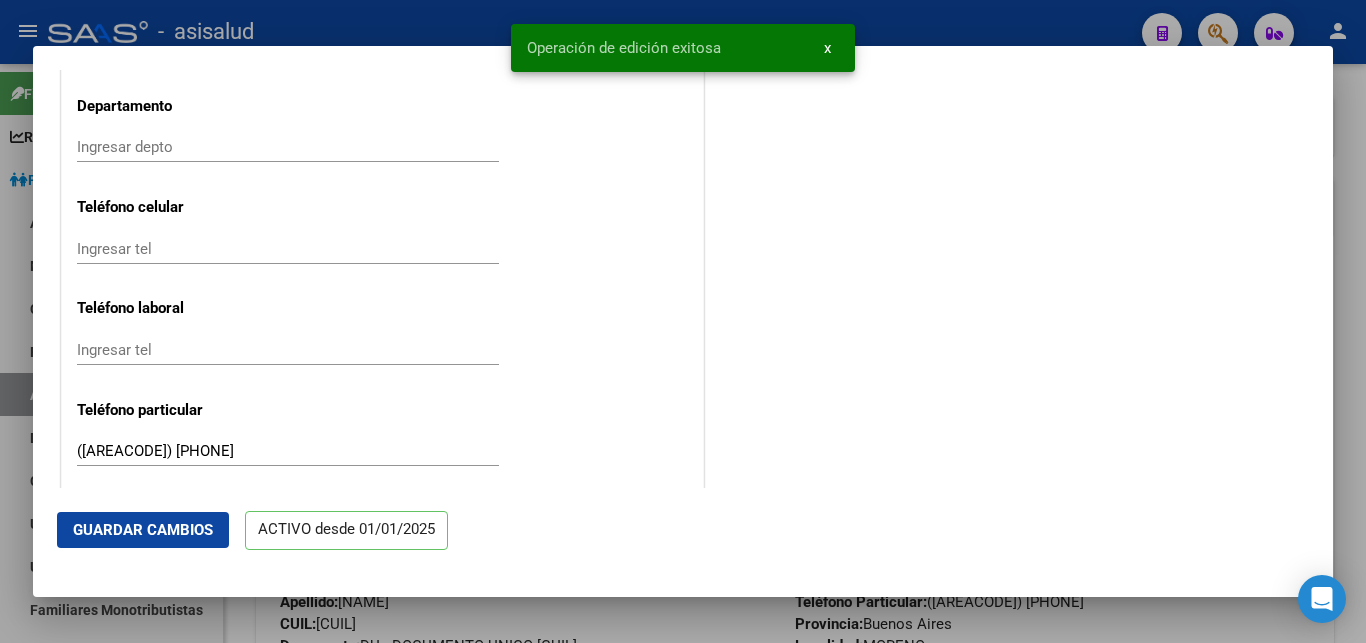 click on "x" at bounding box center [827, 48] 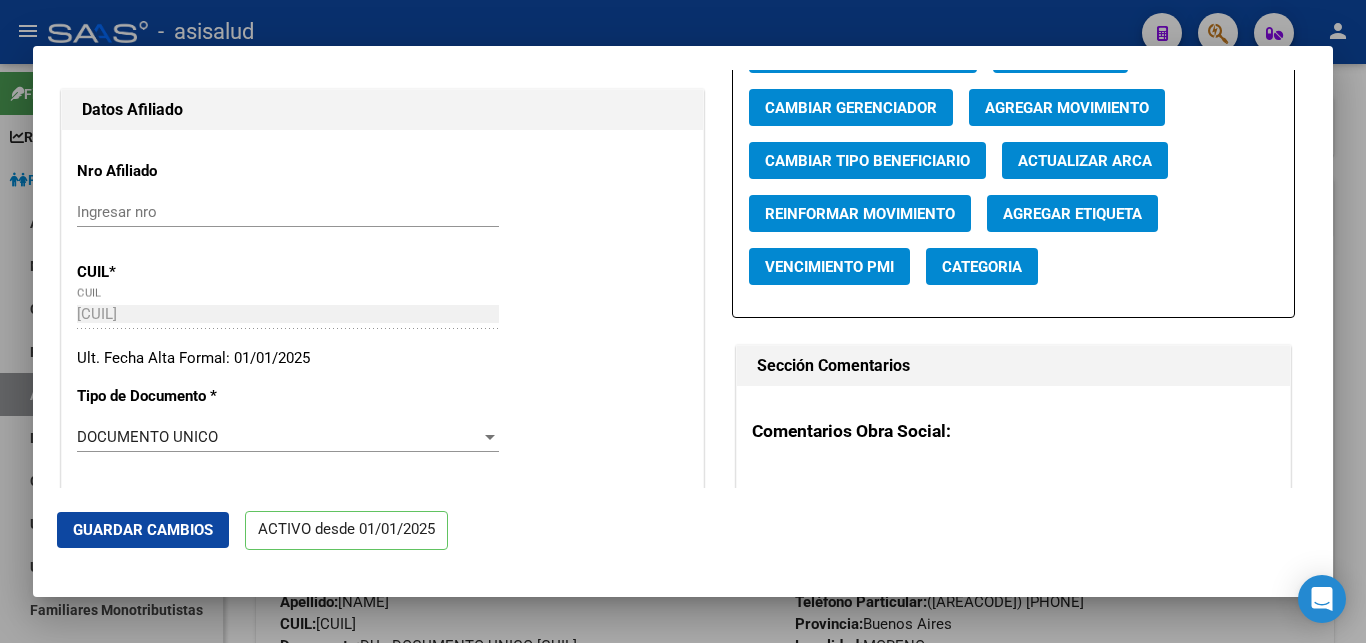 scroll, scrollTop: 0, scrollLeft: 0, axis: both 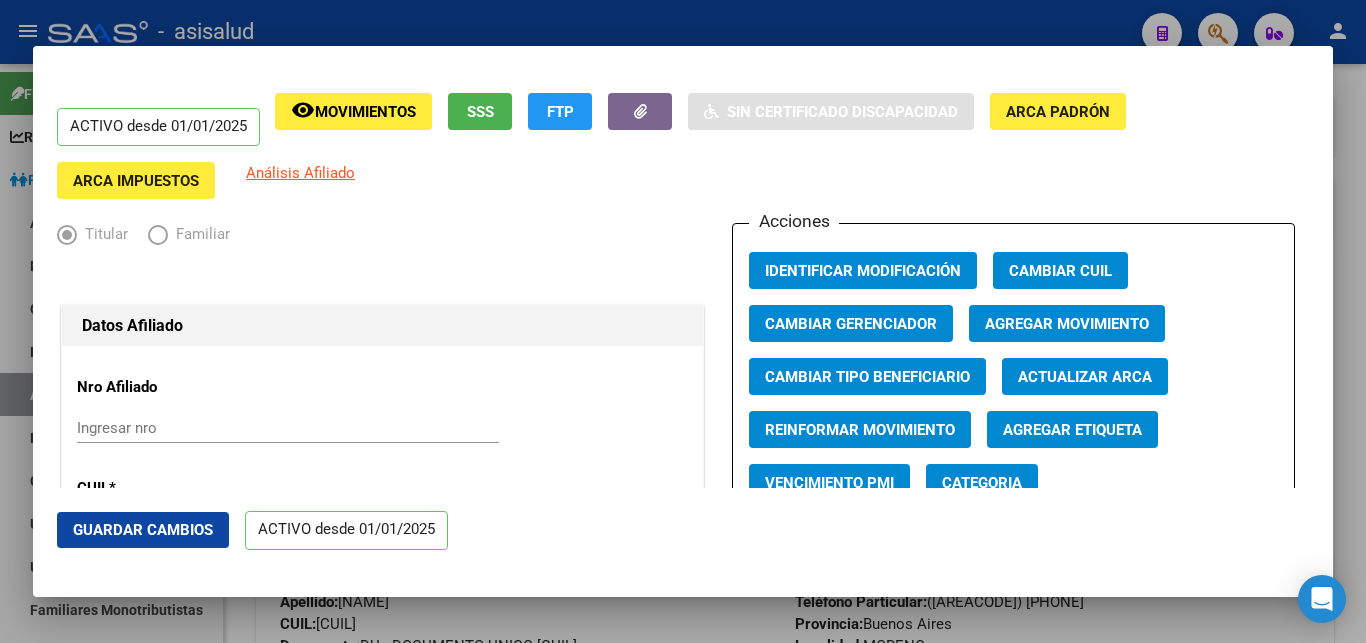 click on "Agregar Movimiento" 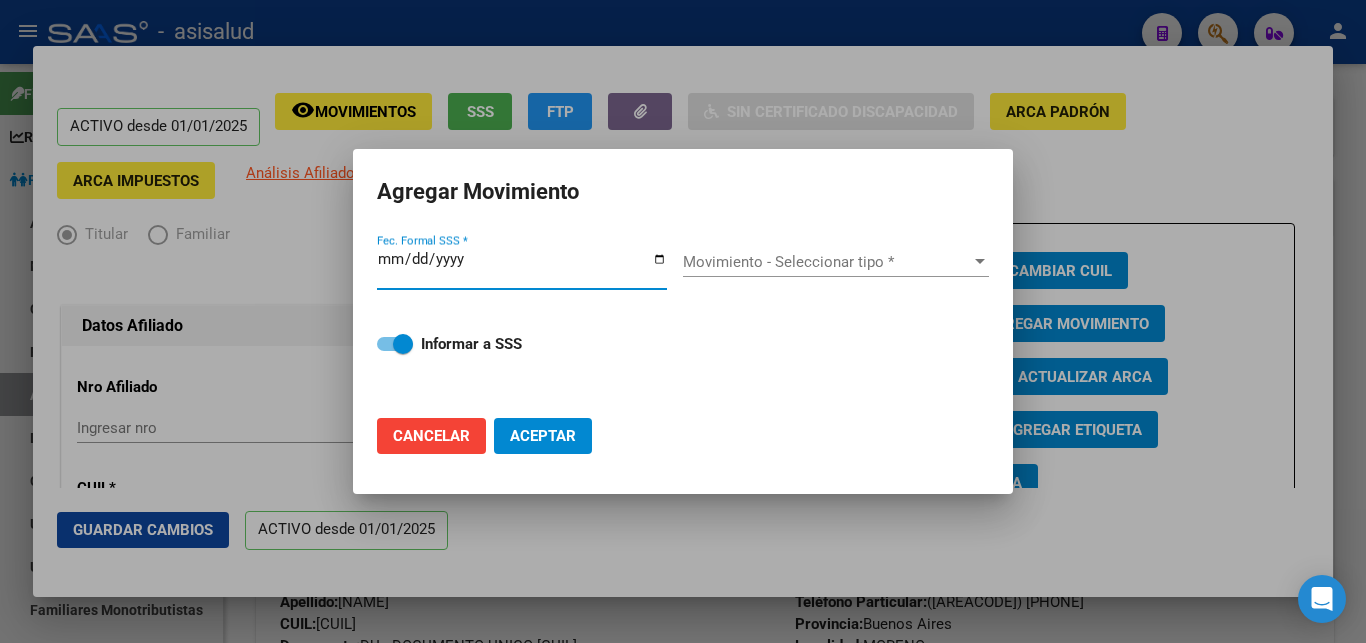 click on "Cancelar" 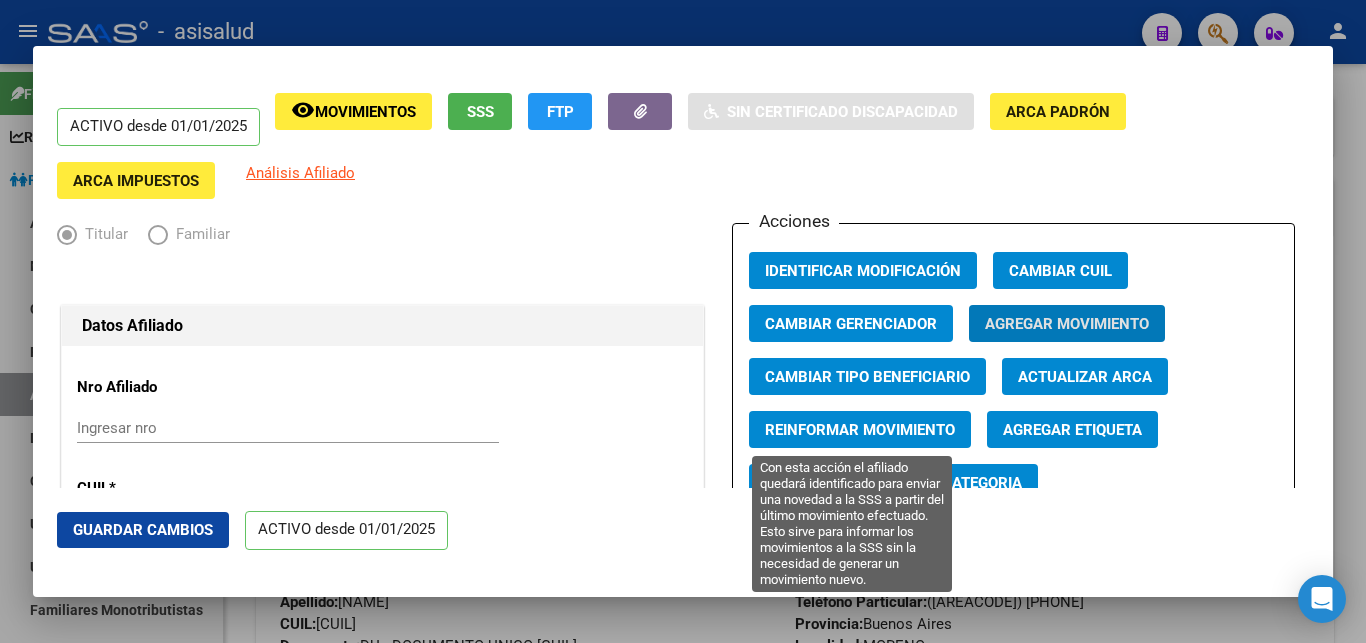 click on "Reinformar Movimiento" 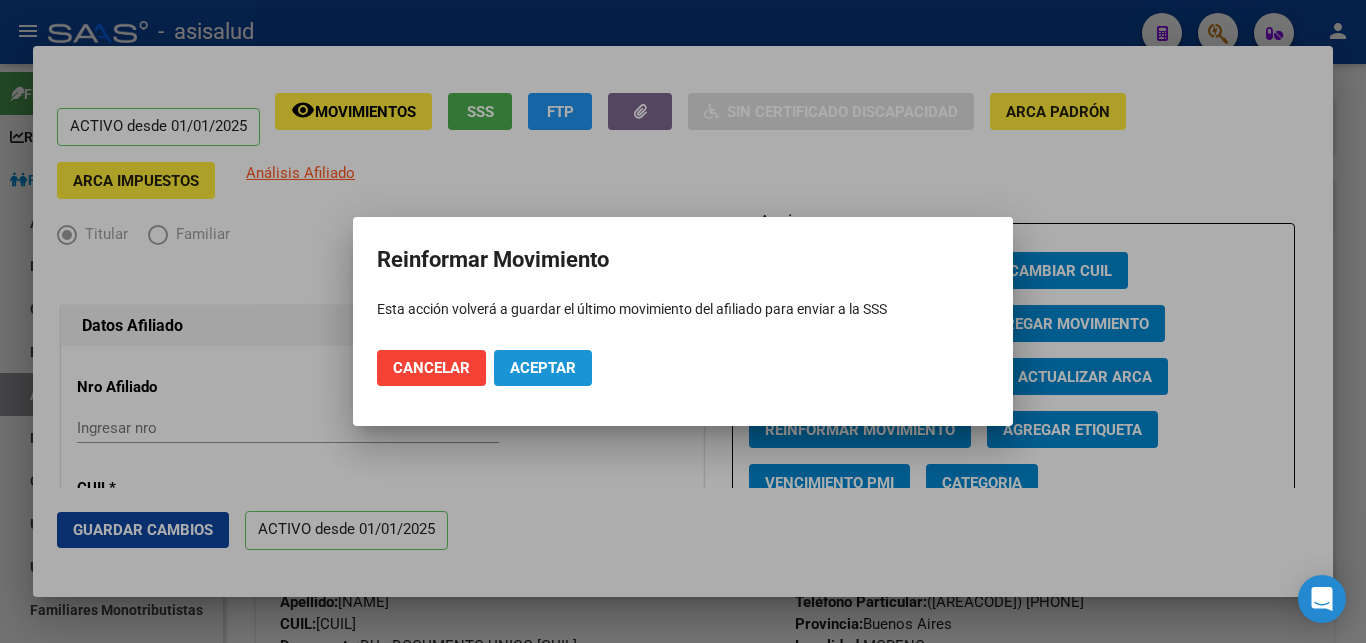 click on "Aceptar" at bounding box center (543, 368) 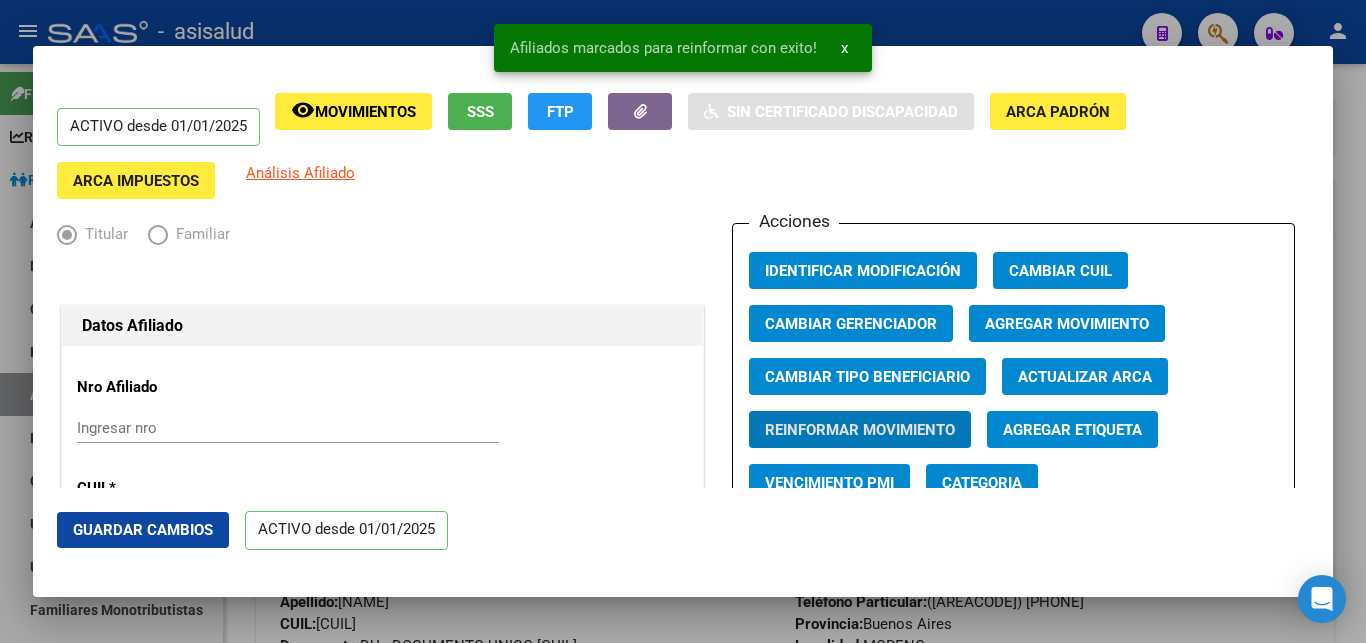 click at bounding box center [683, 321] 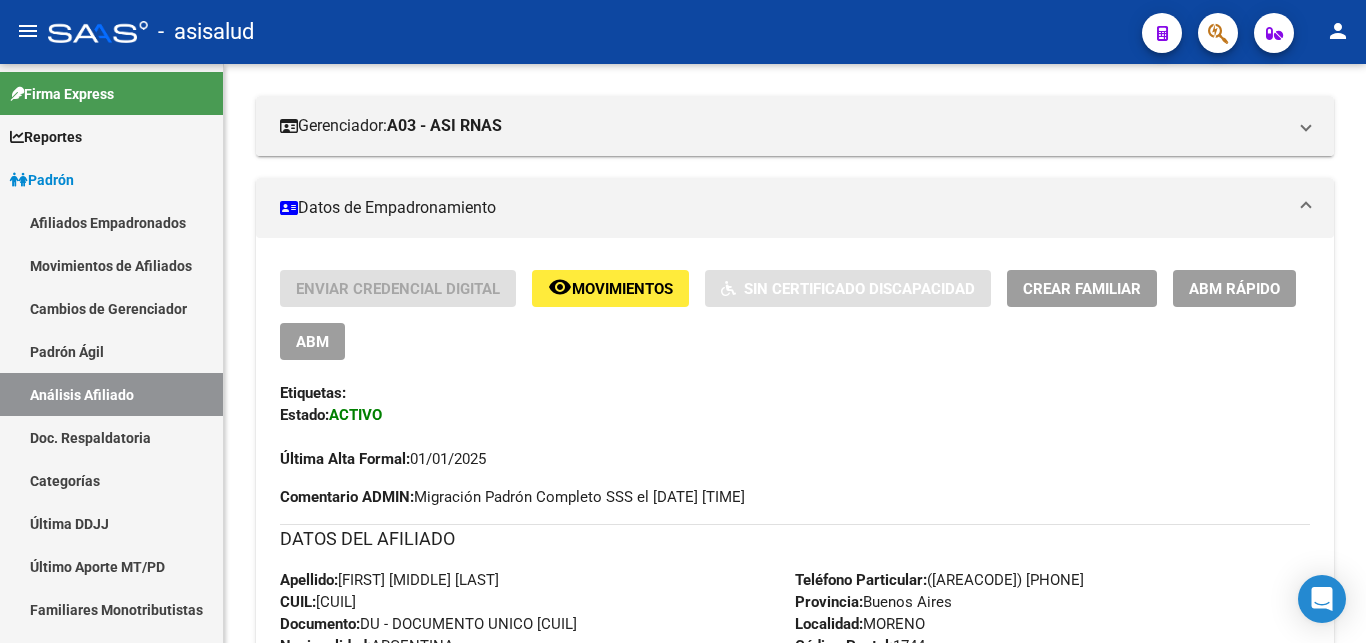 click on "-   asisalud" 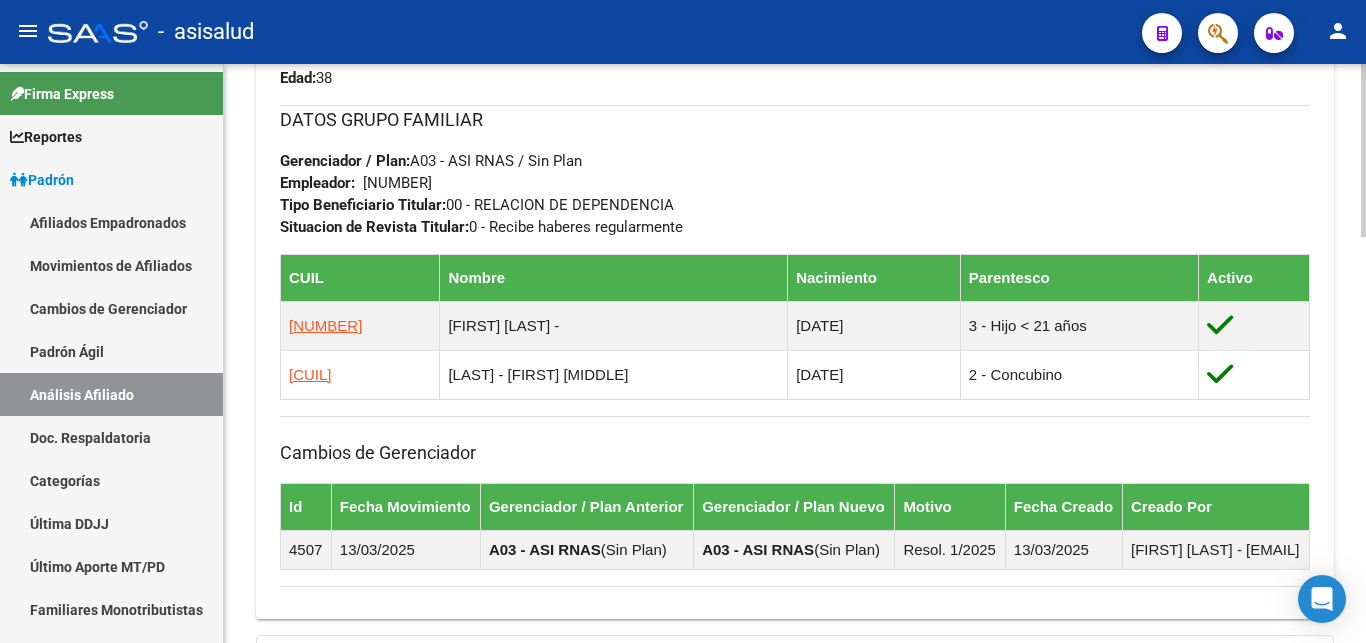scroll, scrollTop: 1020, scrollLeft: 0, axis: vertical 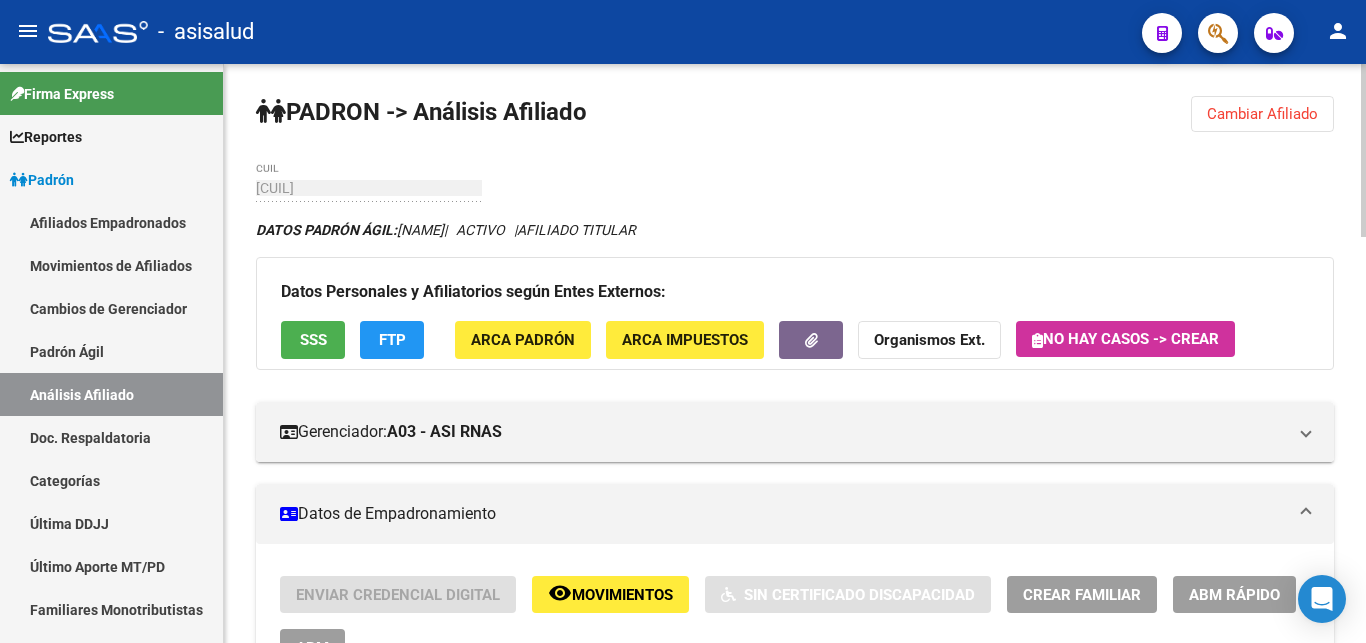 click on "Cambiar Afiliado" 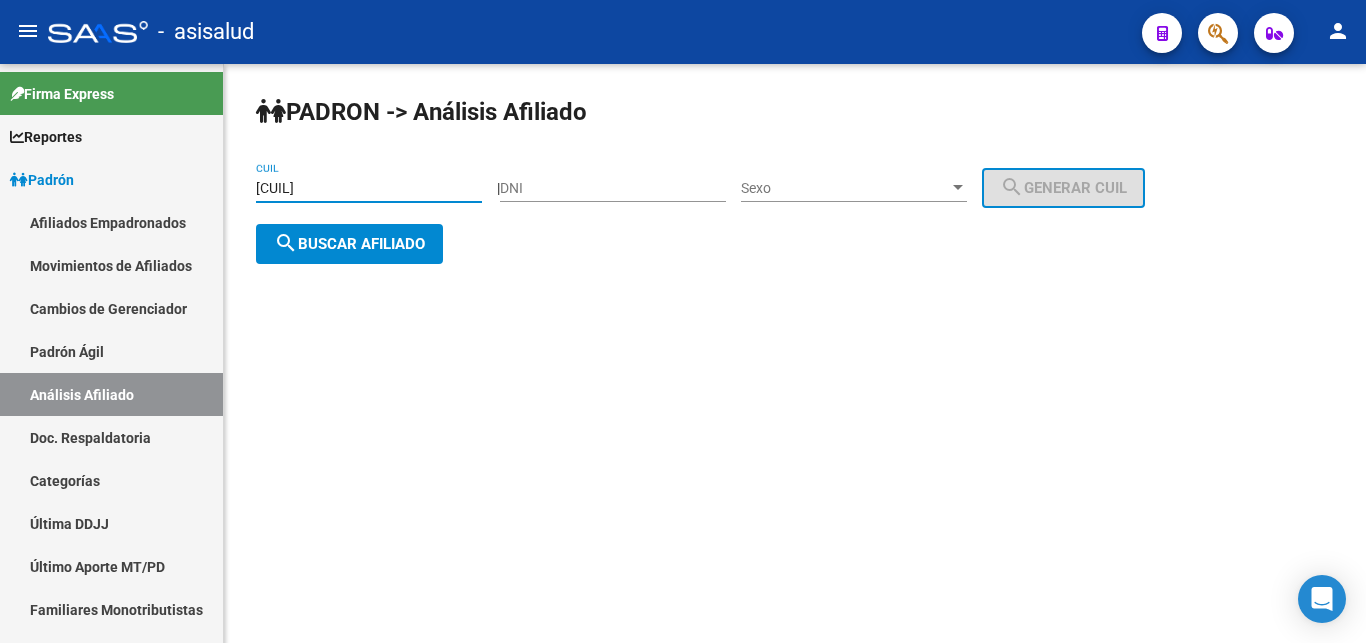 drag, startPoint x: 259, startPoint y: 184, endPoint x: 362, endPoint y: 188, distance: 103.077644 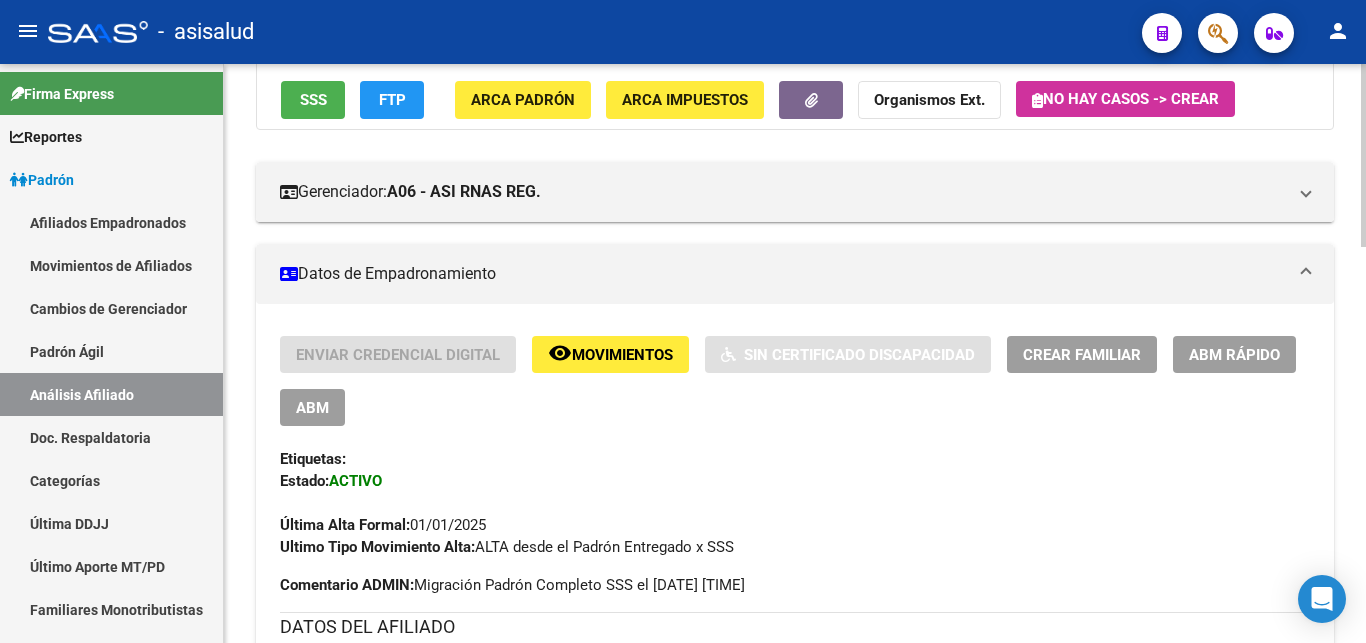 scroll, scrollTop: 306, scrollLeft: 0, axis: vertical 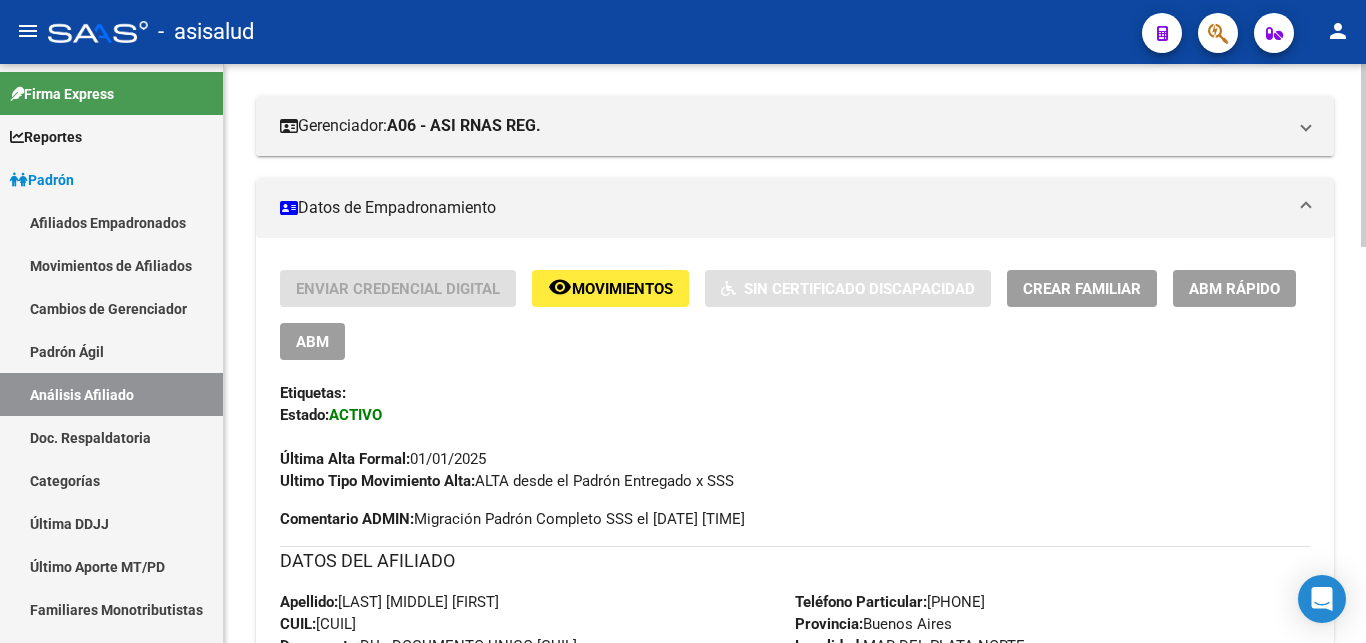 click on "Crear Familiar" at bounding box center [1082, 289] 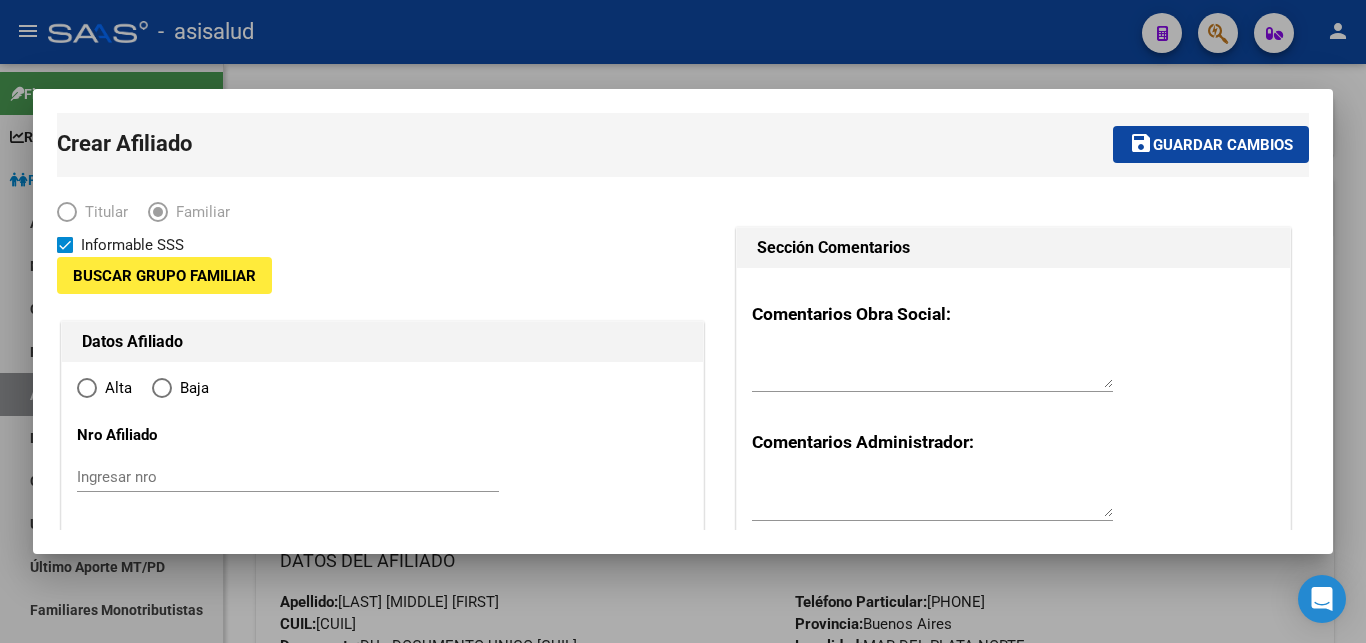 type on "30-55975548-2" 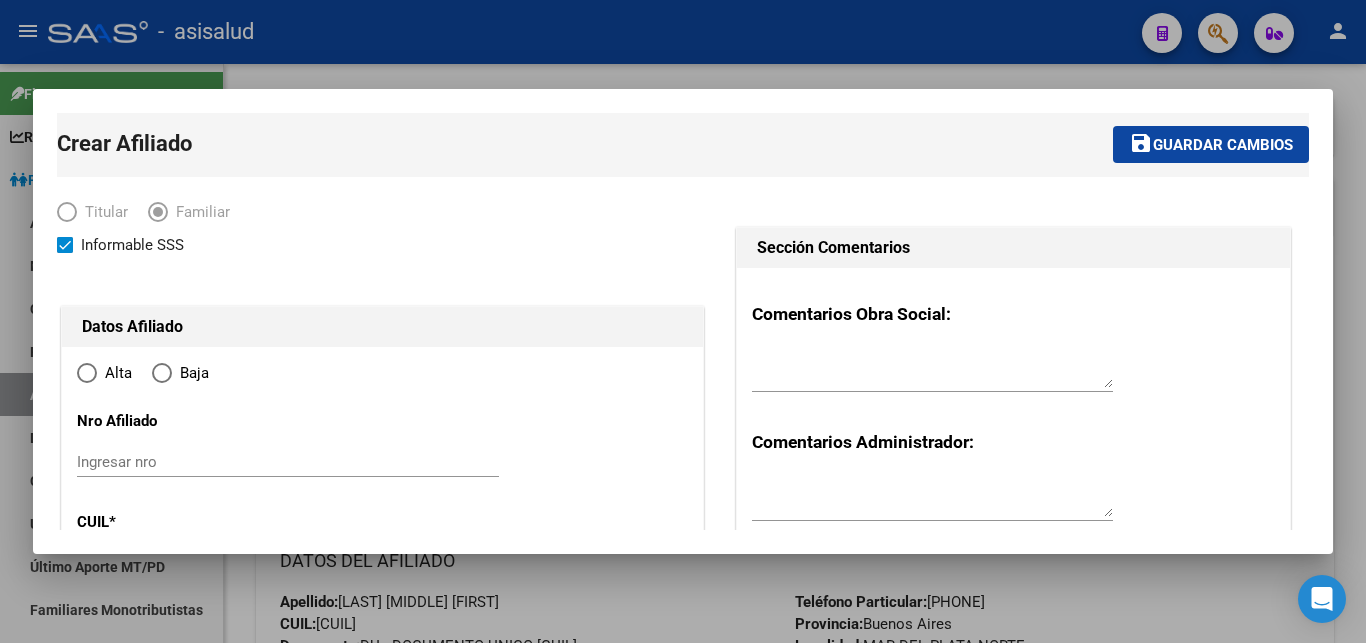 type on "MAR DEL PLATA NORTE" 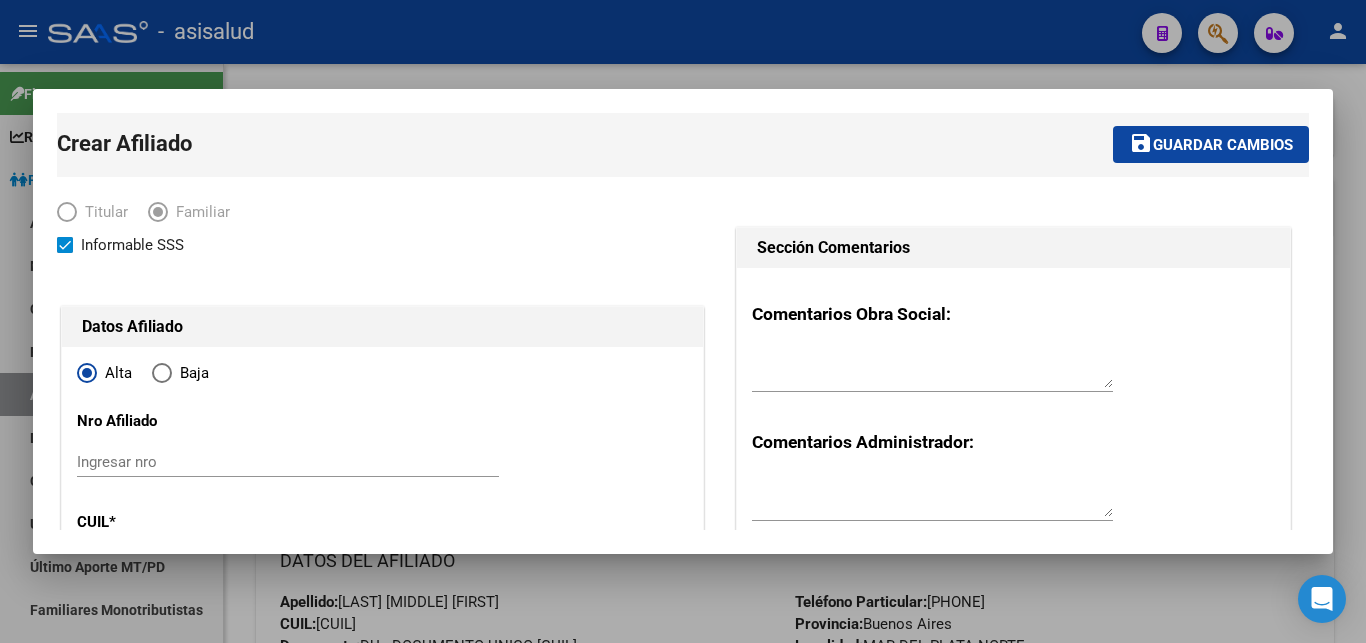 type on "30-55975548-2" 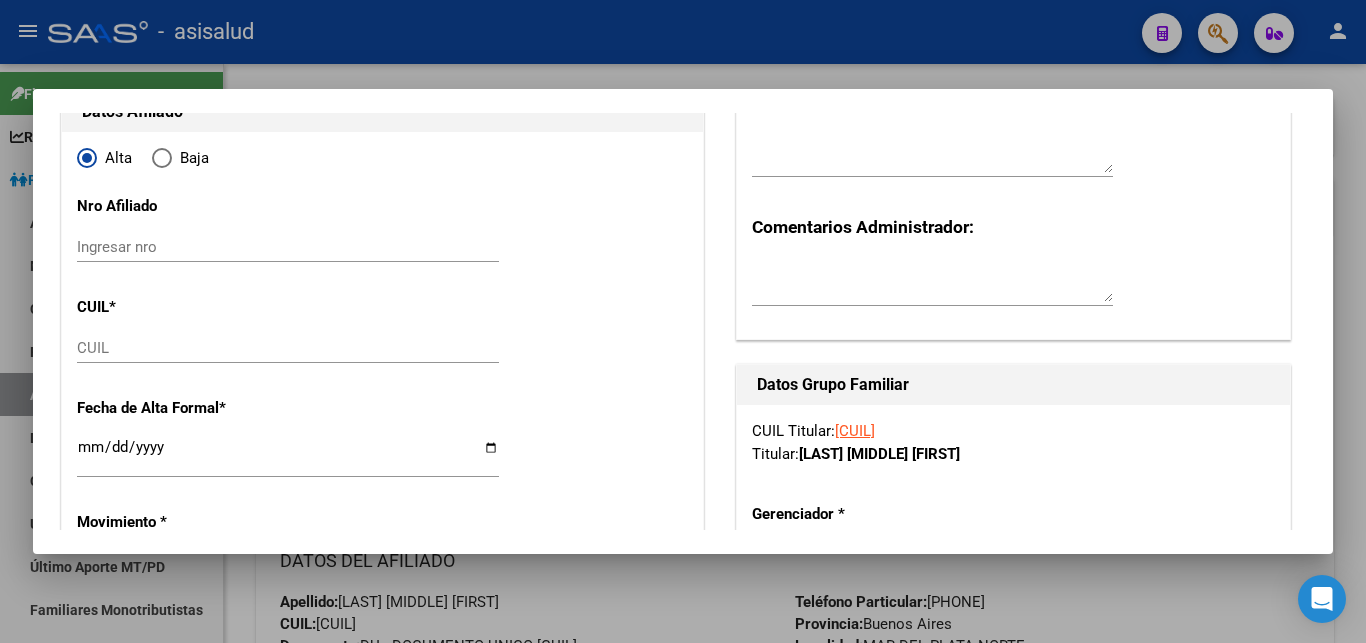 scroll, scrollTop: 108, scrollLeft: 0, axis: vertical 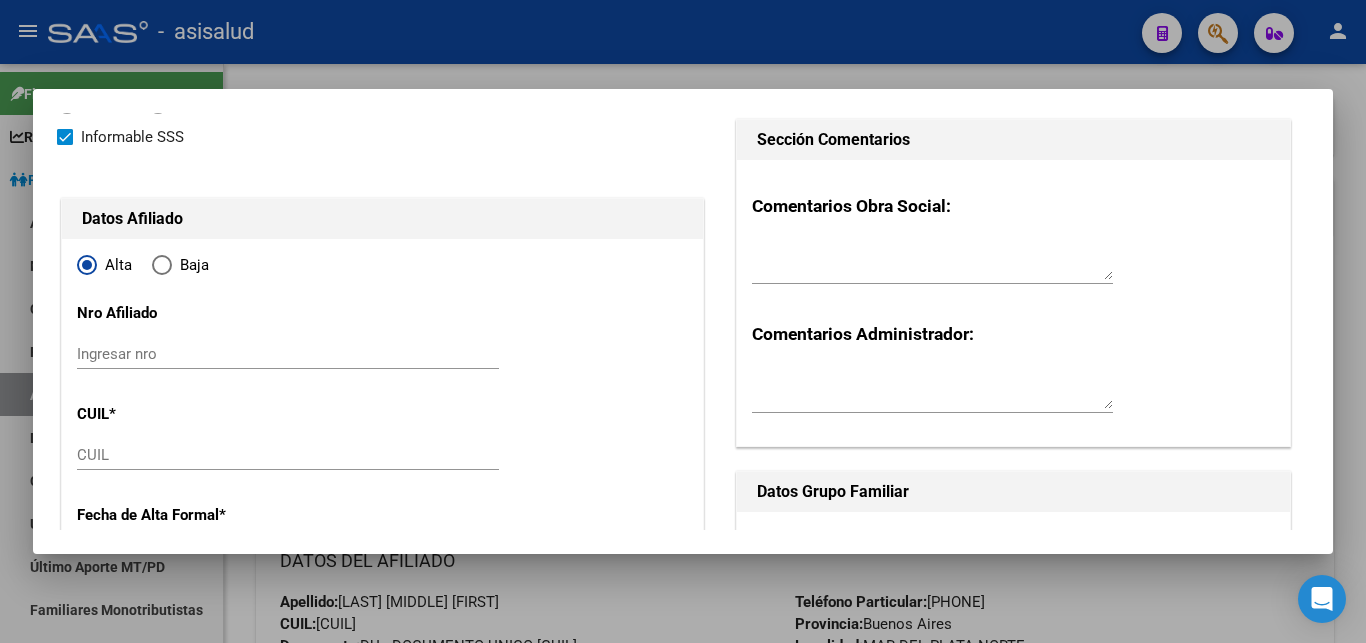 click on "CUIL" at bounding box center (288, 455) 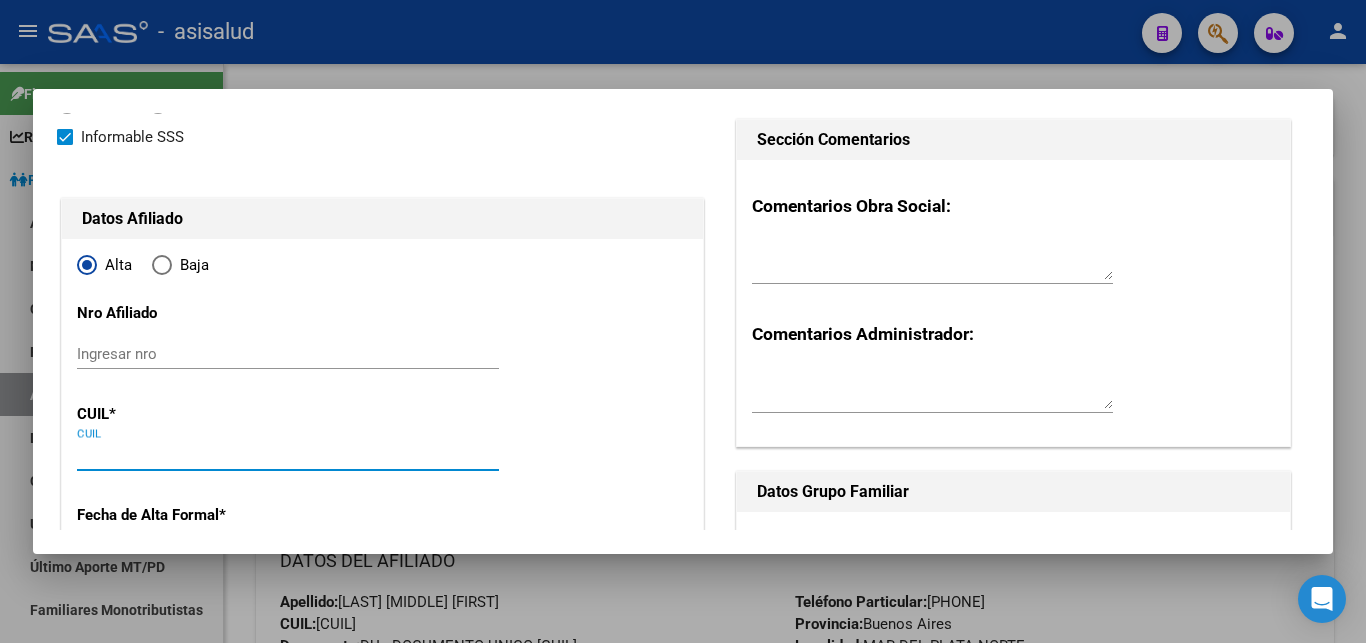 paste on "27-51046091-5" 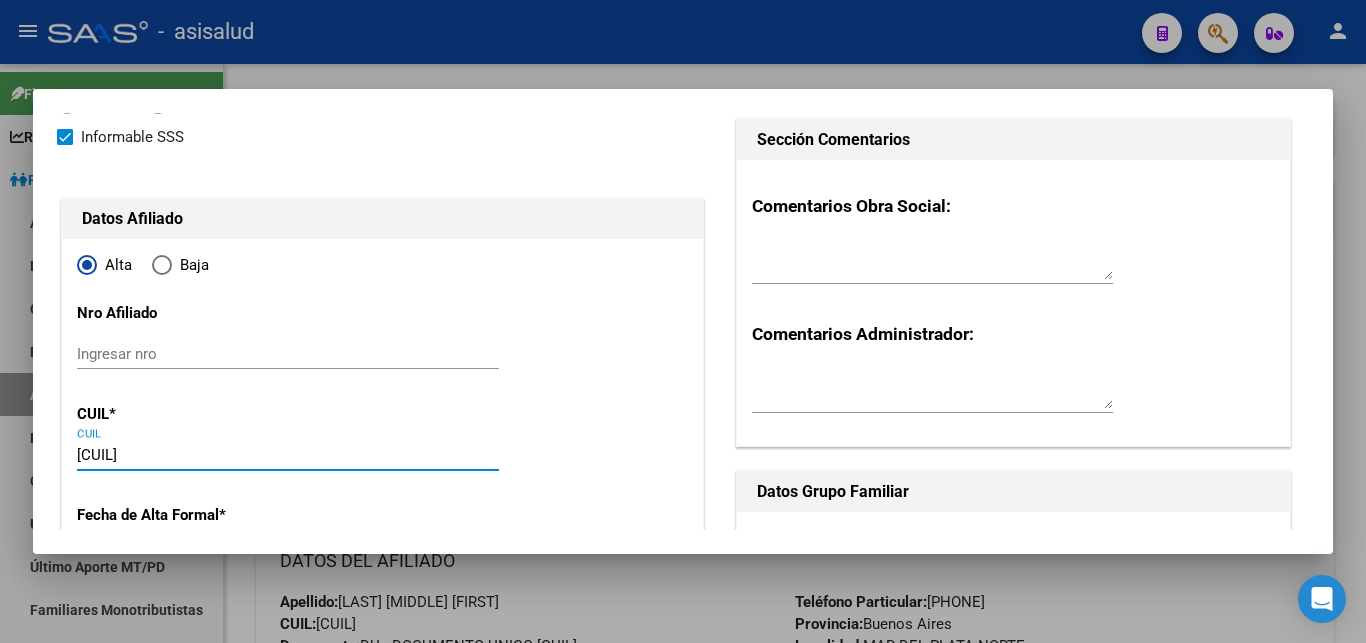 scroll, scrollTop: 432, scrollLeft: 0, axis: vertical 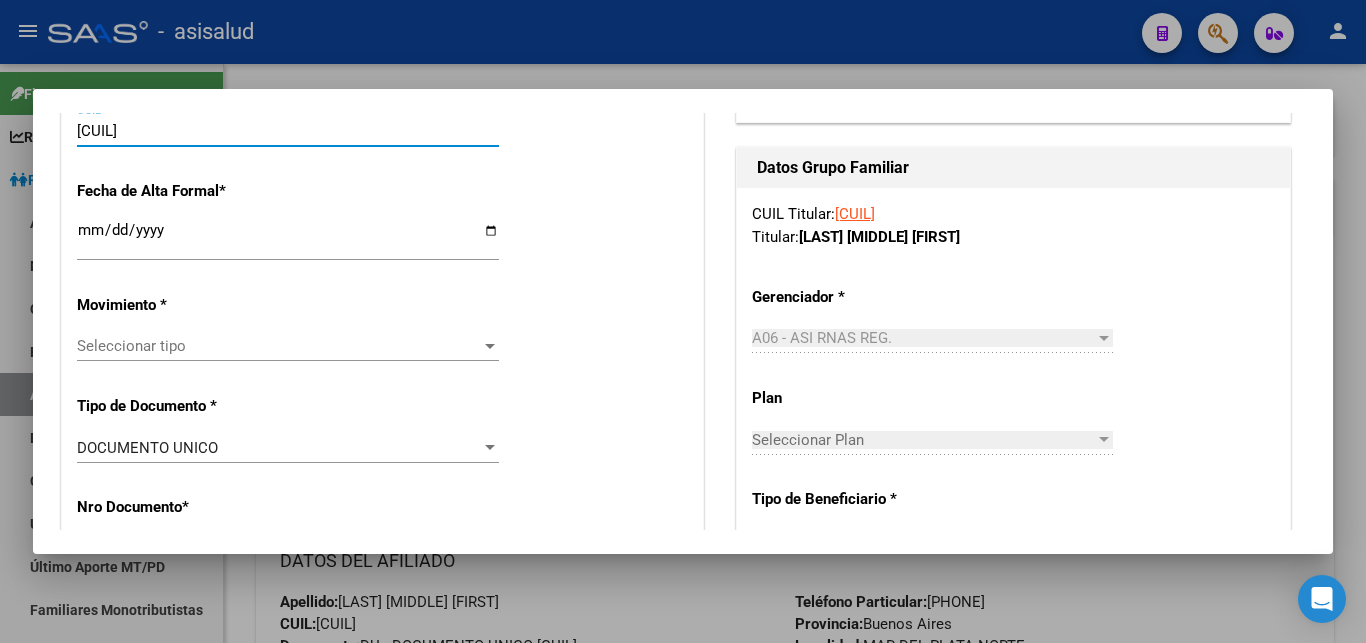 type on "51046091" 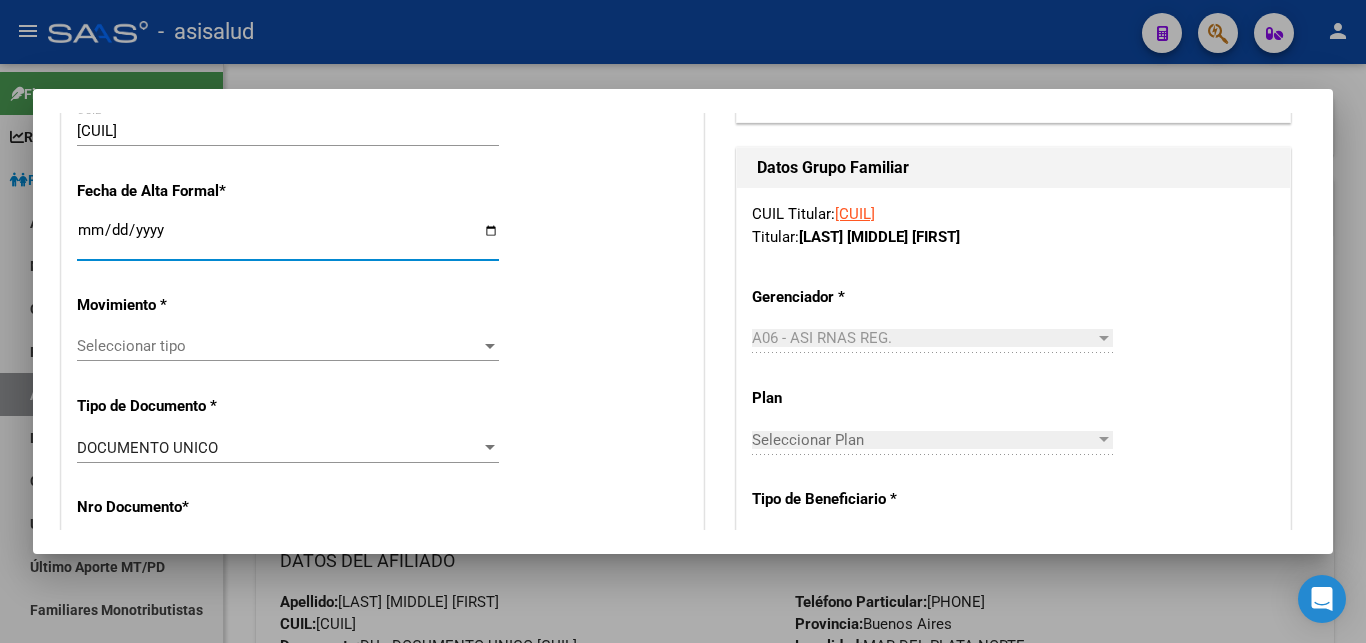 click on "Ingresar fecha" at bounding box center (288, 238) 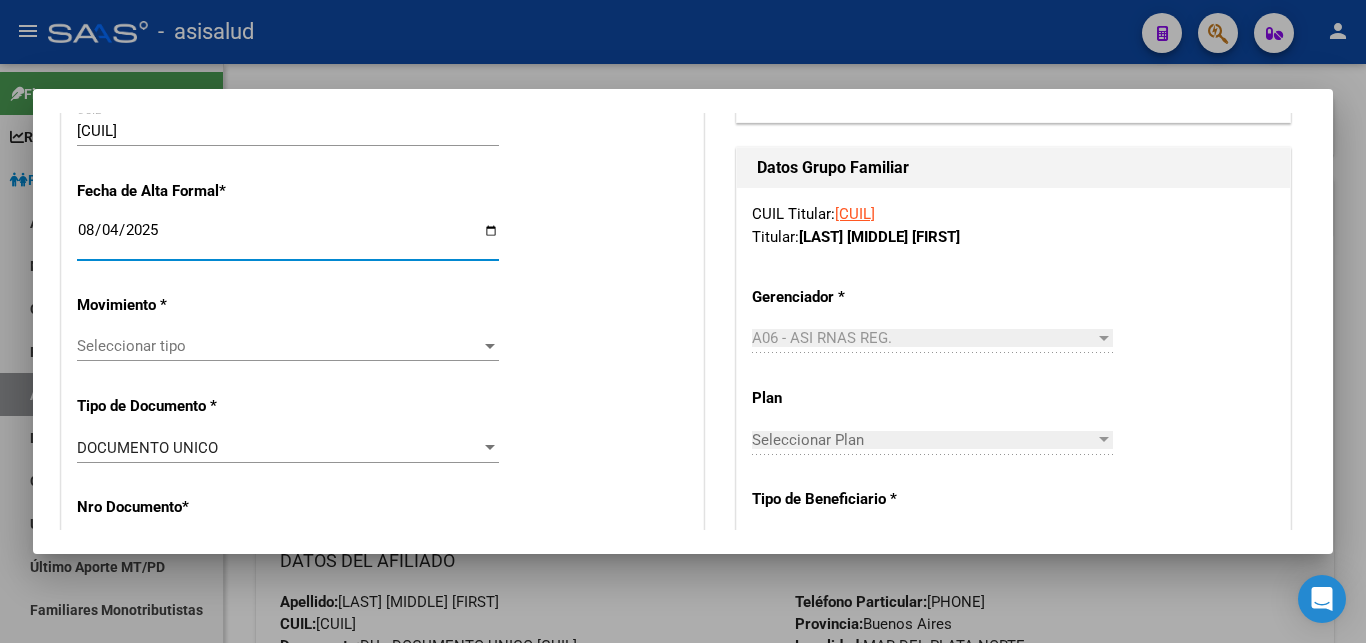 click on "save Guardar cambios" at bounding box center [1211, -288] 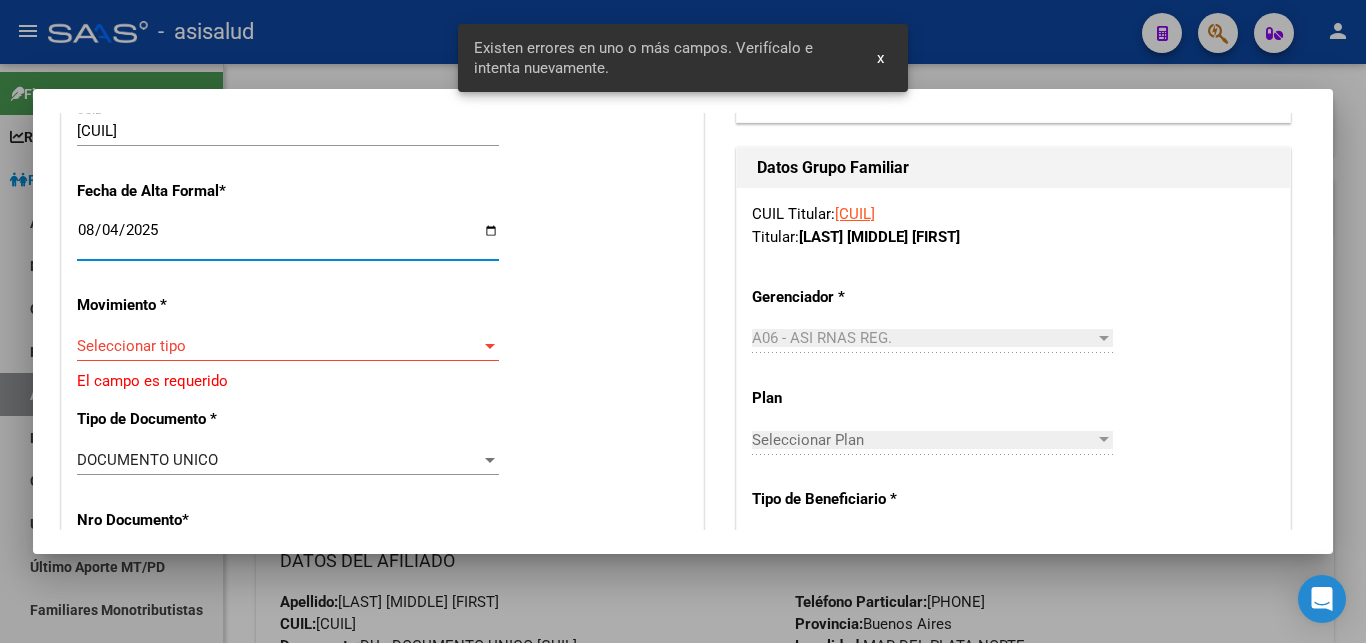 click at bounding box center (490, 346) 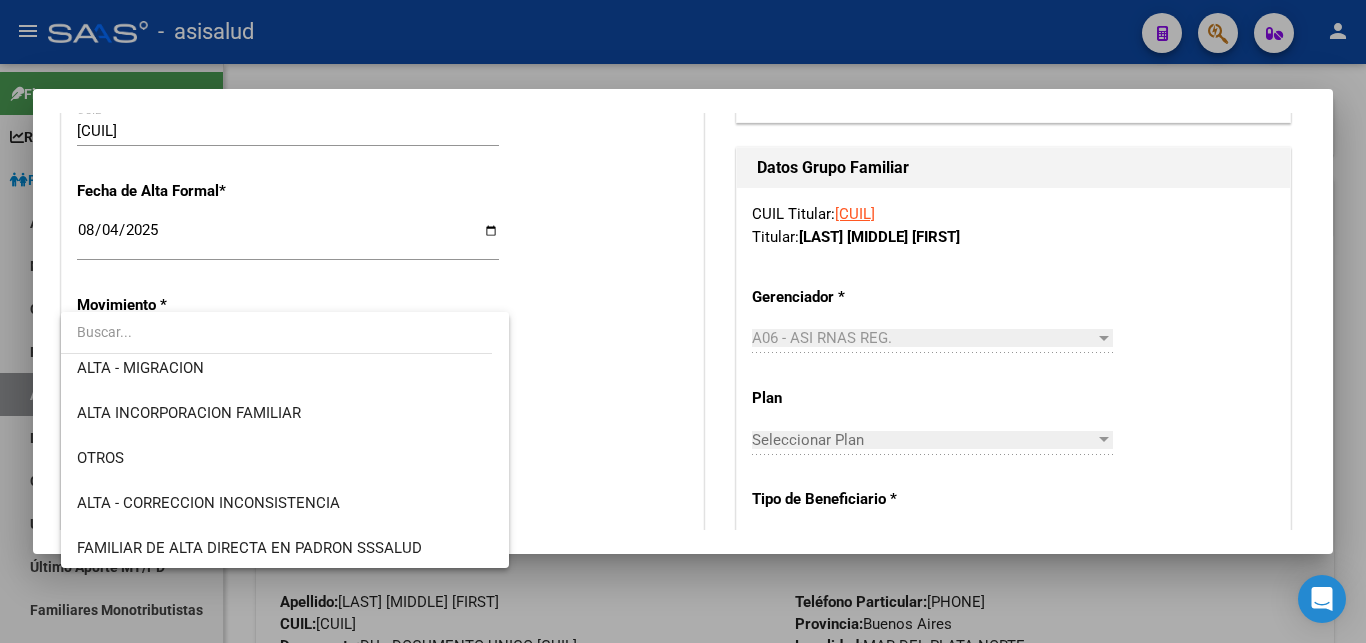 scroll, scrollTop: 324, scrollLeft: 0, axis: vertical 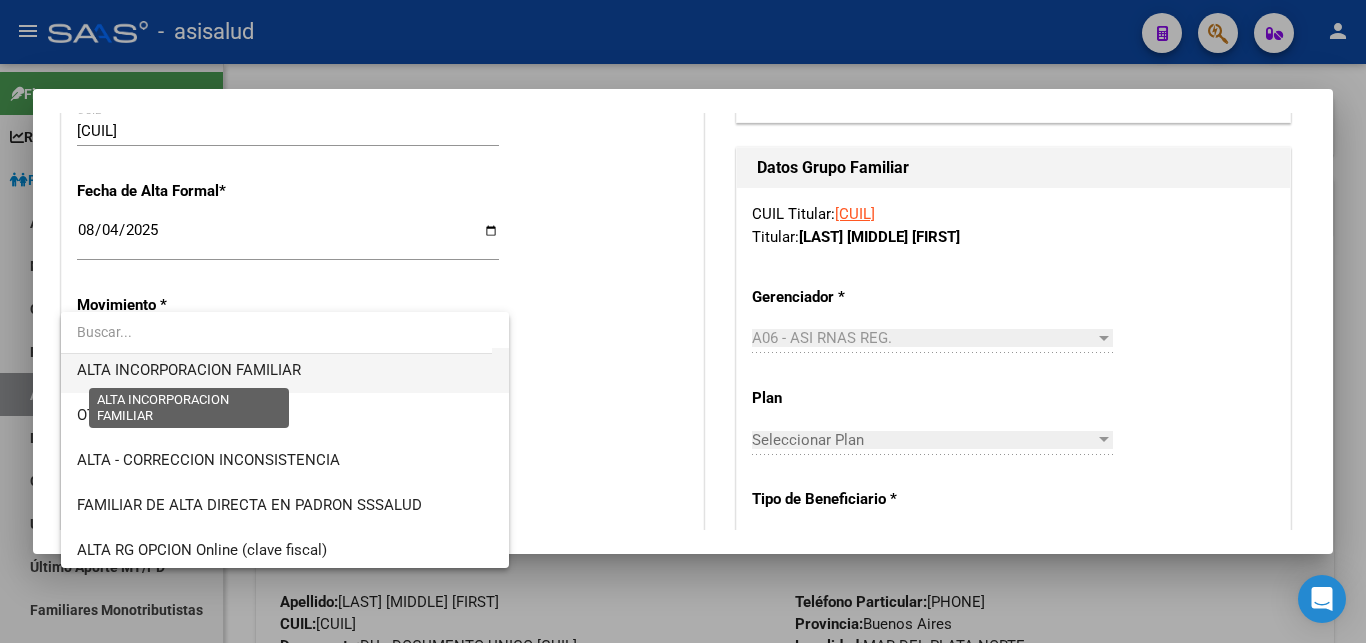 click on "ALTA INCORPORACION FAMILIAR" at bounding box center [189, 370] 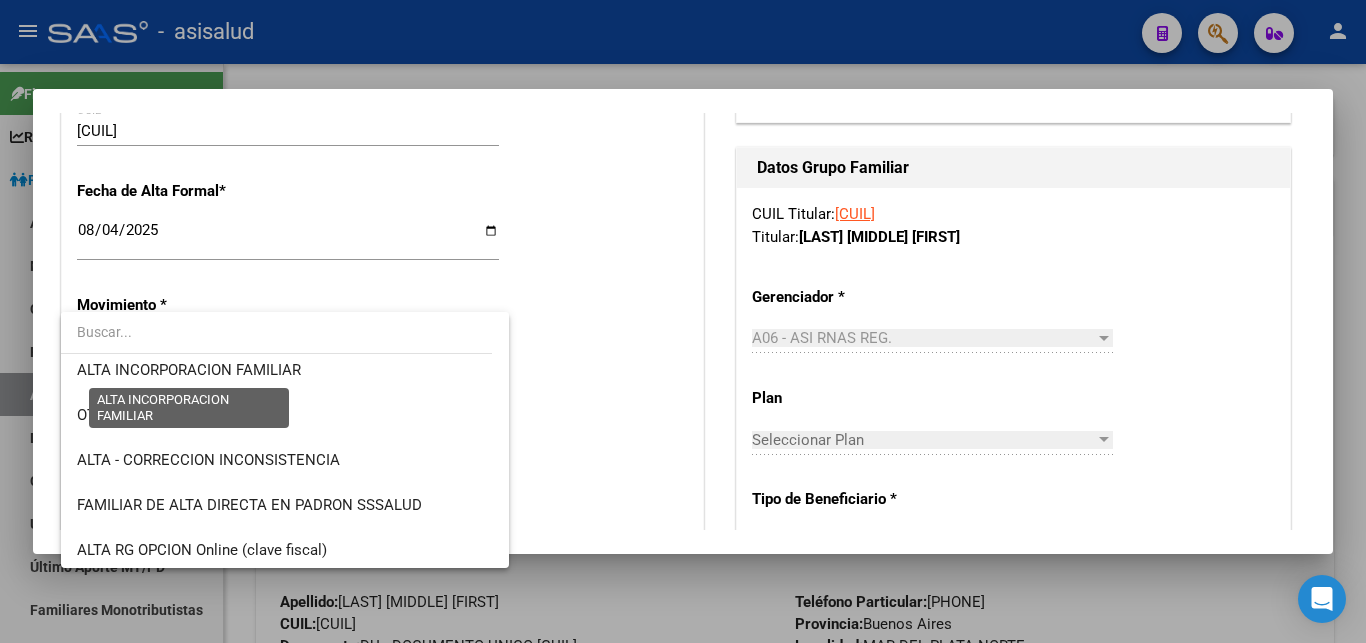 scroll, scrollTop: 315, scrollLeft: 0, axis: vertical 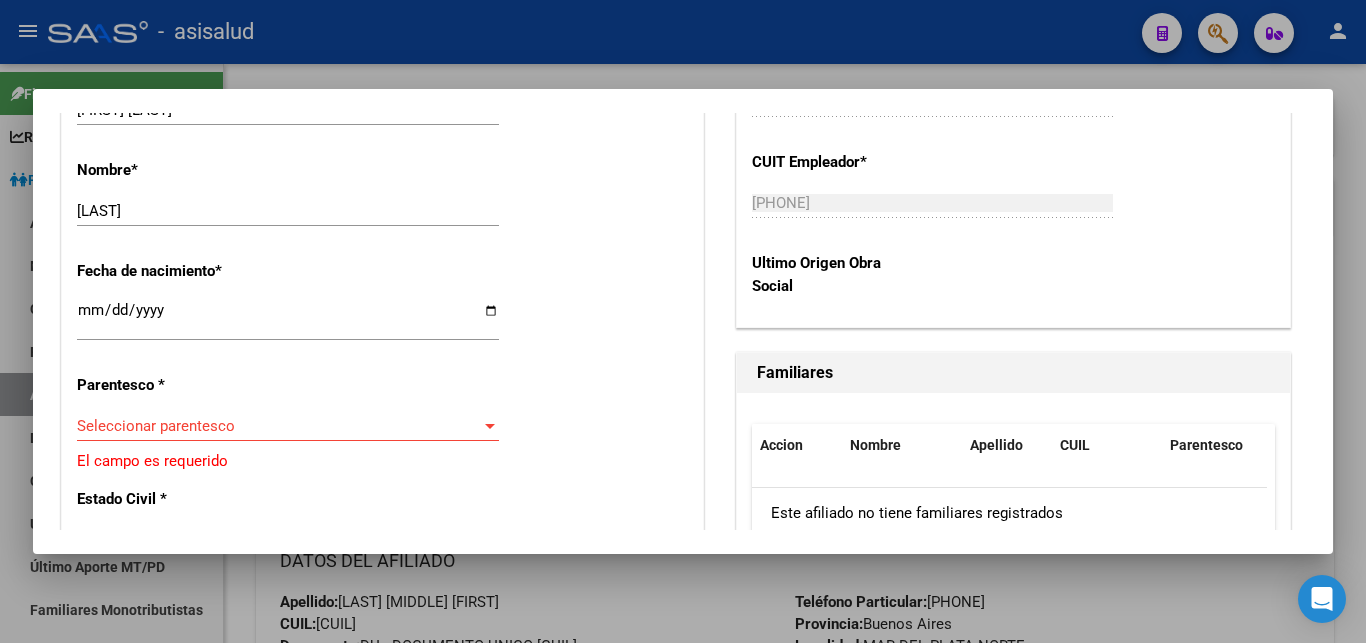 click at bounding box center (490, 426) 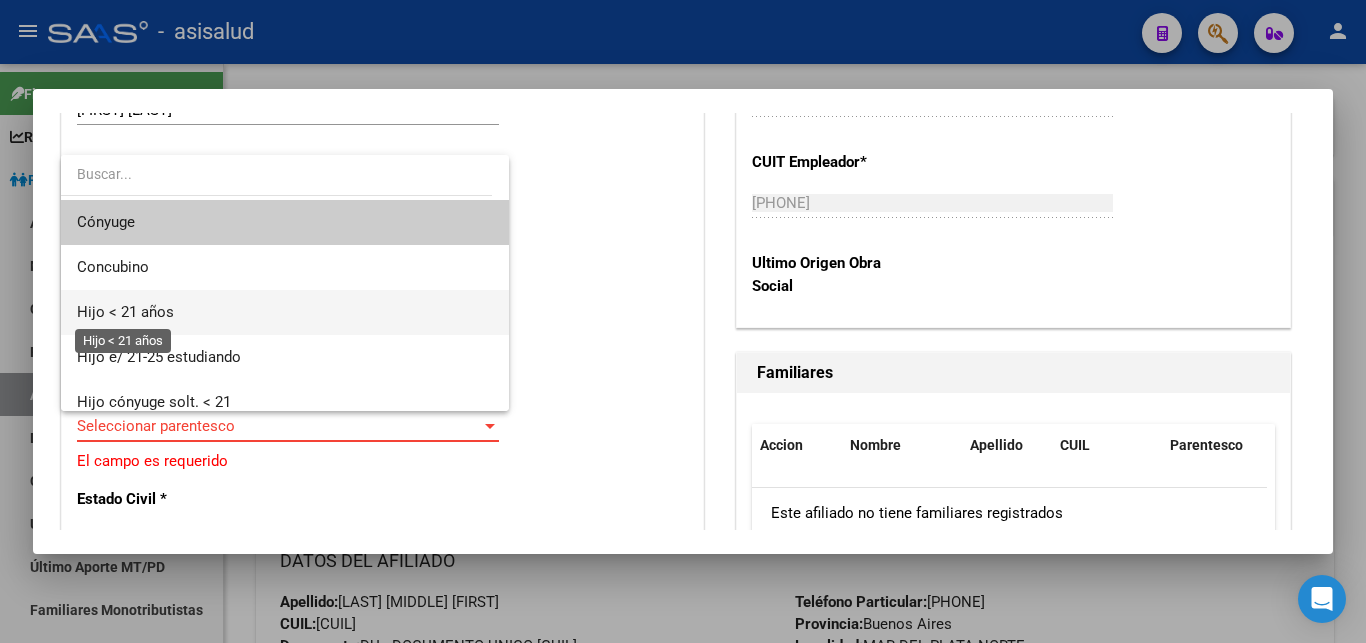 click on "Hijo < 21 años" at bounding box center (125, 312) 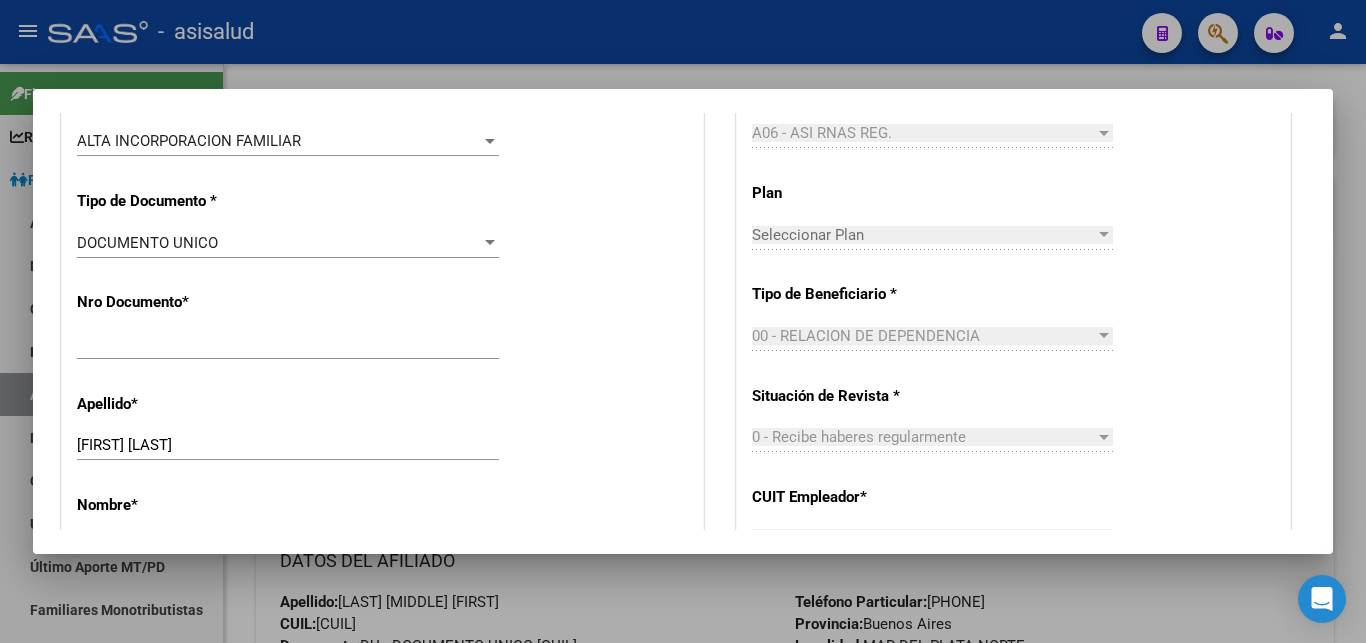 scroll, scrollTop: 0, scrollLeft: 0, axis: both 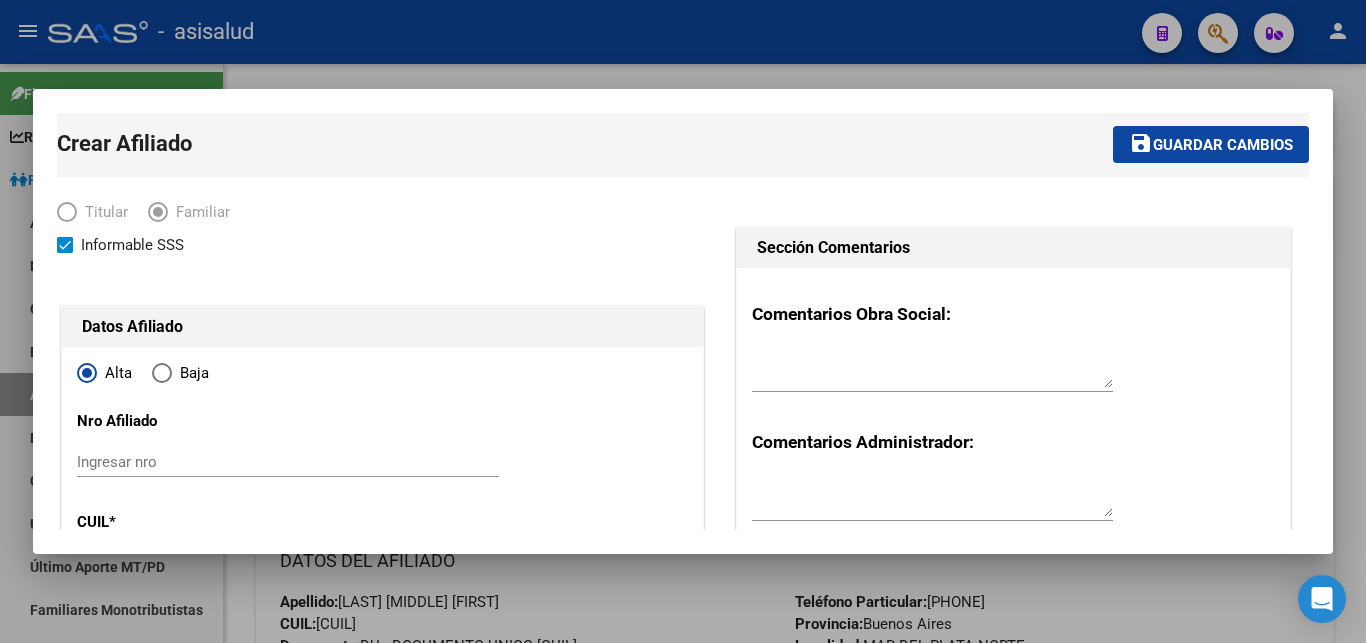 click on "Guardar cambios" at bounding box center [1223, 145] 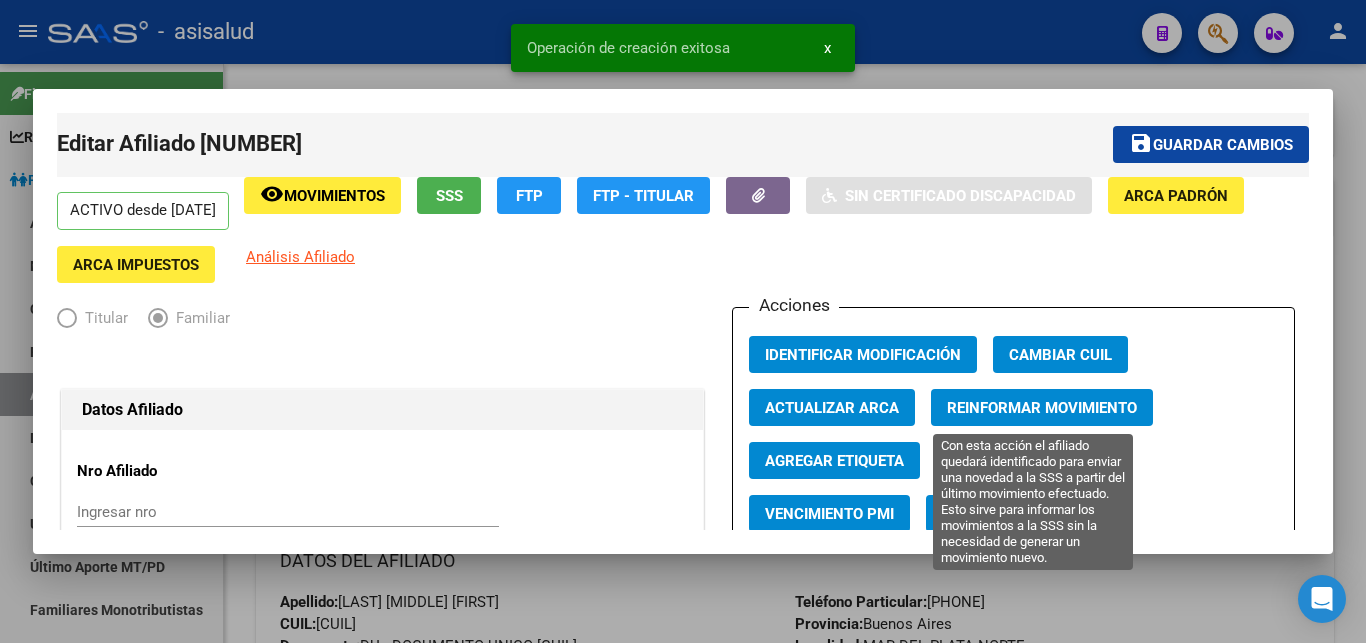 click on "Reinformar Movimiento" 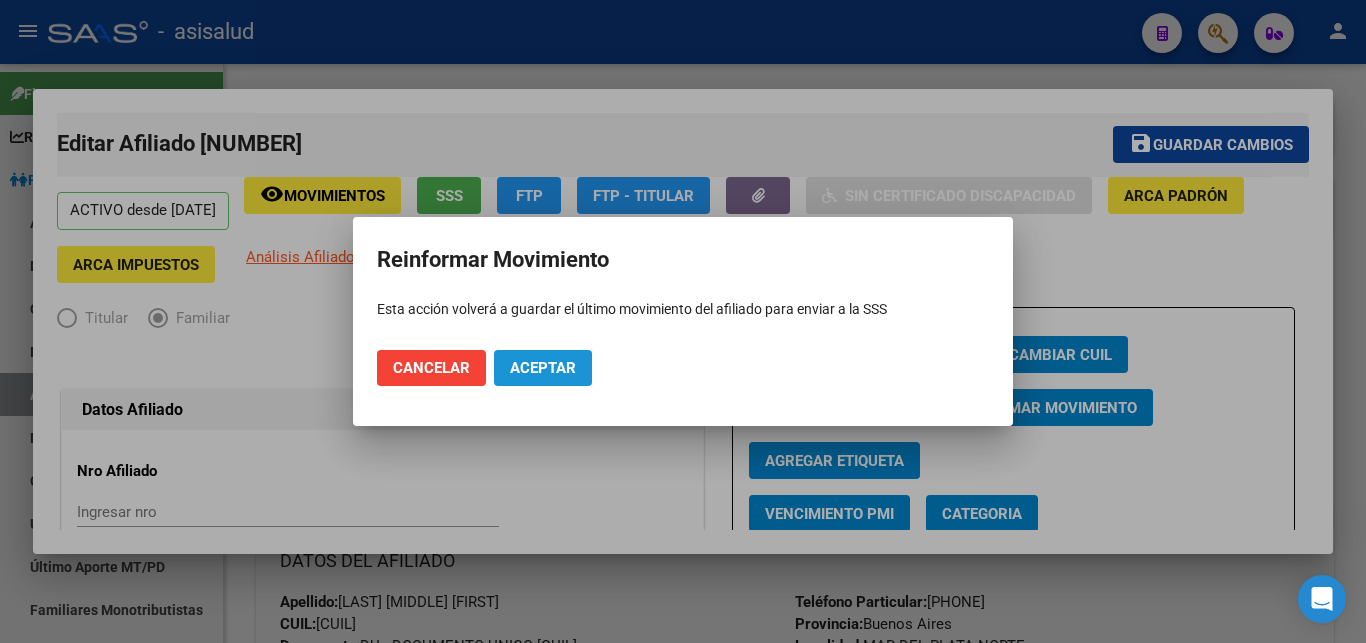 click on "Aceptar" at bounding box center [543, 368] 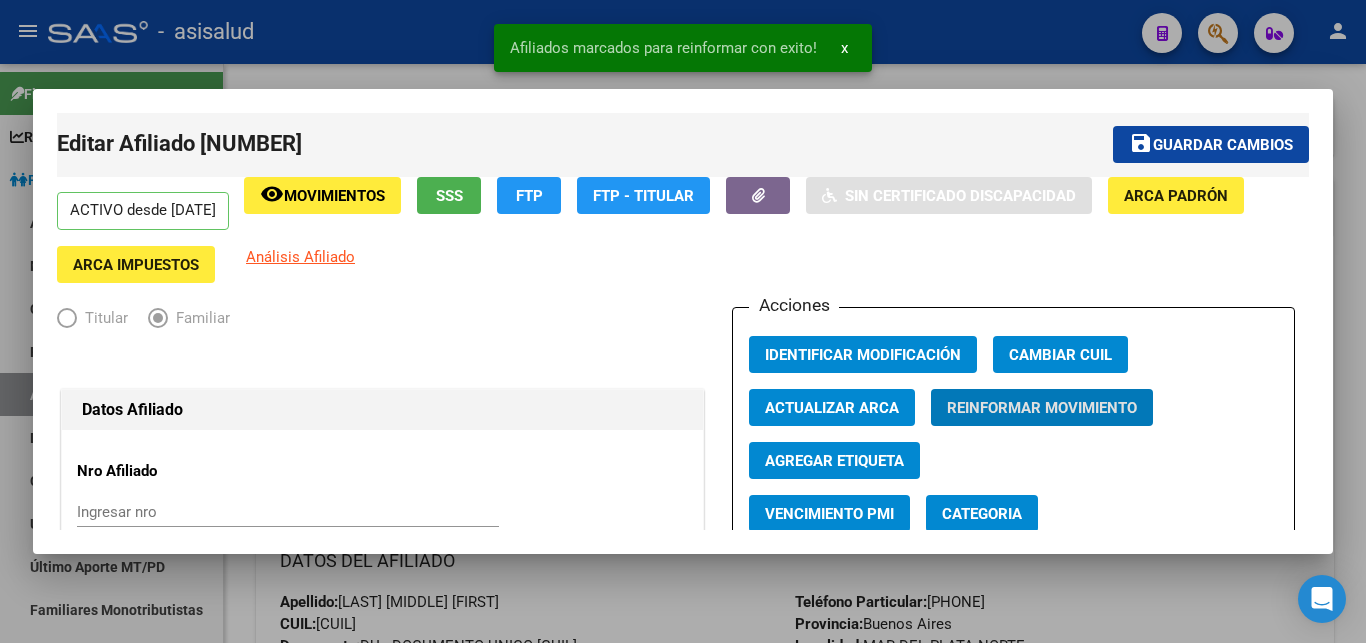 click on "x" at bounding box center (844, 48) 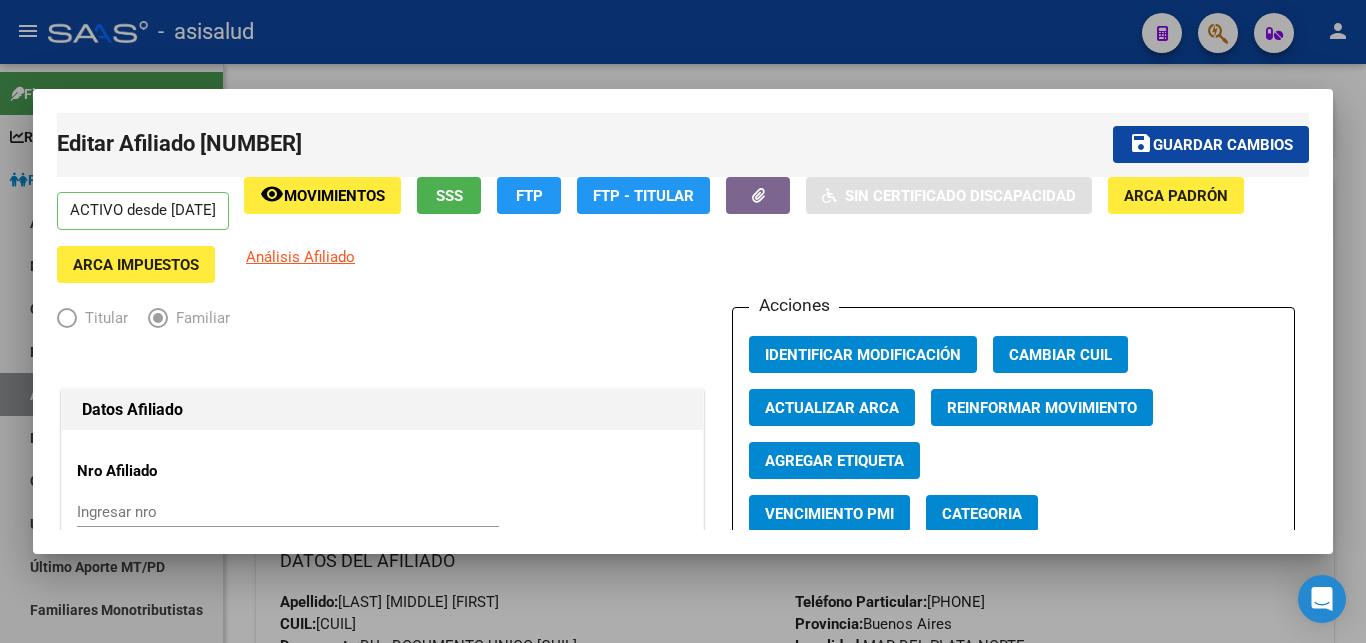 click at bounding box center (683, 321) 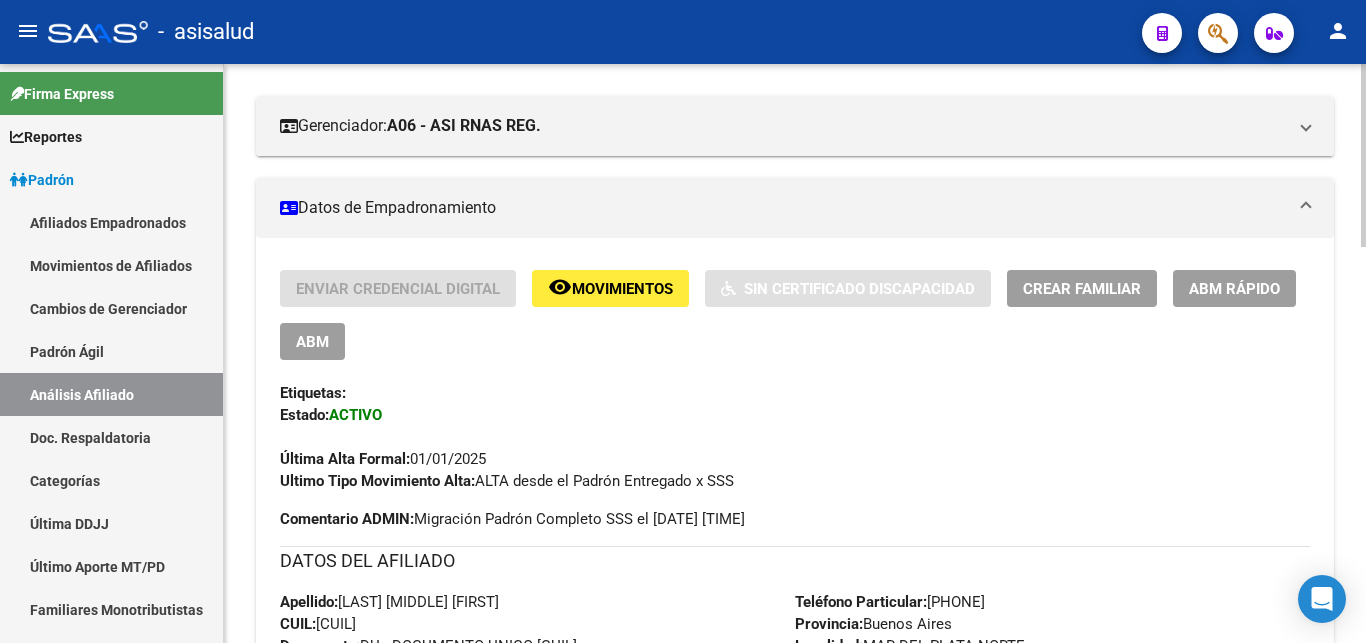 scroll, scrollTop: 0, scrollLeft: 0, axis: both 